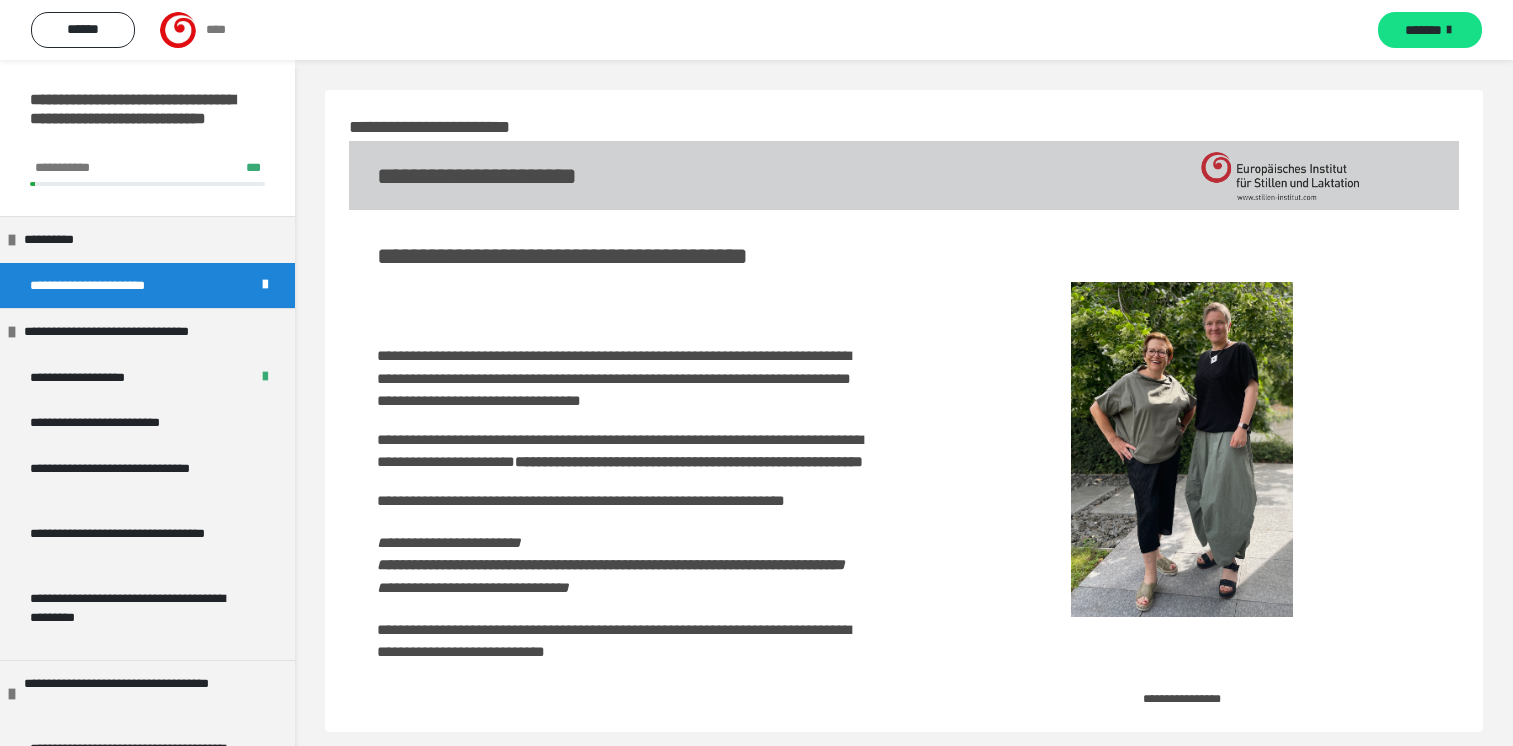 scroll, scrollTop: 0, scrollLeft: 0, axis: both 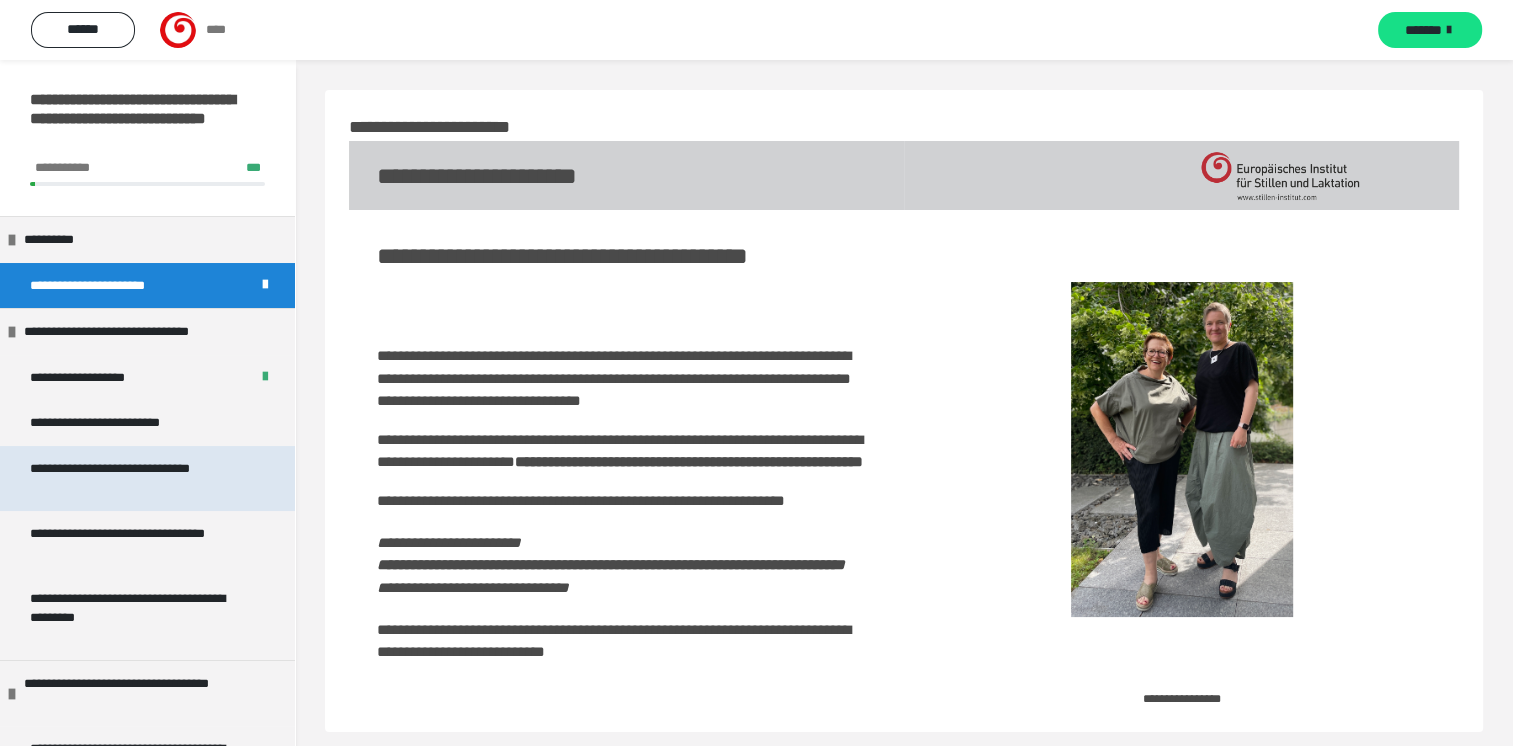 click on "**********" at bounding box center (132, 478) 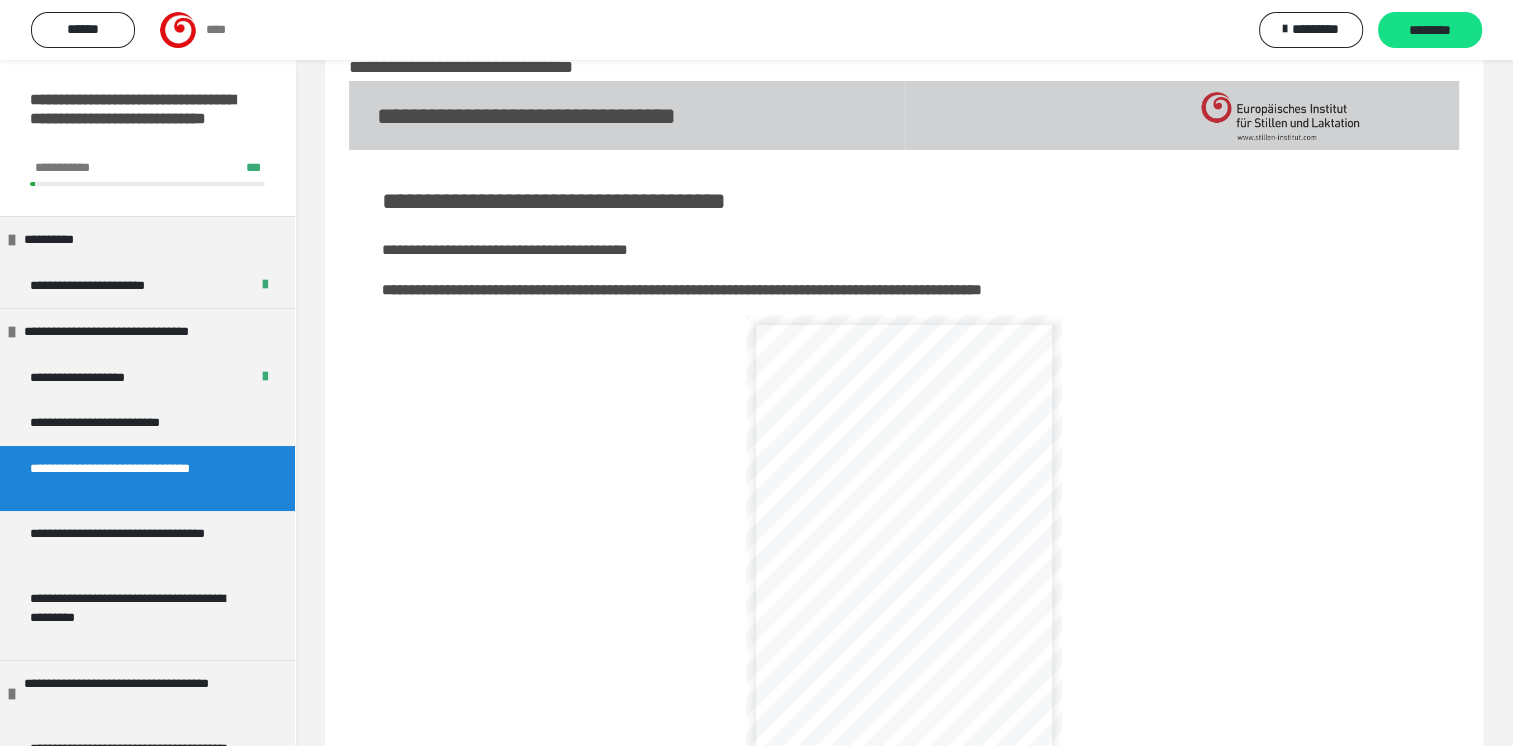 scroll, scrollTop: 183, scrollLeft: 0, axis: vertical 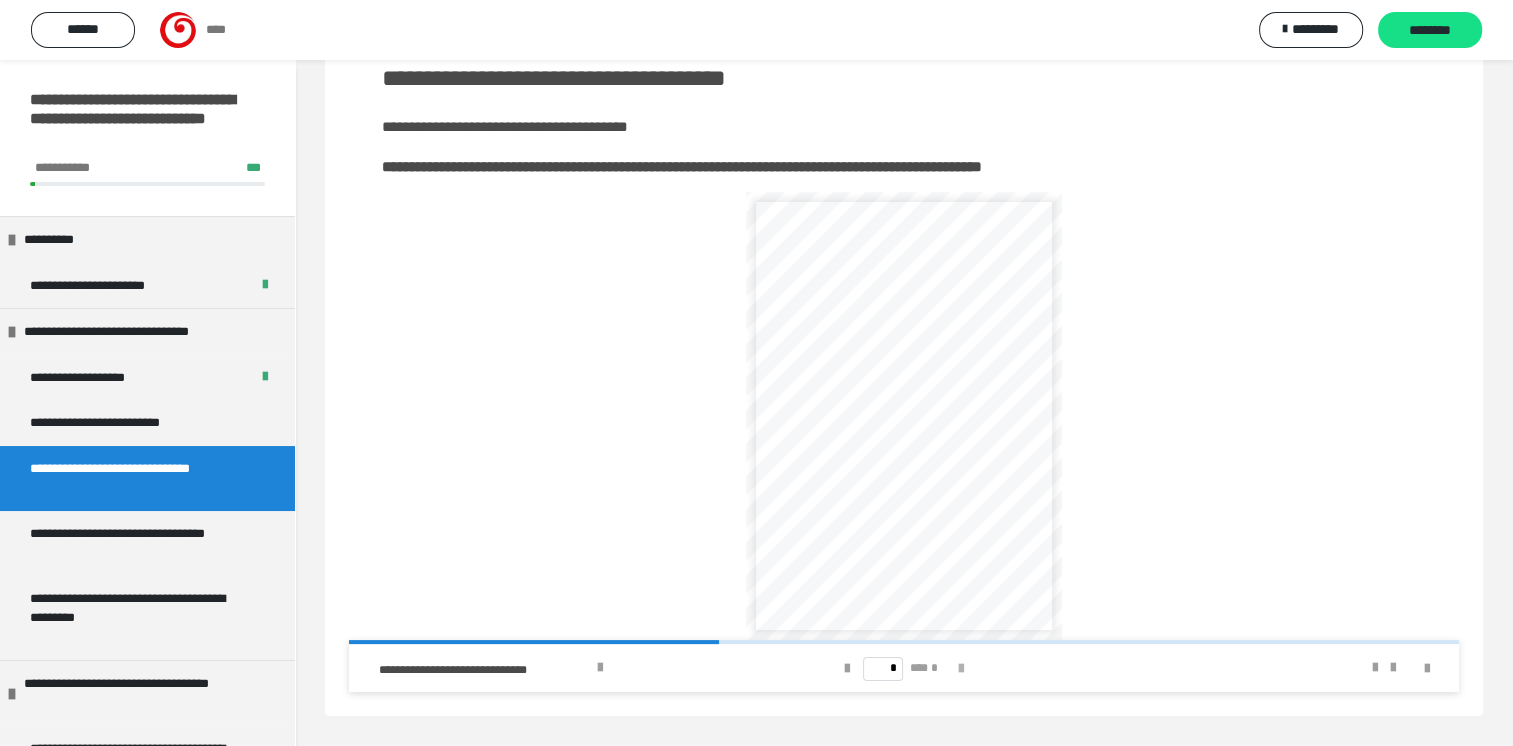 click at bounding box center (961, 669) 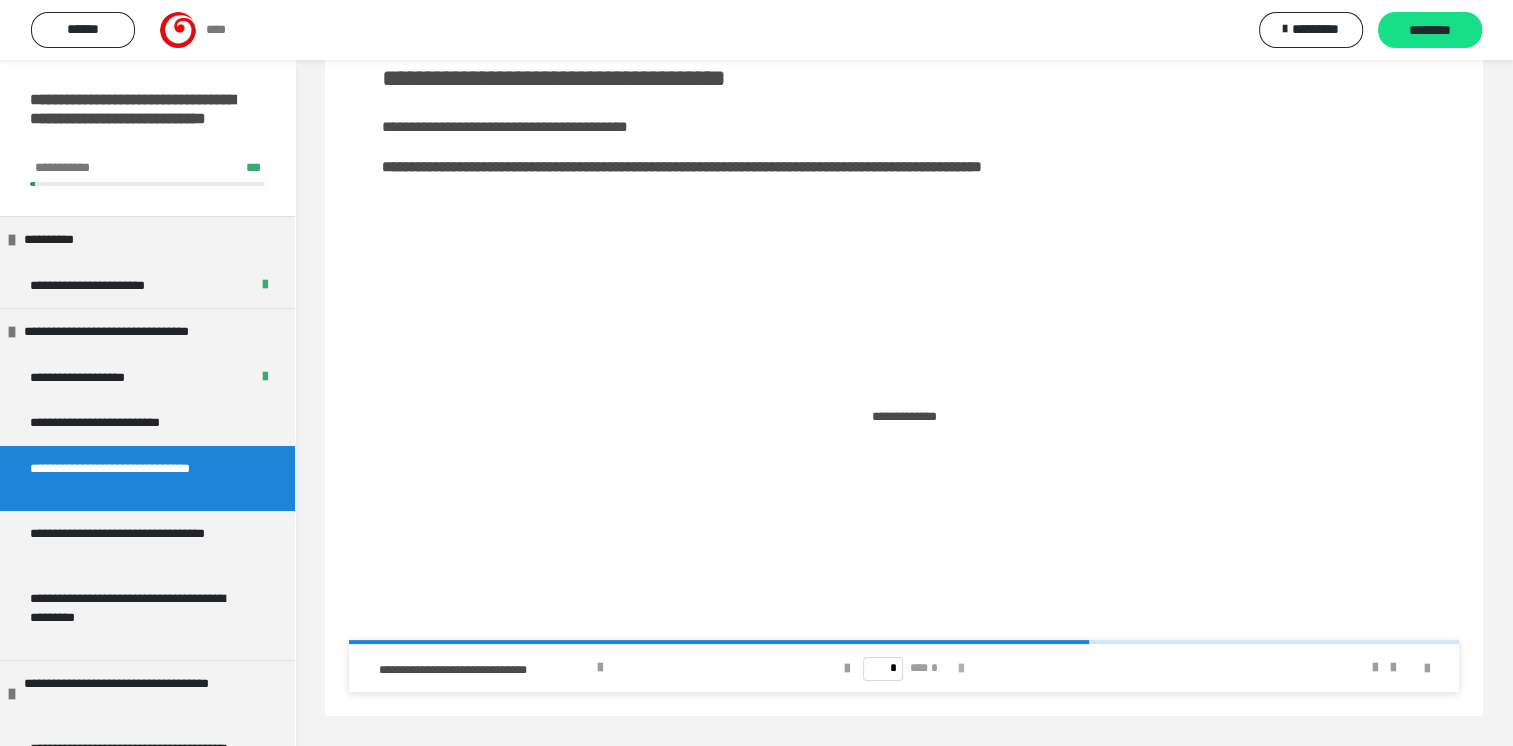 click at bounding box center [961, 669] 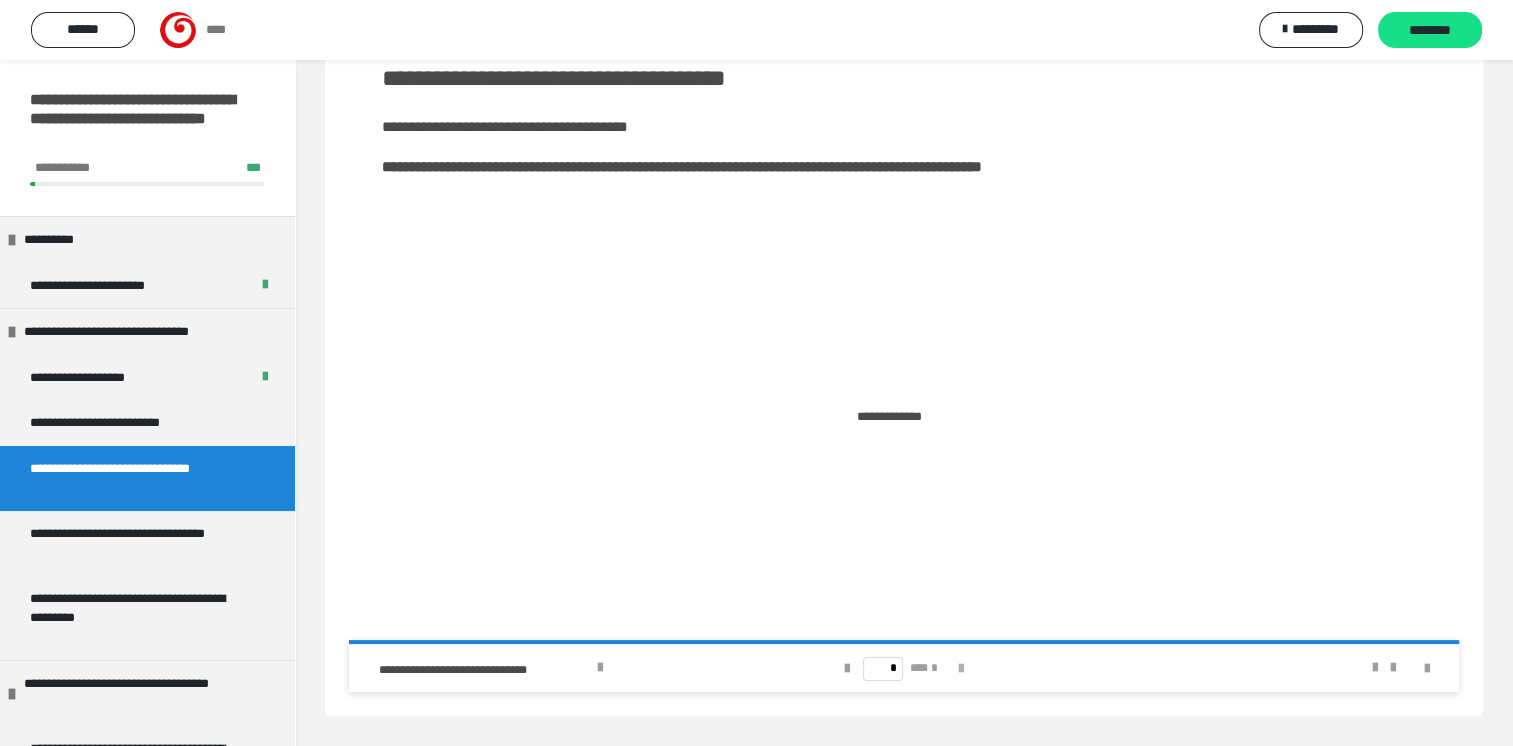click on "* *** *" at bounding box center [904, 668] 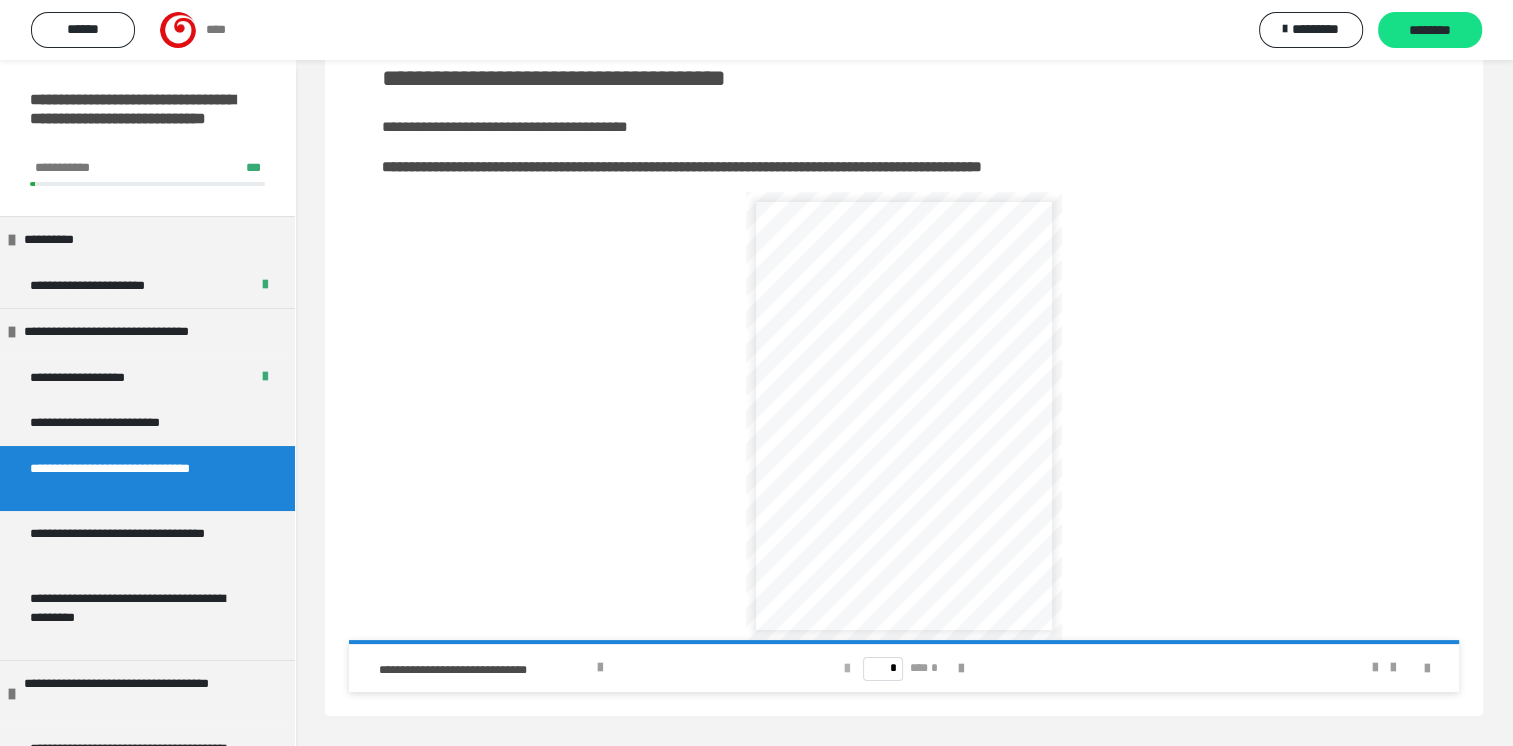 click at bounding box center (847, 669) 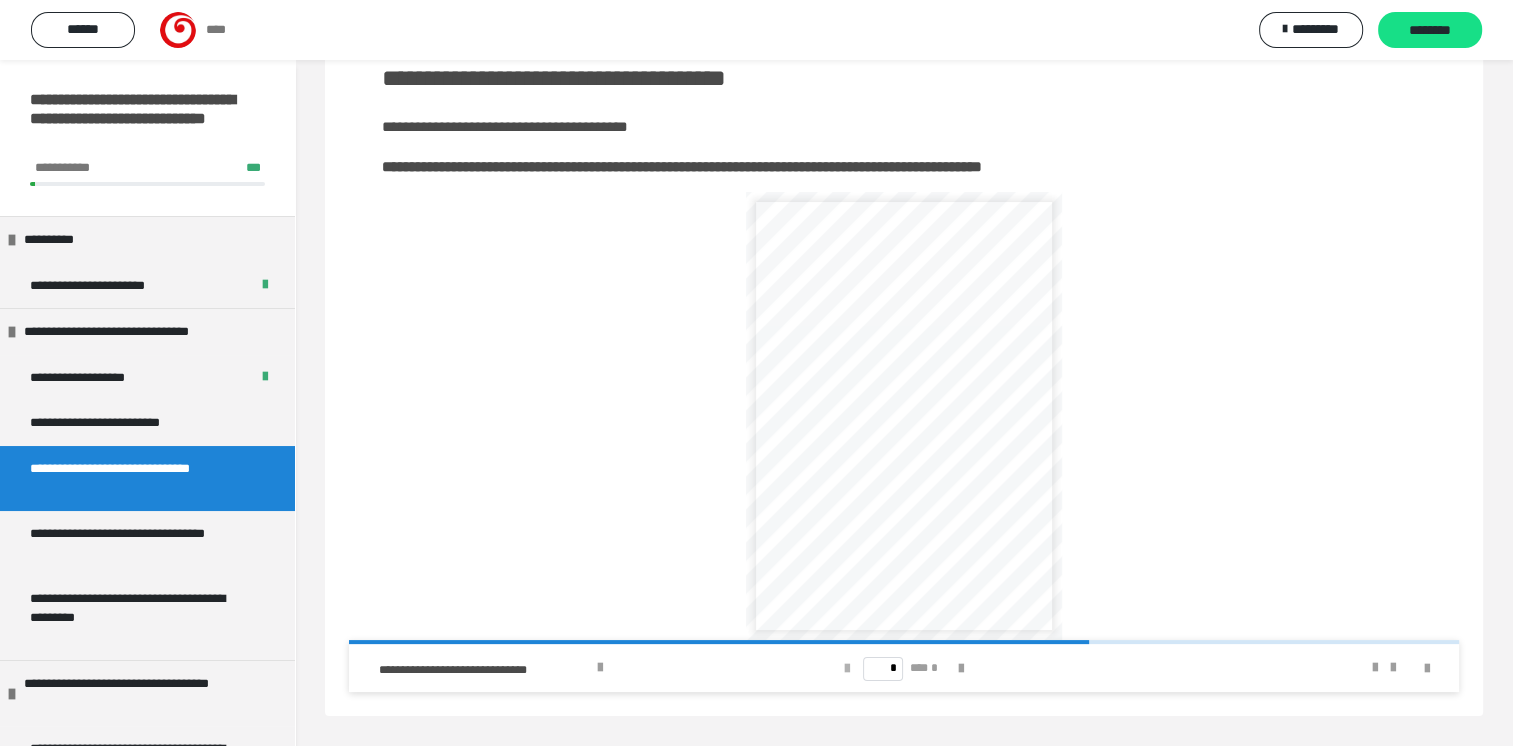 click at bounding box center (847, 669) 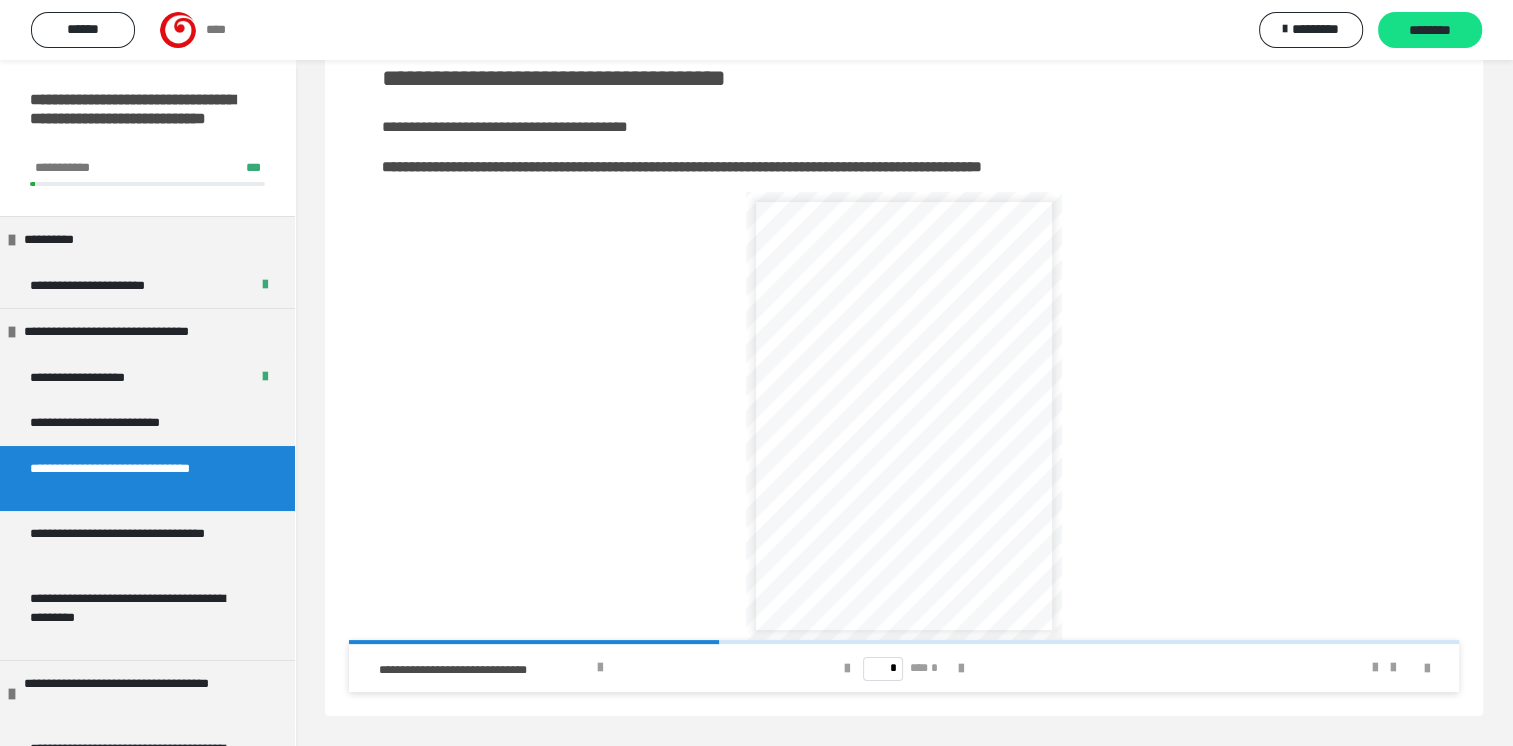 click on "**********" at bounding box center (916, 431) 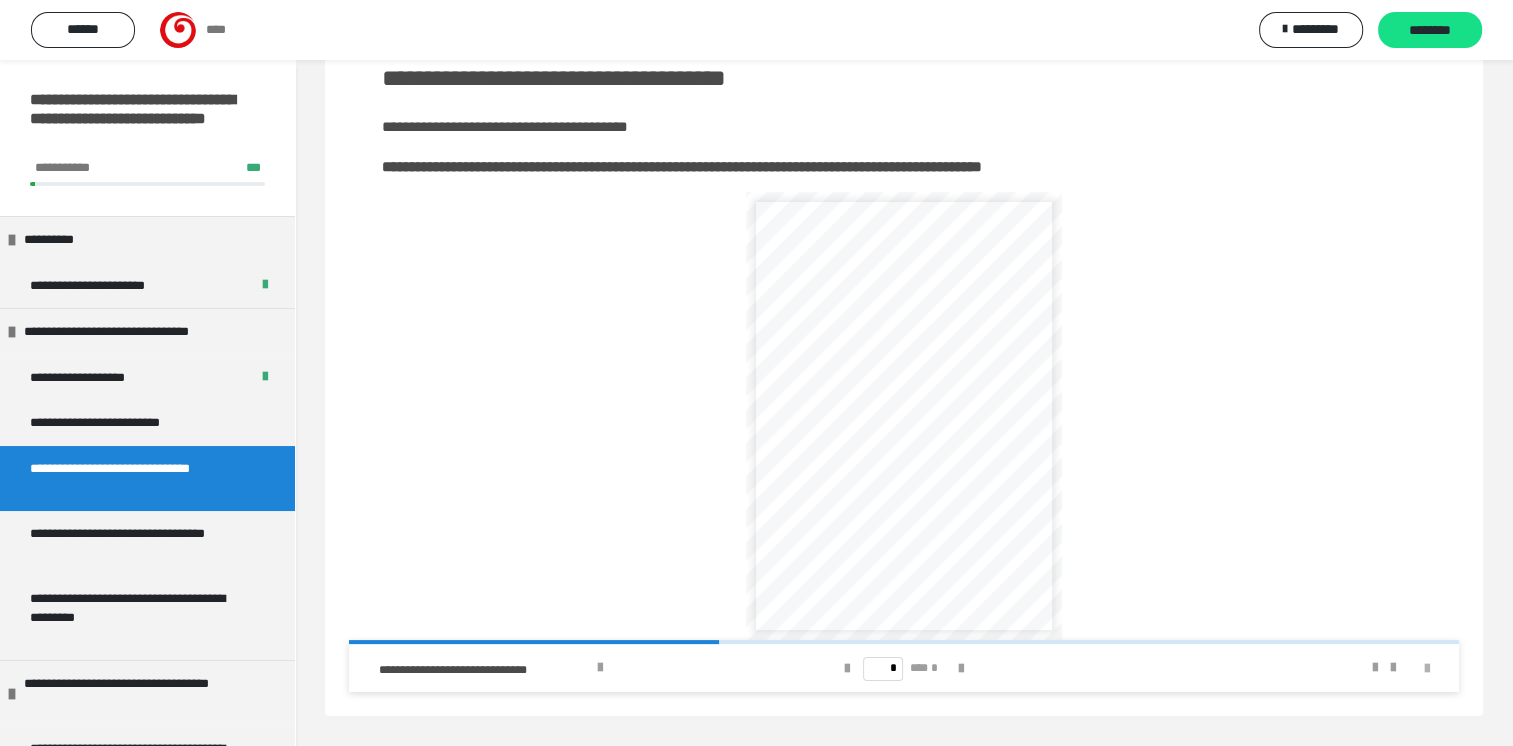 click at bounding box center (1427, 669) 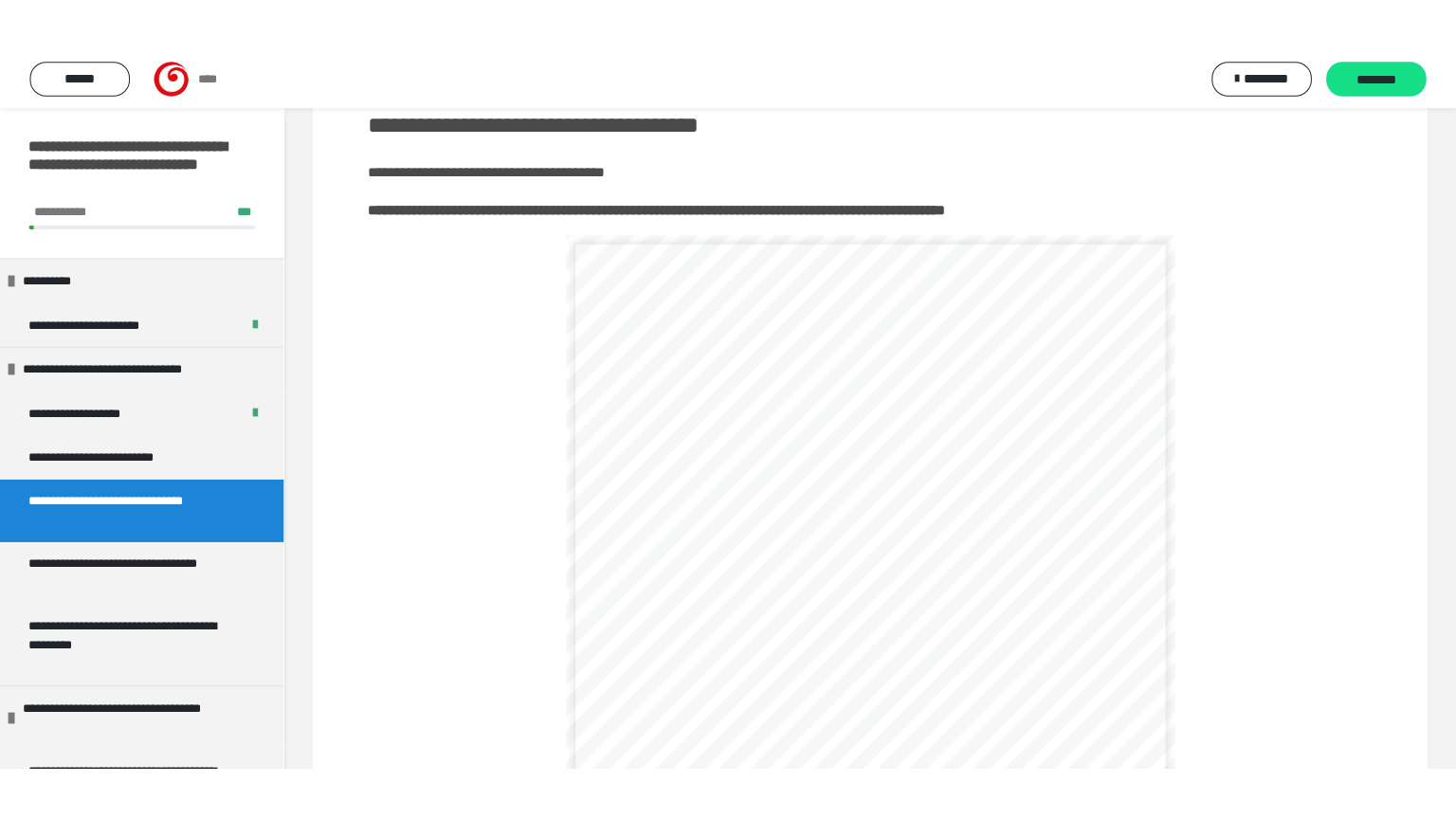 scroll, scrollTop: 64, scrollLeft: 0, axis: vertical 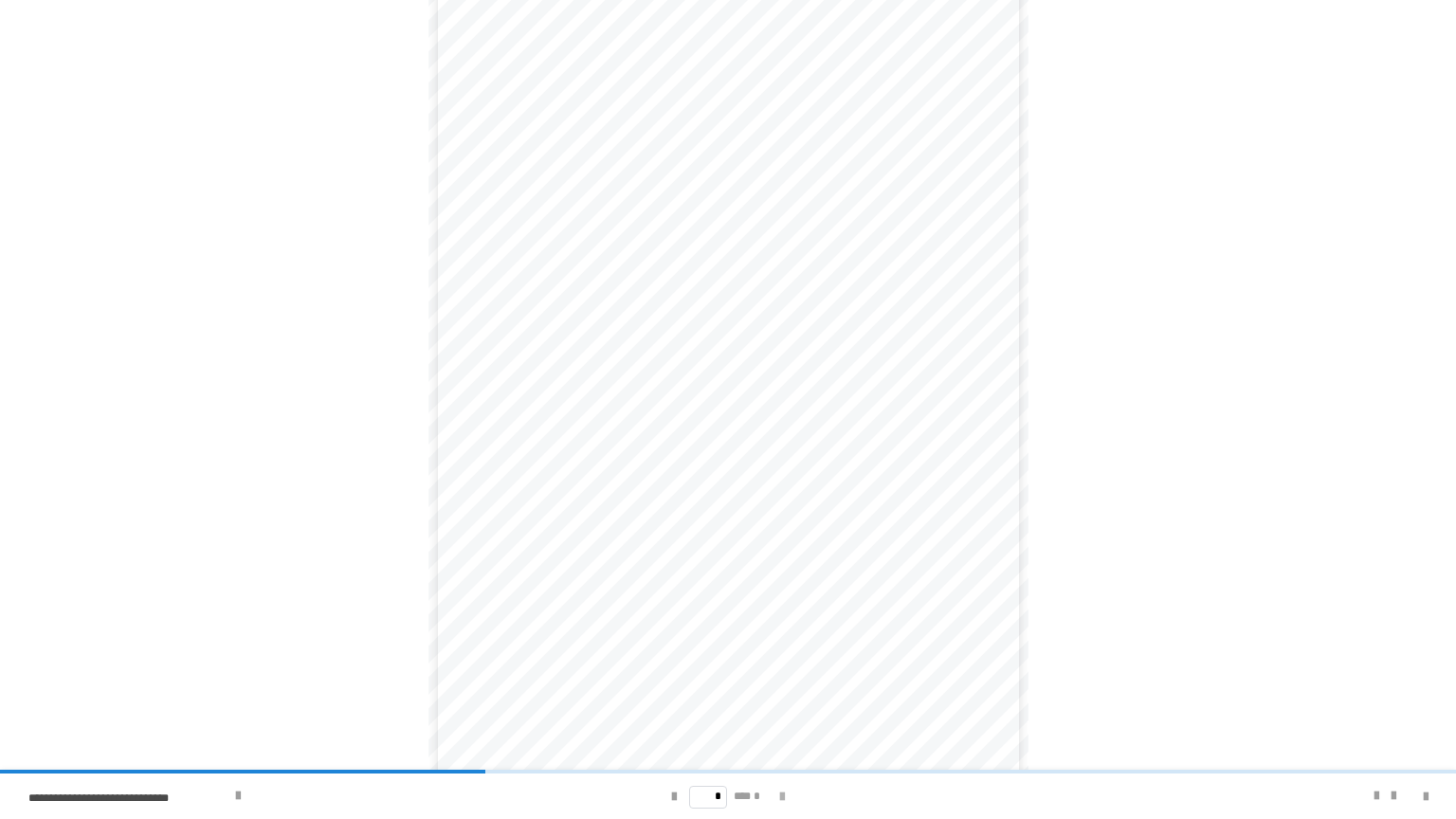 click at bounding box center [782, 797] 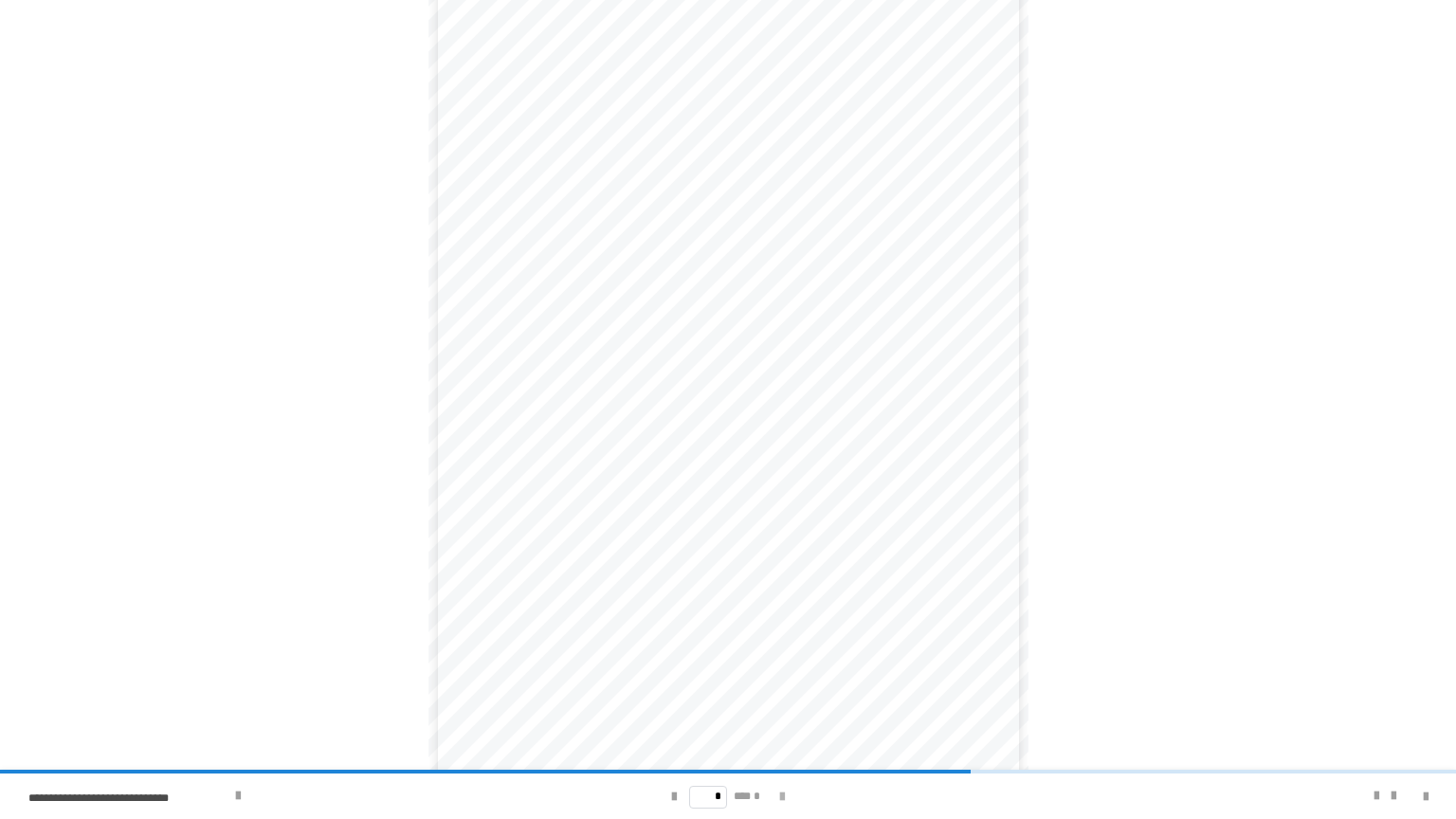 scroll, scrollTop: 55, scrollLeft: 0, axis: vertical 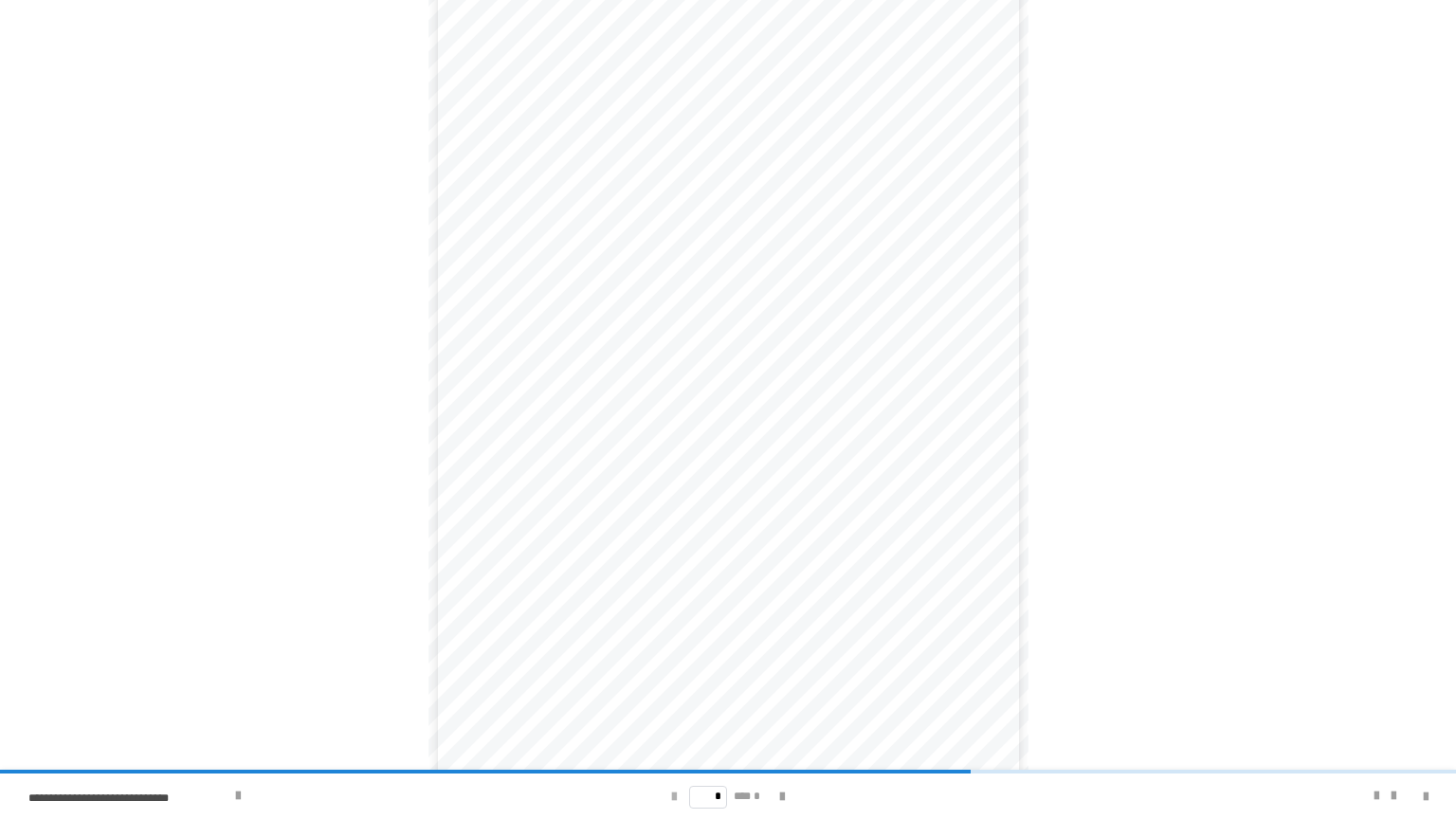 click at bounding box center [674, 797] 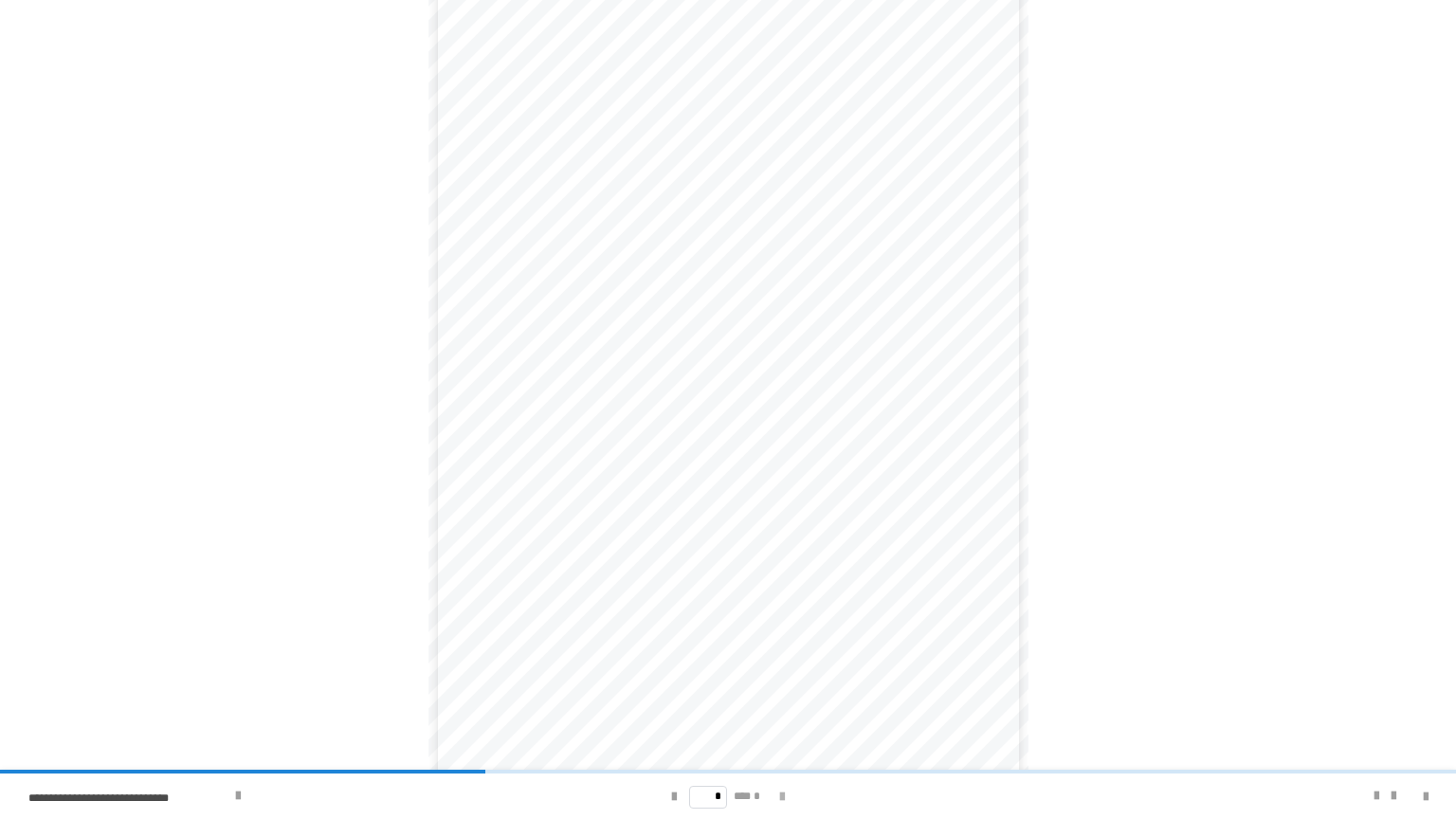 click at bounding box center (782, 797) 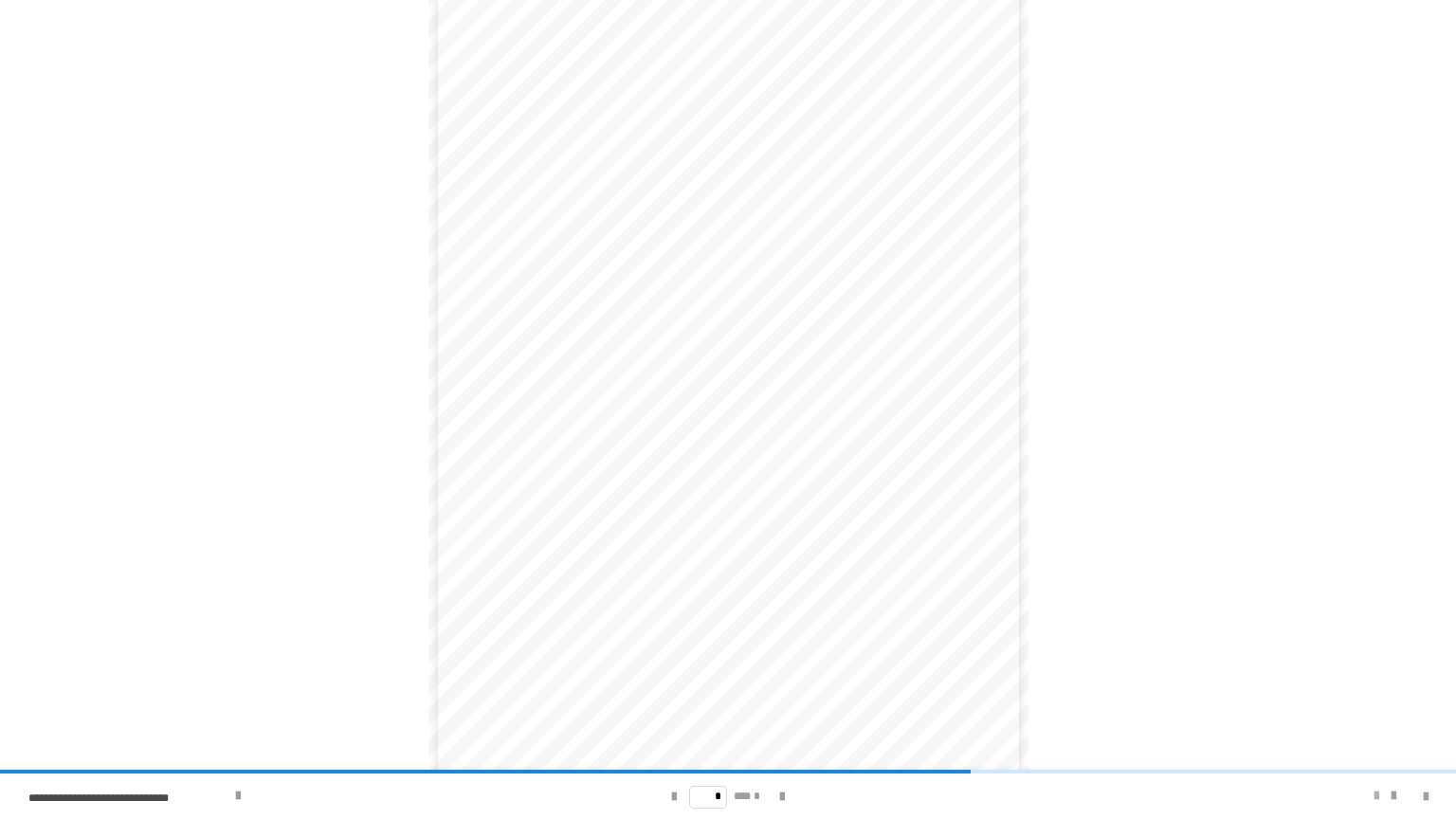 click at bounding box center [1376, 796] 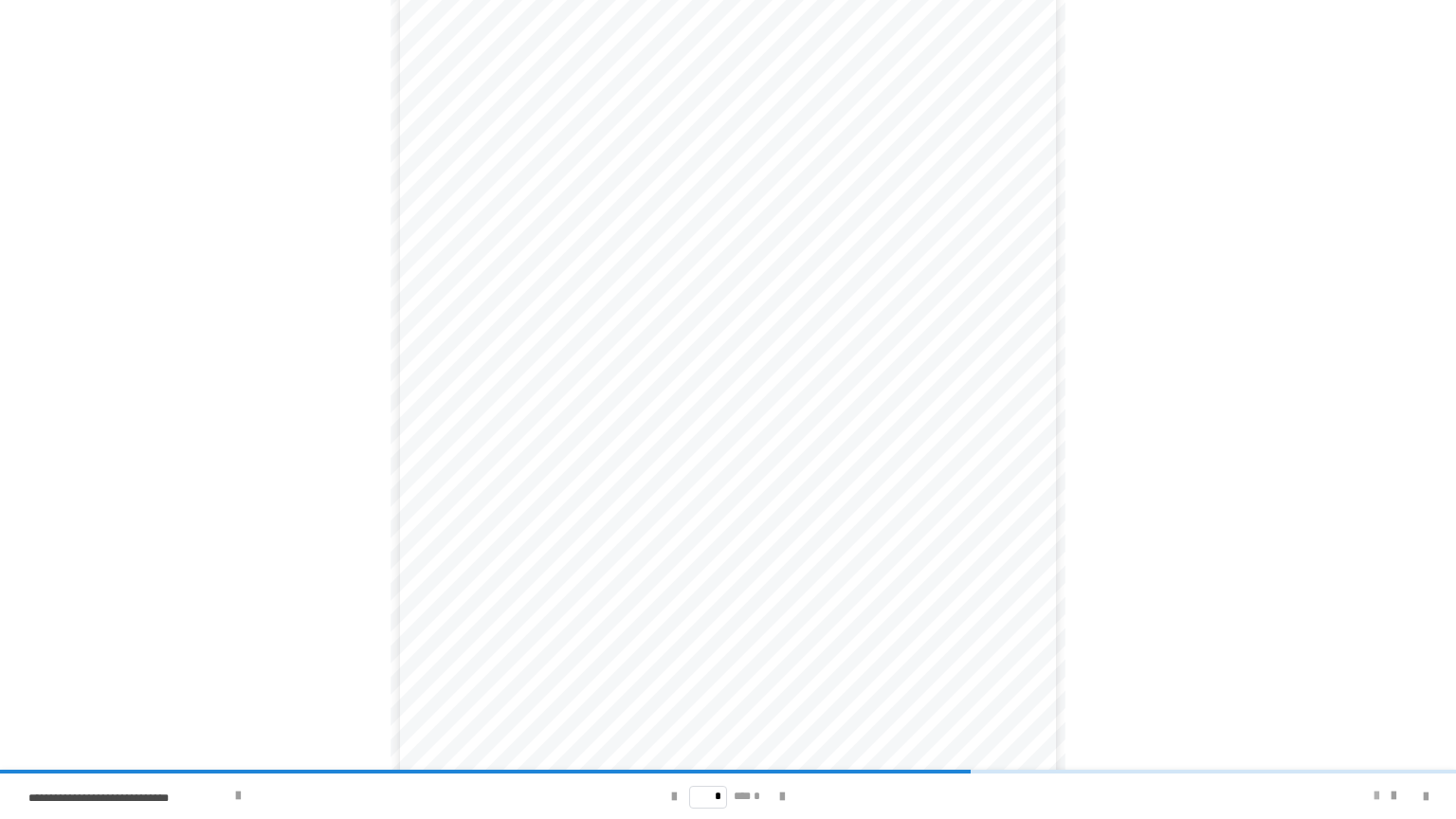 click at bounding box center [1376, 796] 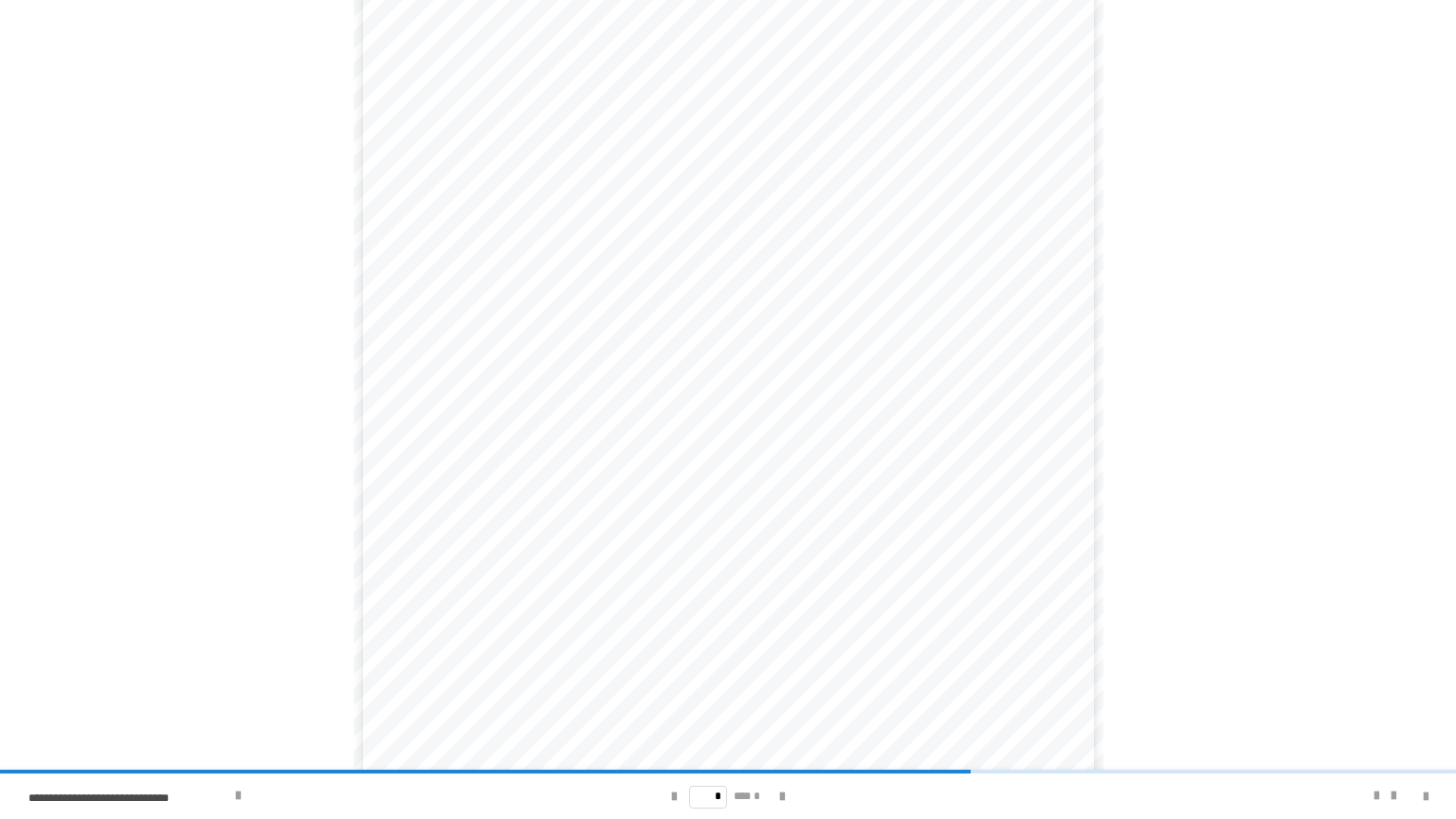 scroll, scrollTop: 267, scrollLeft: 0, axis: vertical 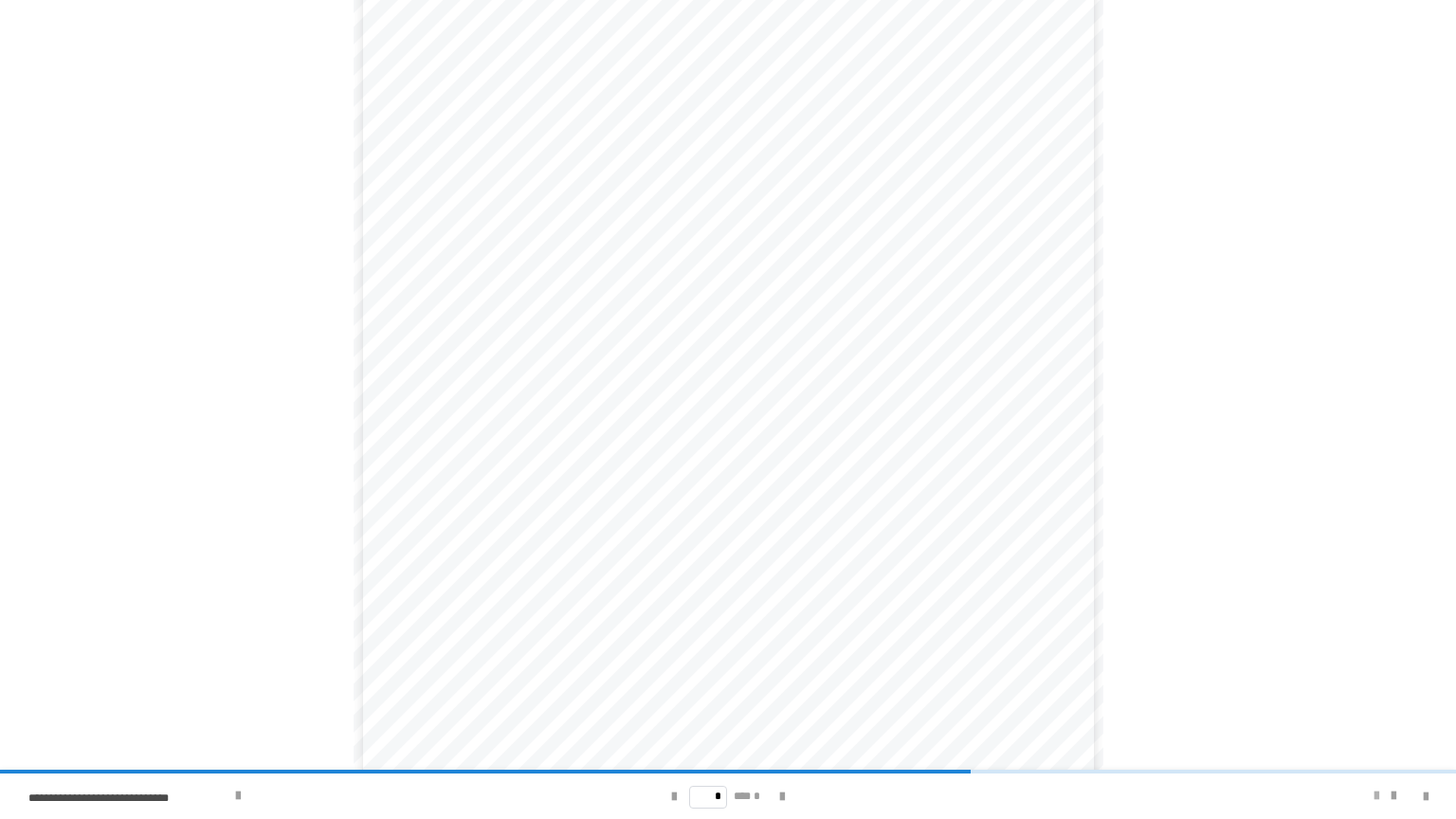 click at bounding box center [1376, 796] 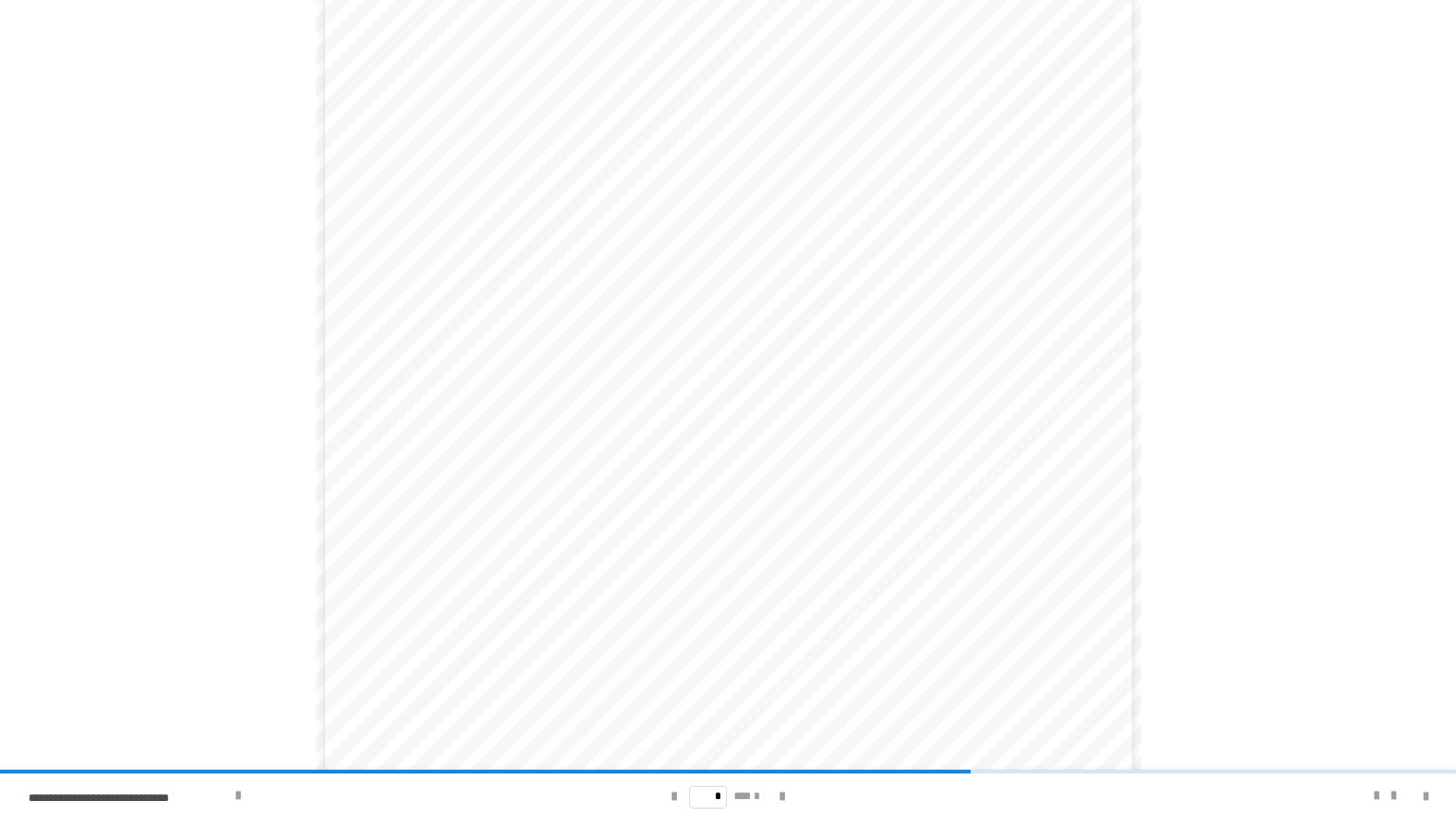 scroll, scrollTop: 373, scrollLeft: 0, axis: vertical 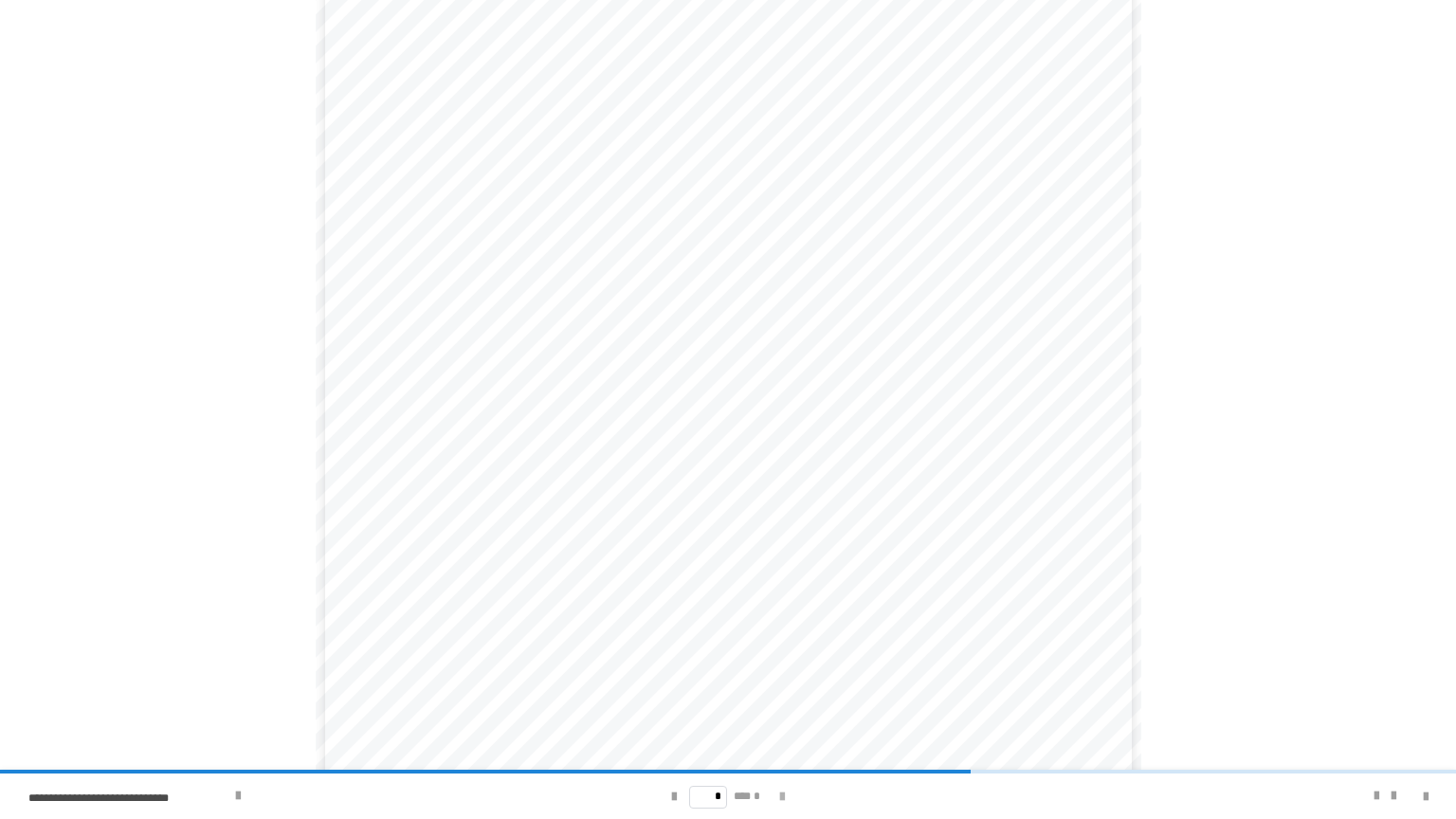 click at bounding box center (782, 797) 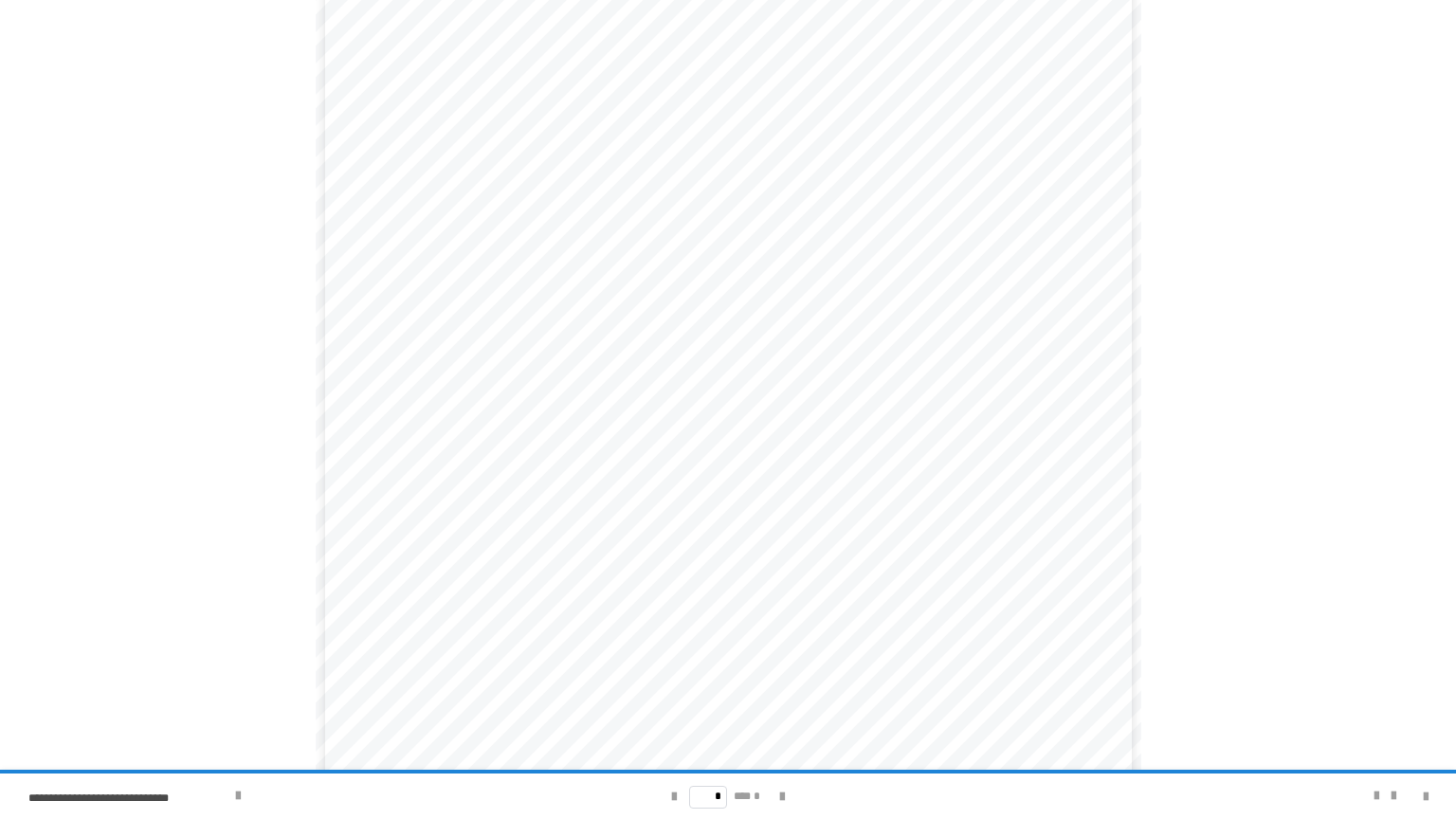 scroll, scrollTop: 0, scrollLeft: 0, axis: both 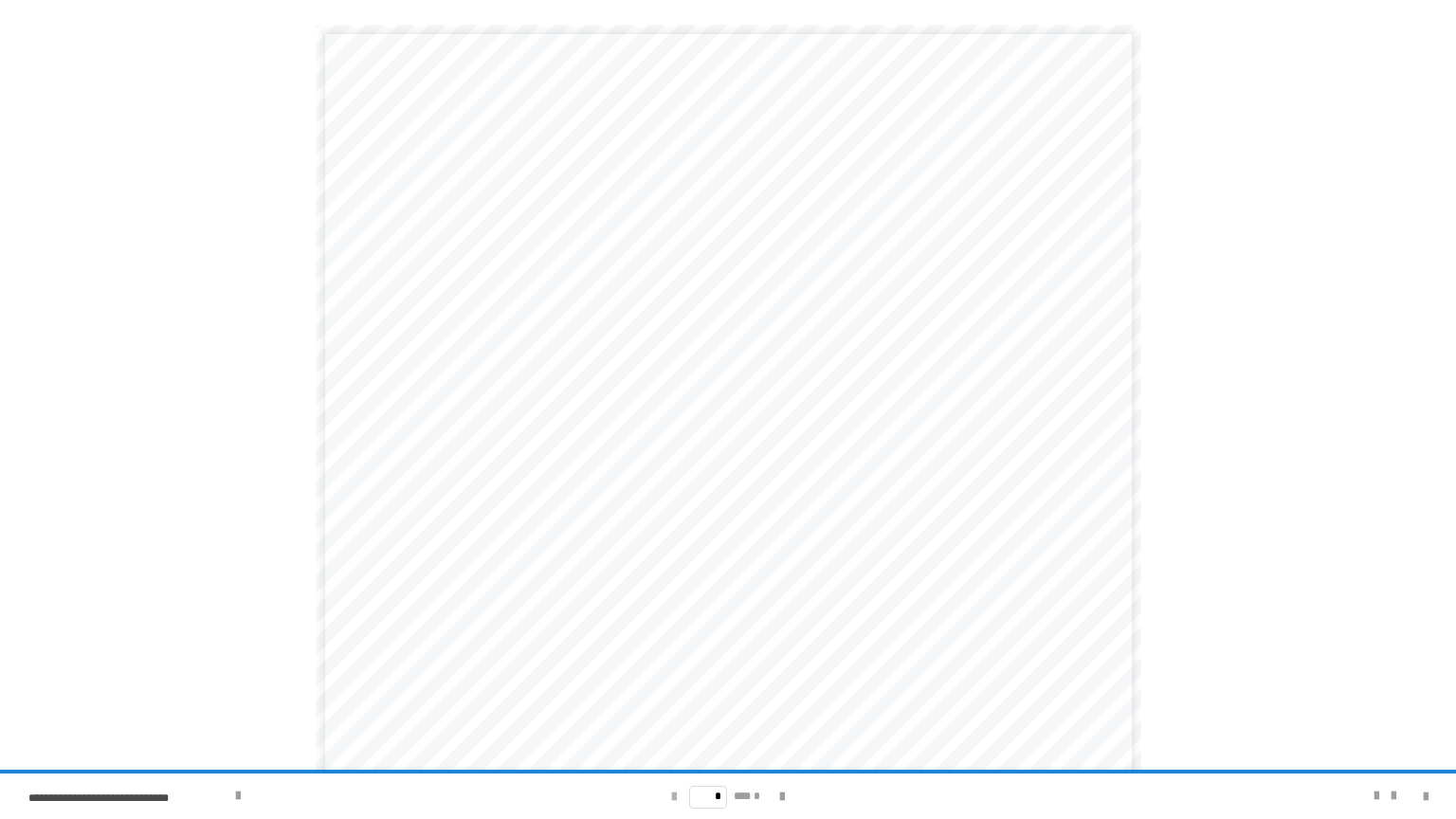 click at bounding box center (674, 797) 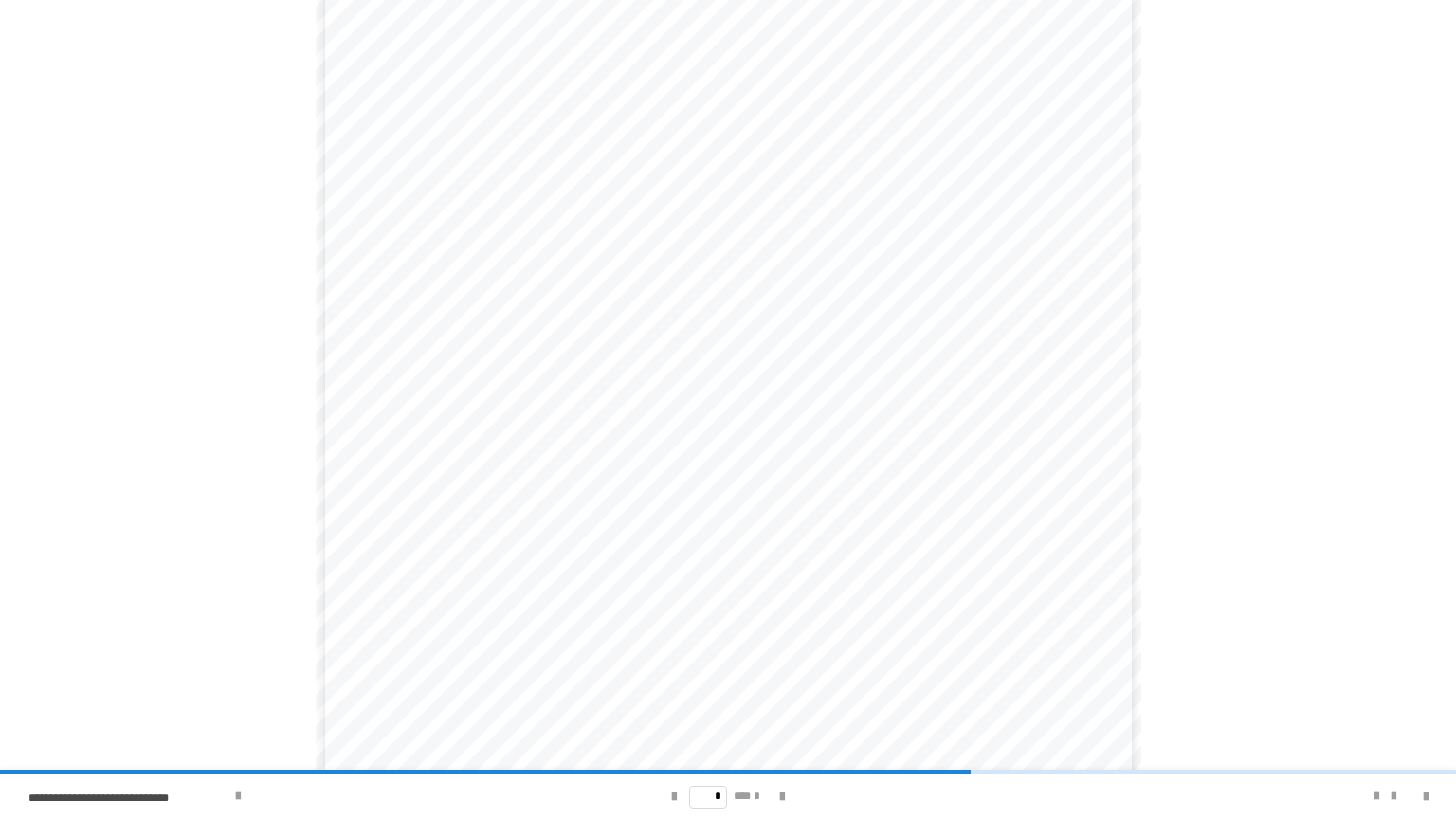 scroll, scrollTop: 373, scrollLeft: 0, axis: vertical 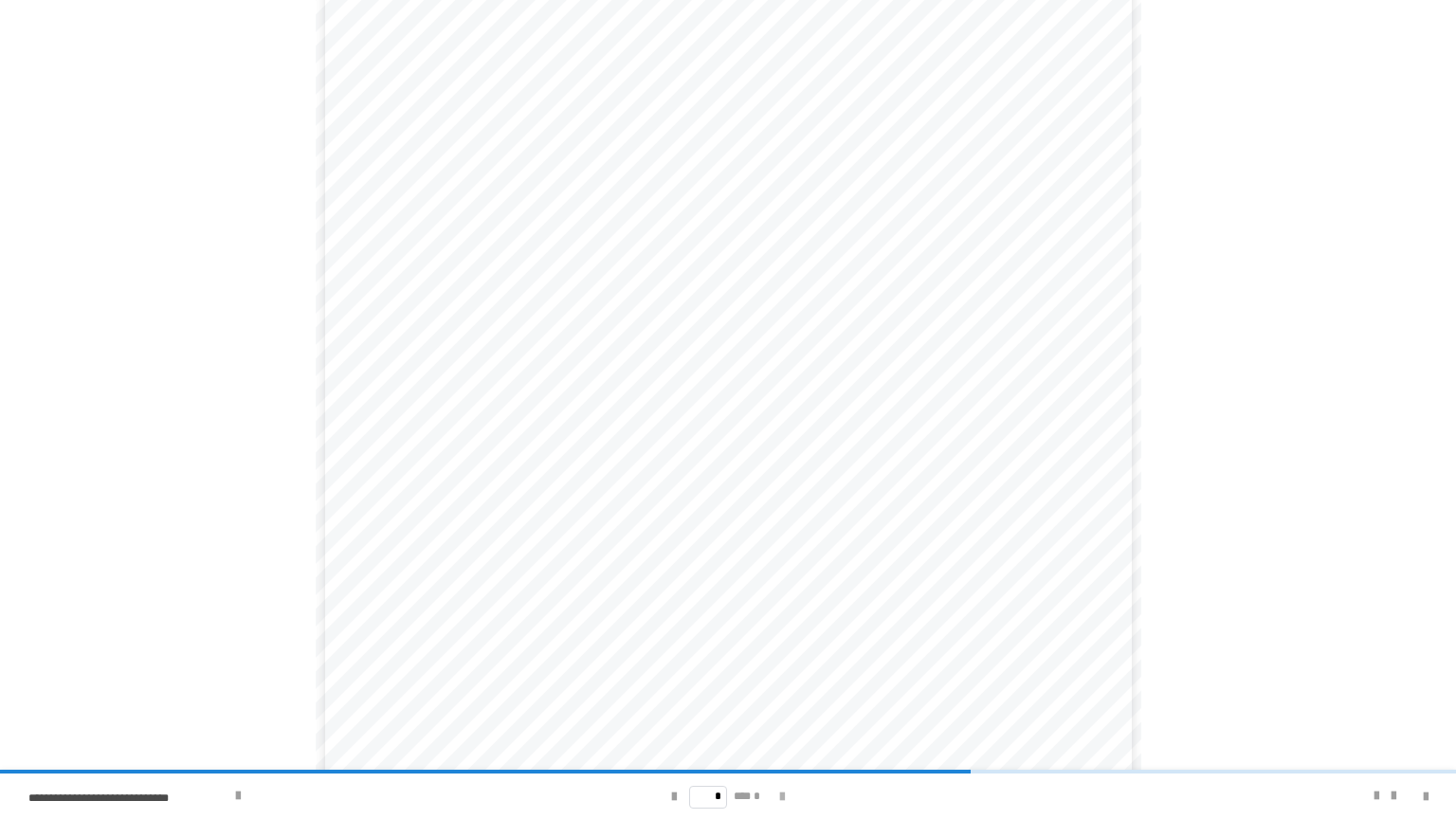 click at bounding box center (782, 797) 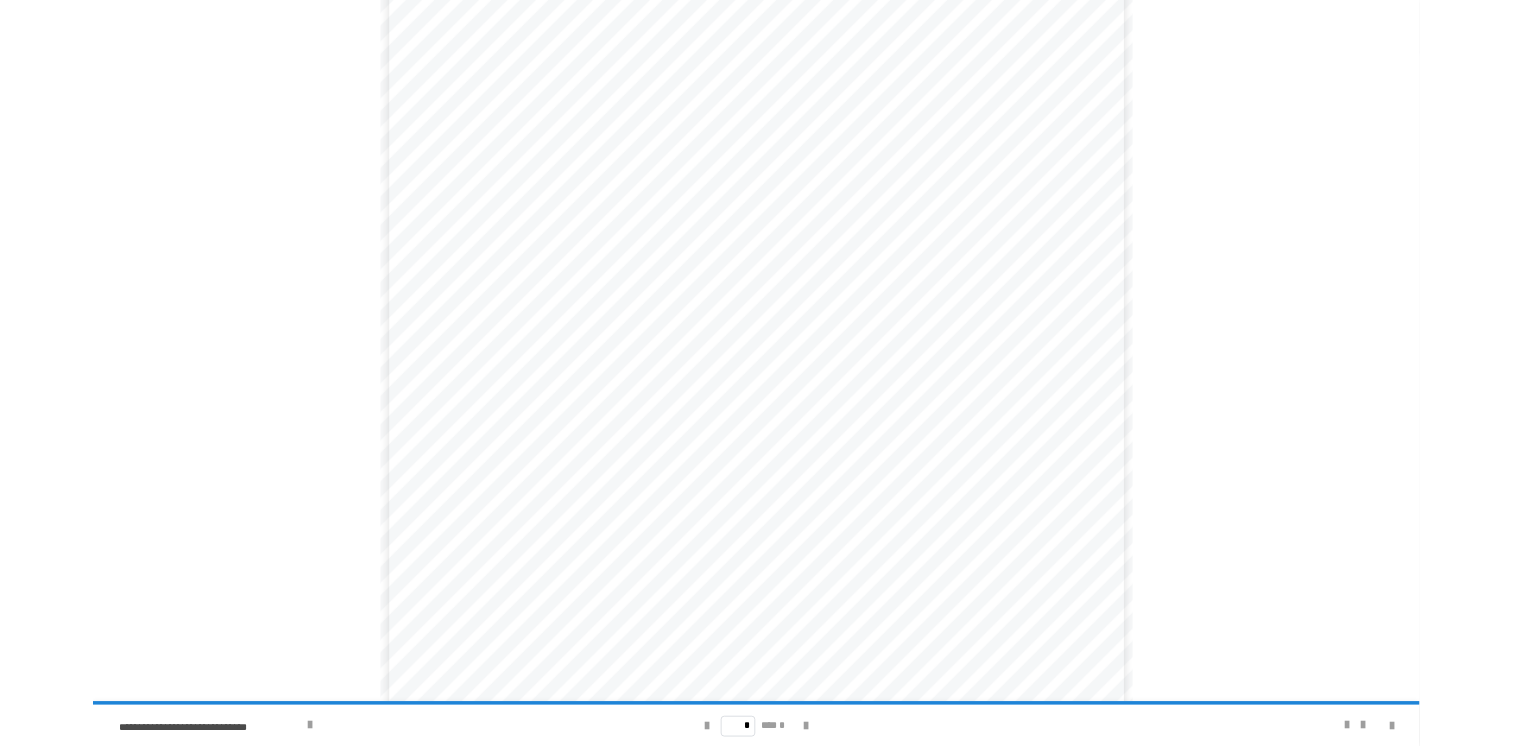 scroll, scrollTop: 0, scrollLeft: 0, axis: both 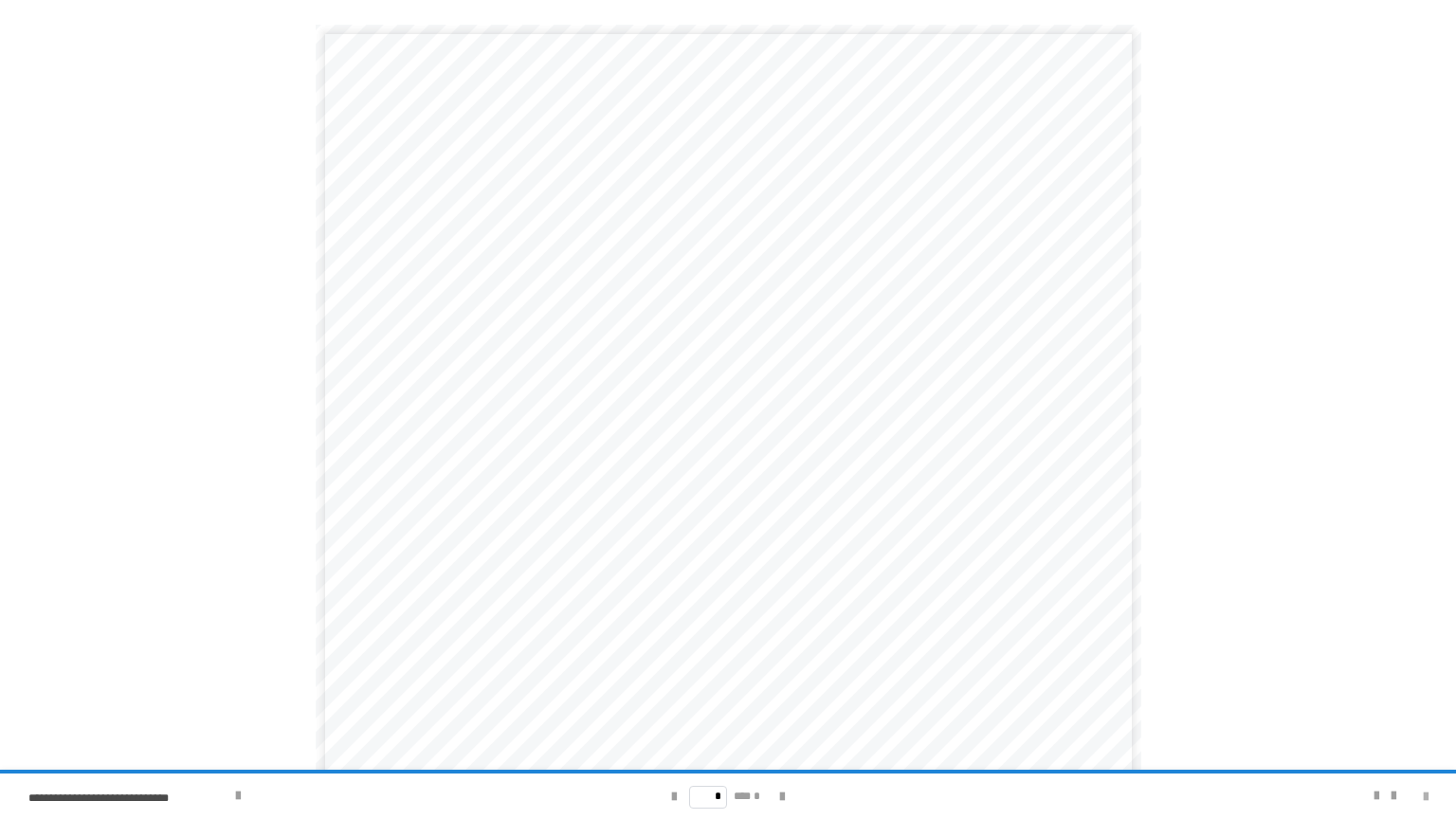 click at bounding box center [1426, 797] 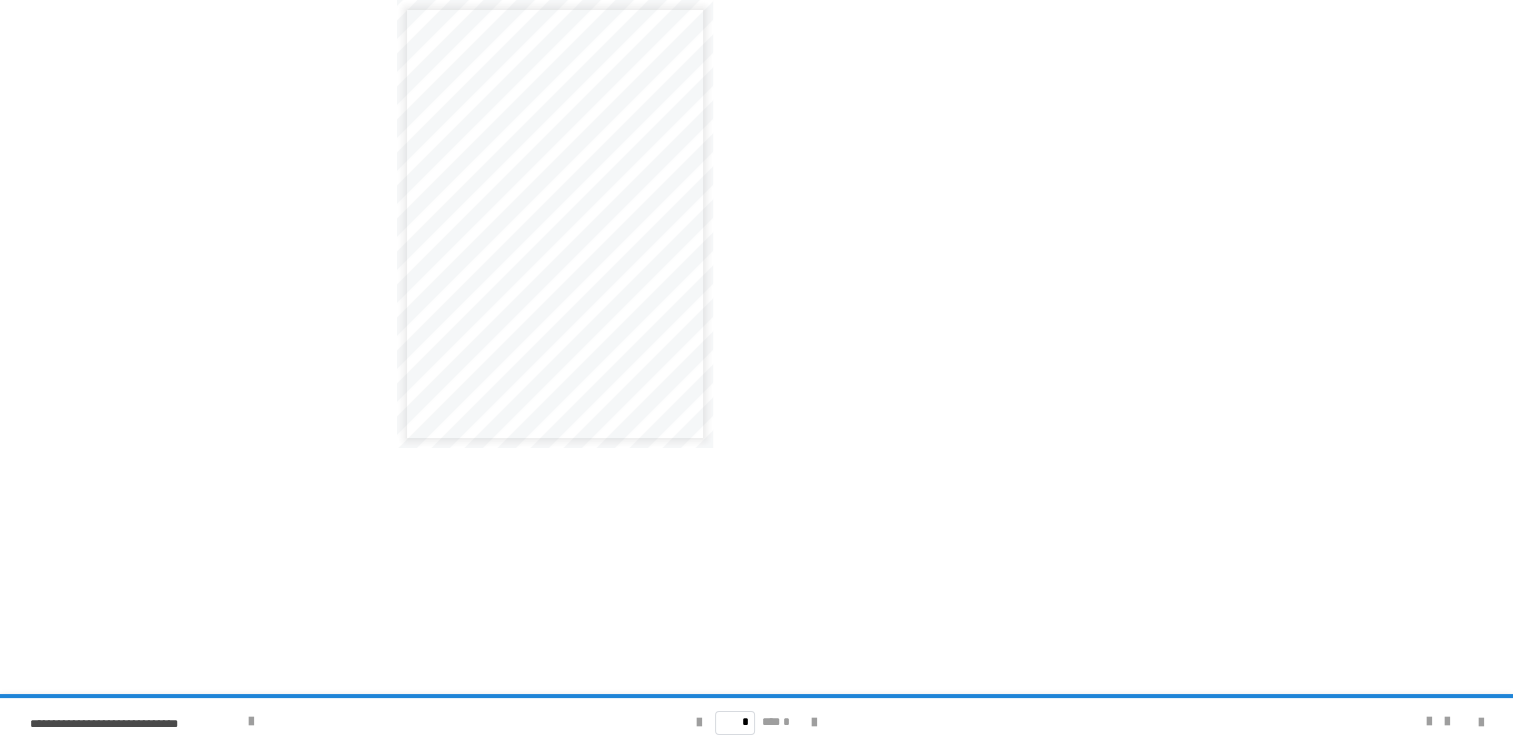 scroll, scrollTop: 183, scrollLeft: 0, axis: vertical 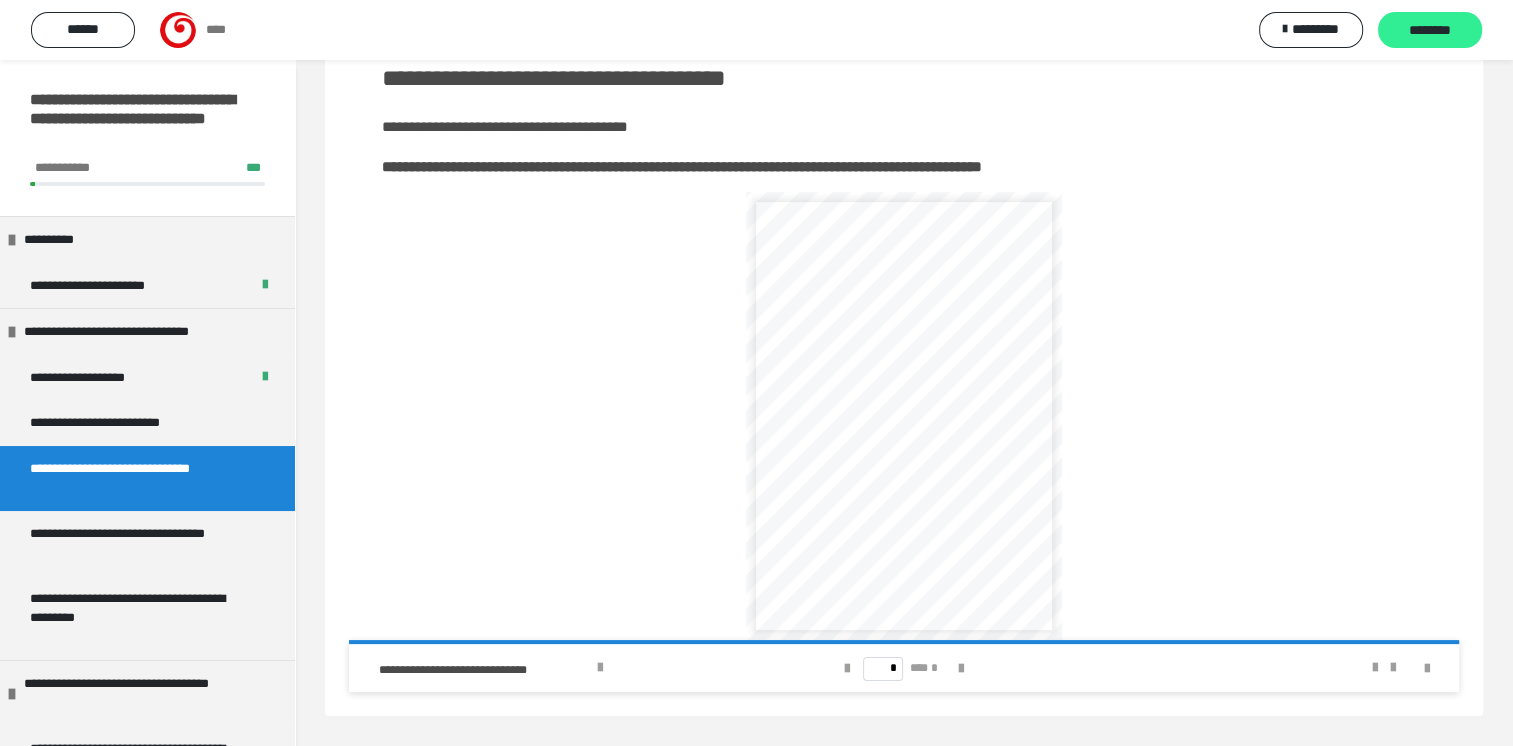 click on "********" at bounding box center (1430, 31) 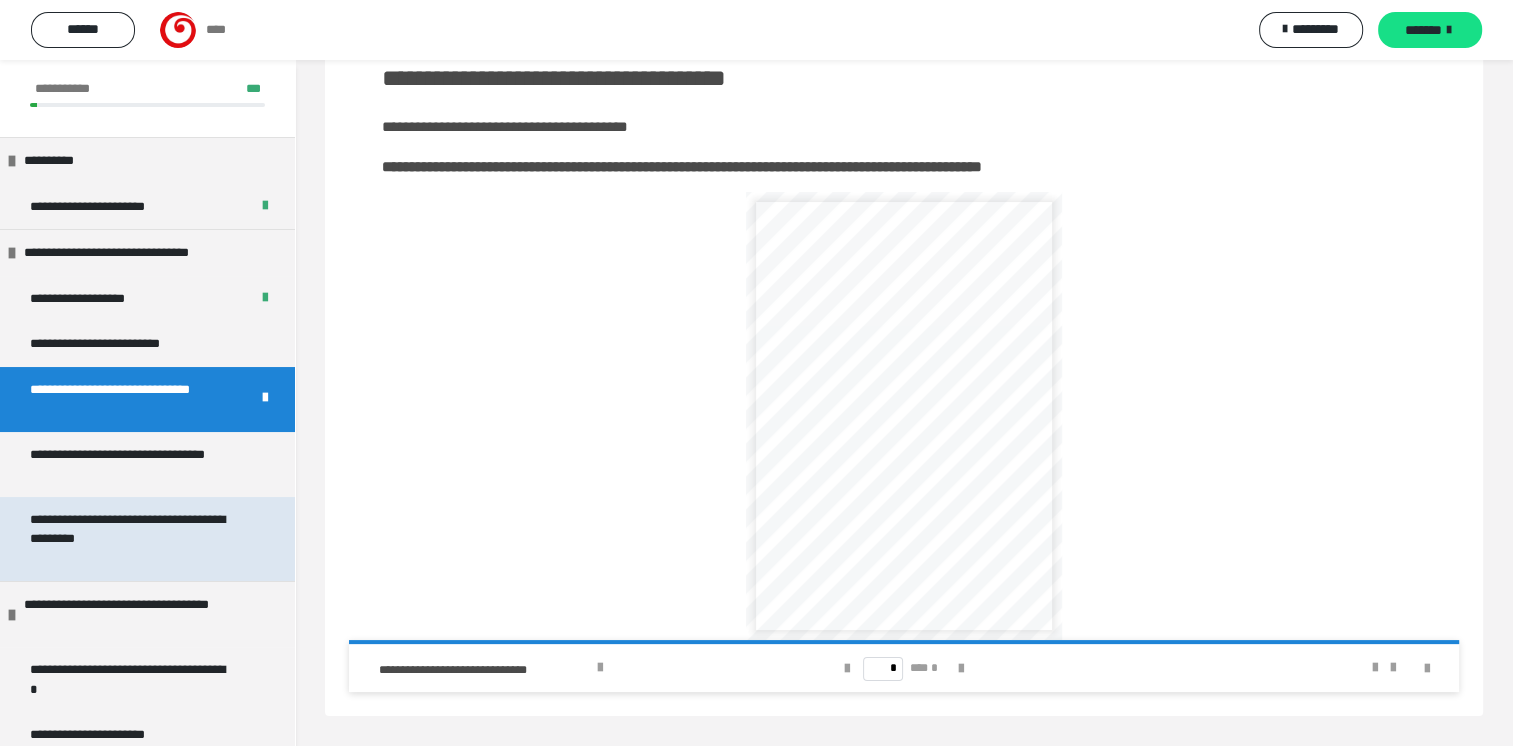 scroll, scrollTop: 200, scrollLeft: 0, axis: vertical 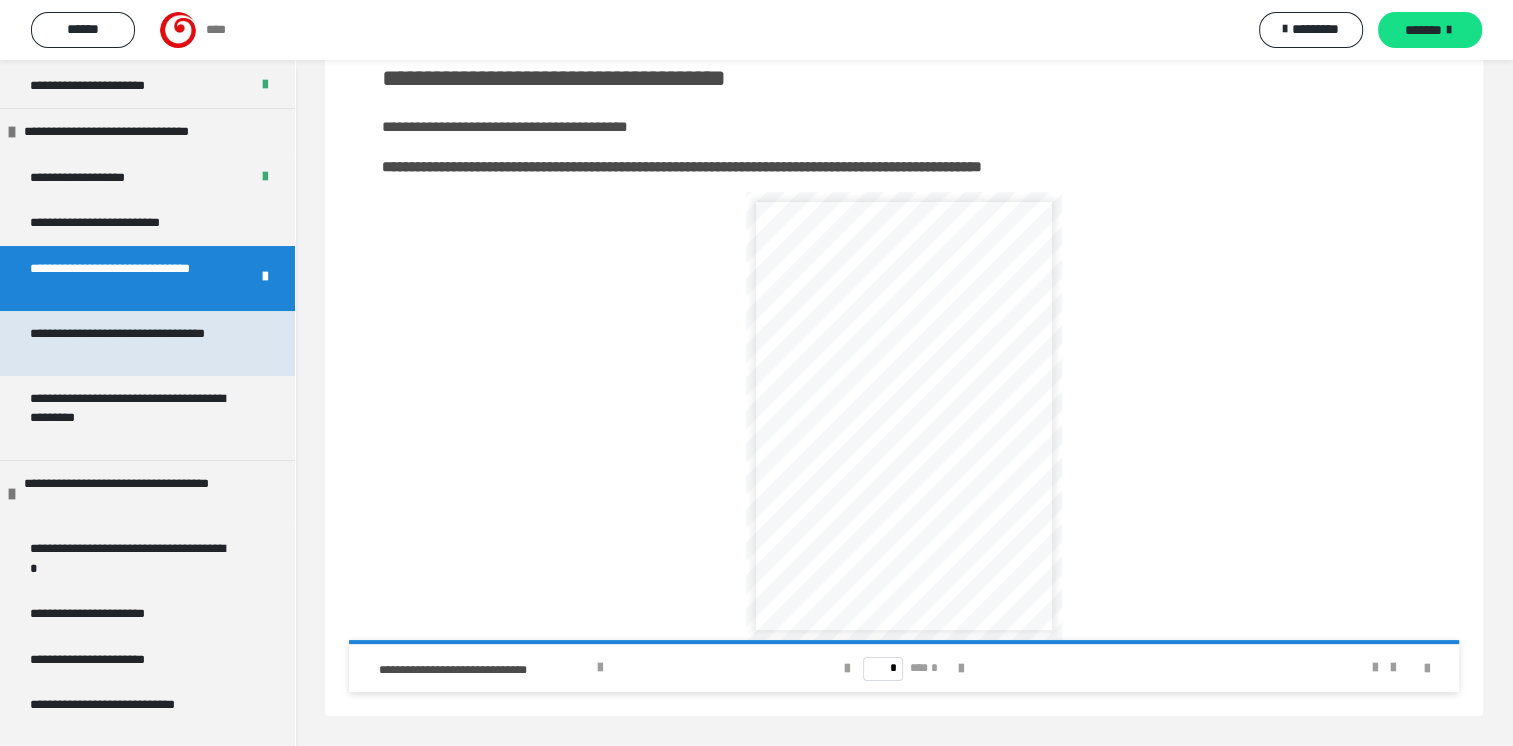 click on "**********" at bounding box center [132, 343] 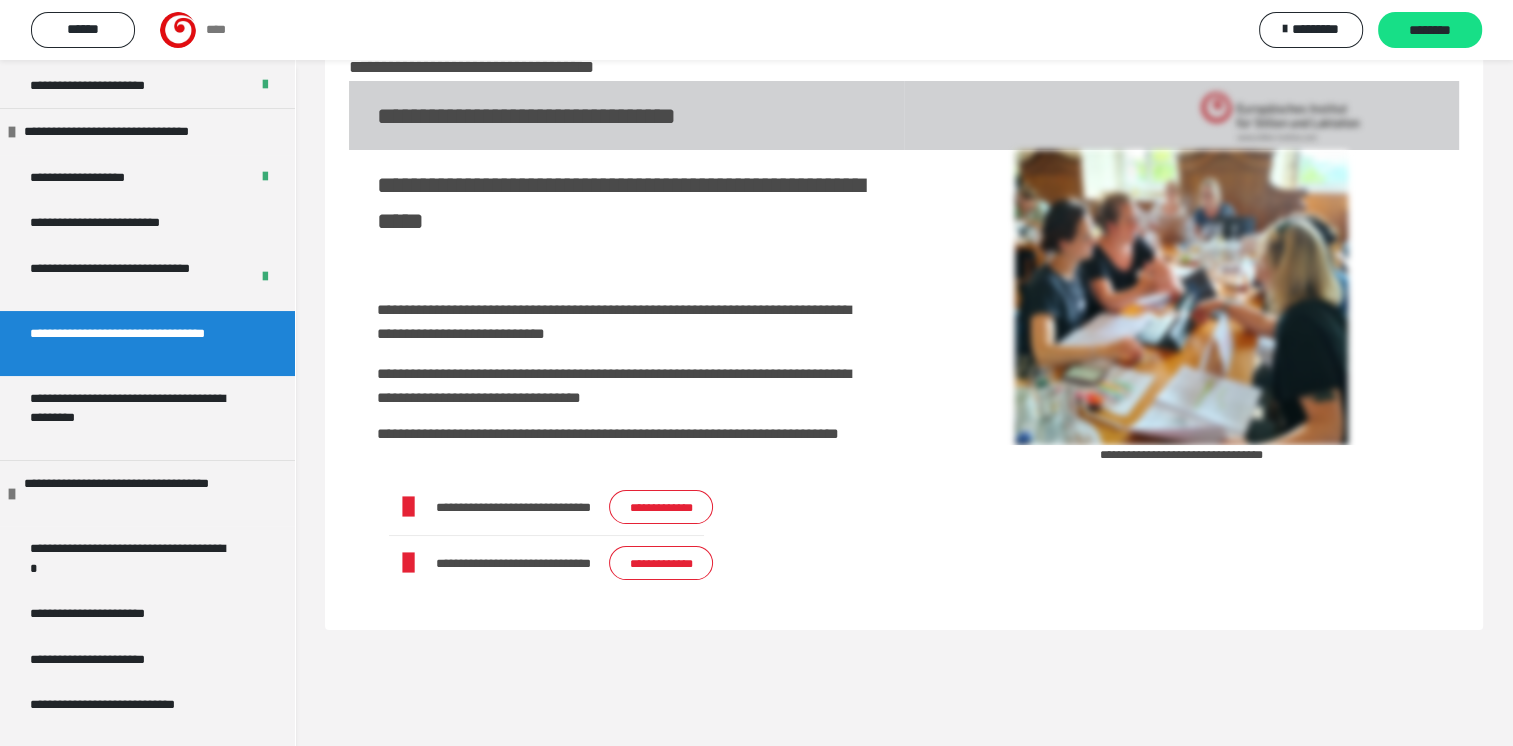 scroll, scrollTop: 60, scrollLeft: 0, axis: vertical 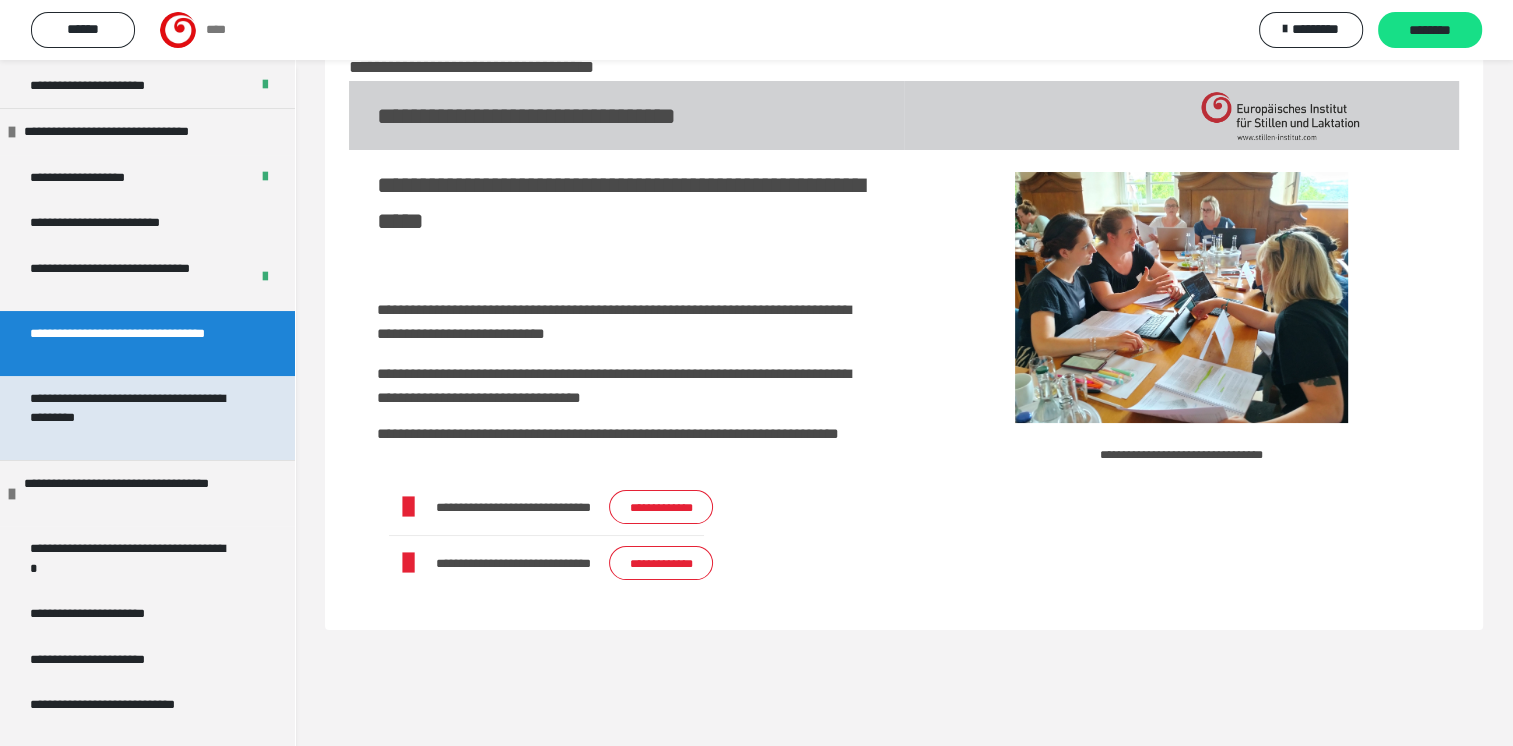 click on "**********" at bounding box center (132, 418) 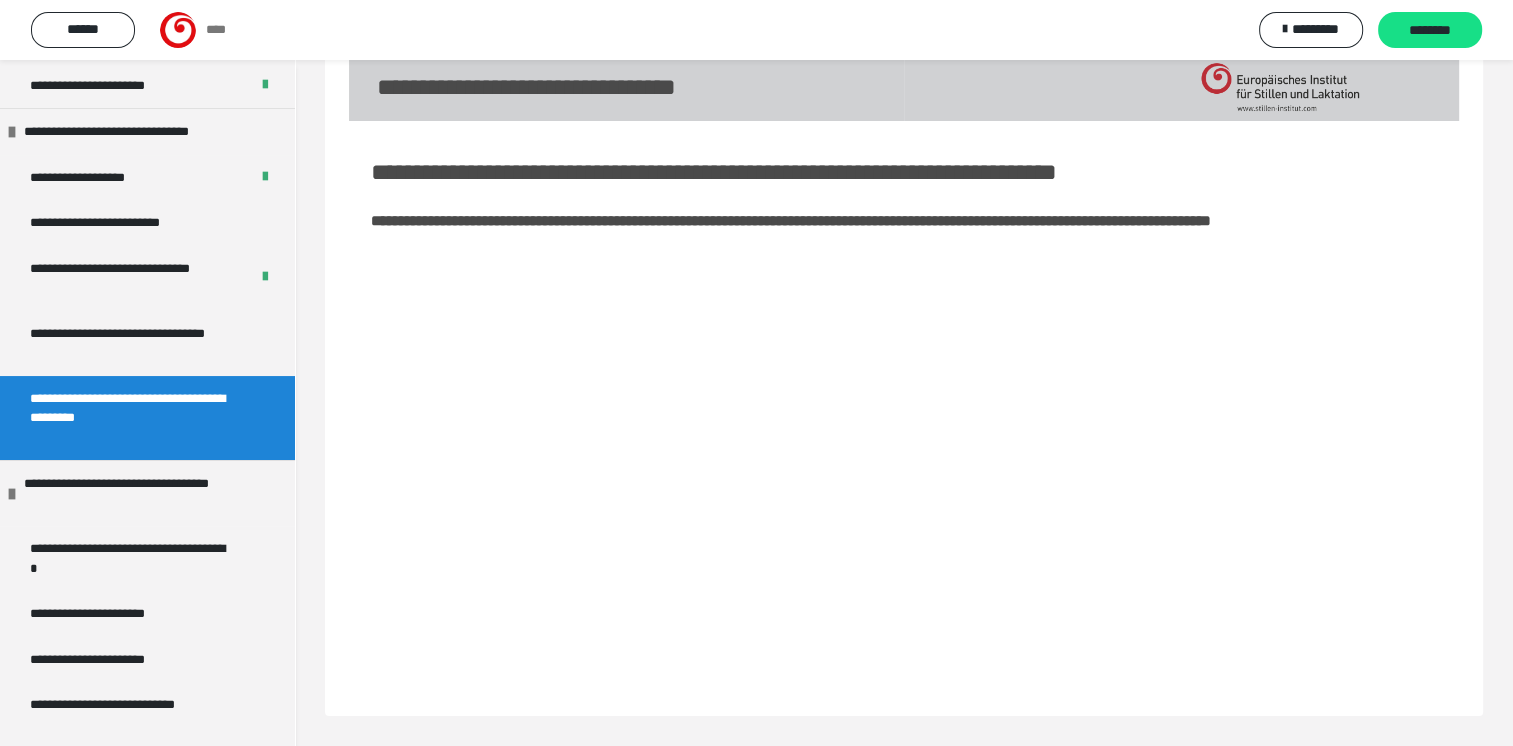 scroll, scrollTop: 100, scrollLeft: 0, axis: vertical 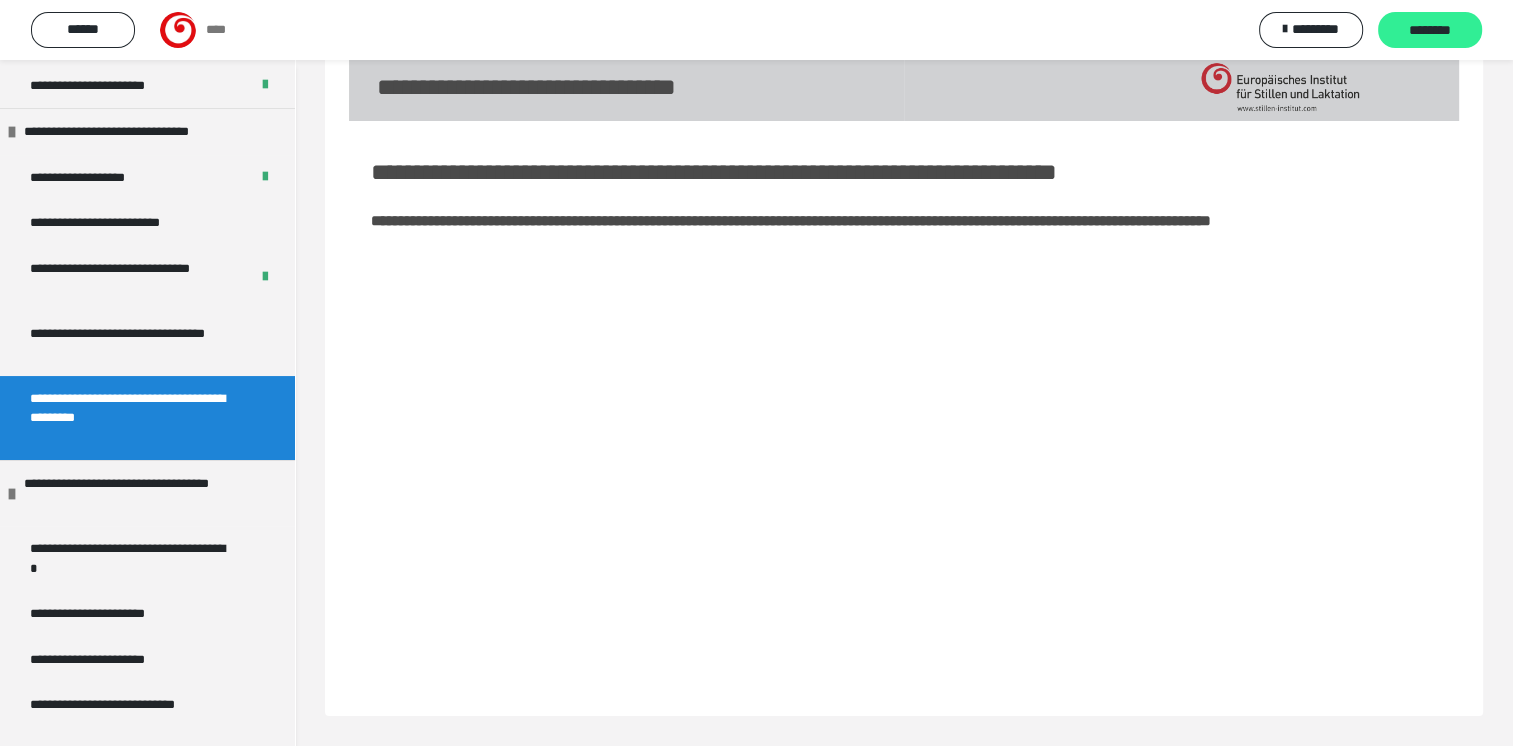 click on "********" at bounding box center (1430, 31) 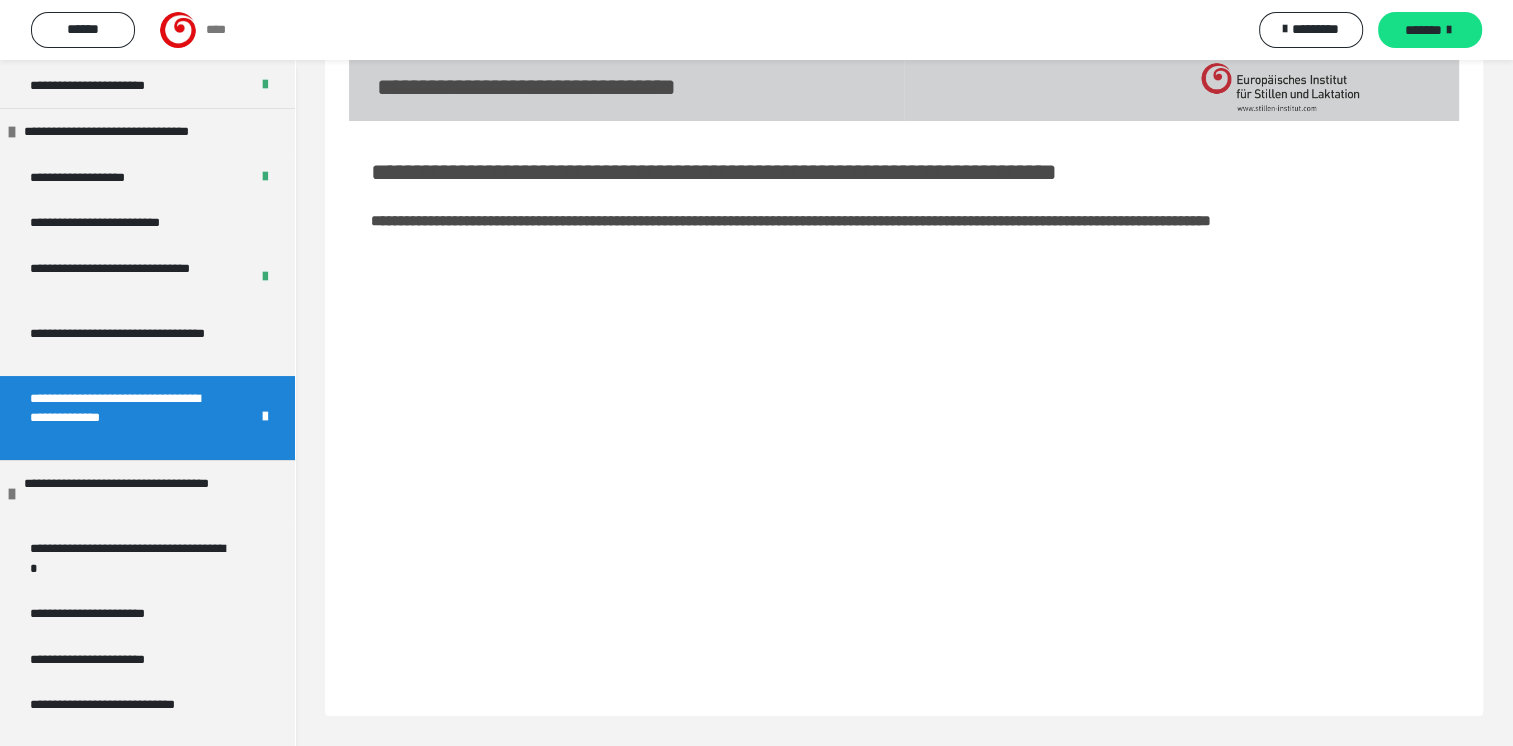 scroll, scrollTop: 111, scrollLeft: 0, axis: vertical 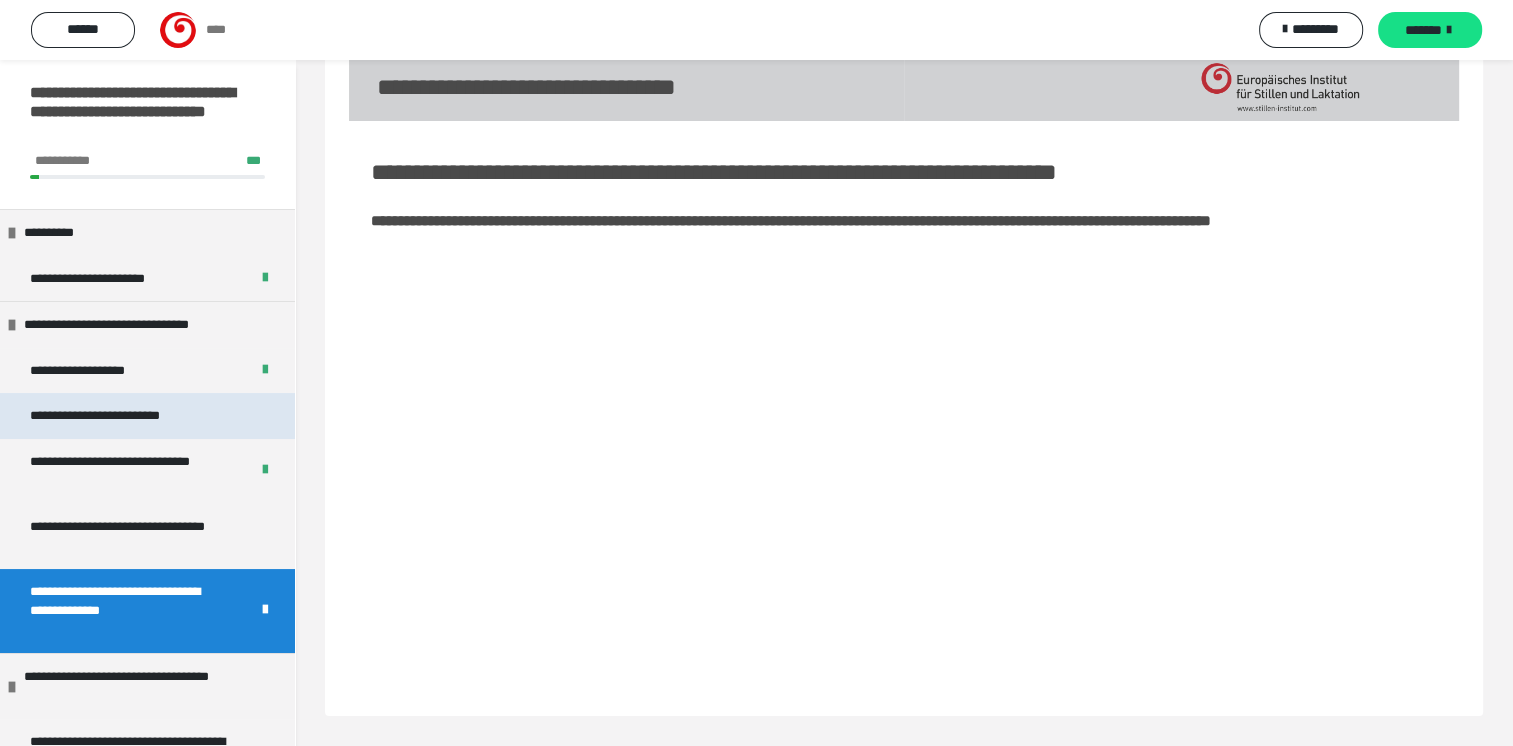 click on "**********" at bounding box center [129, 416] 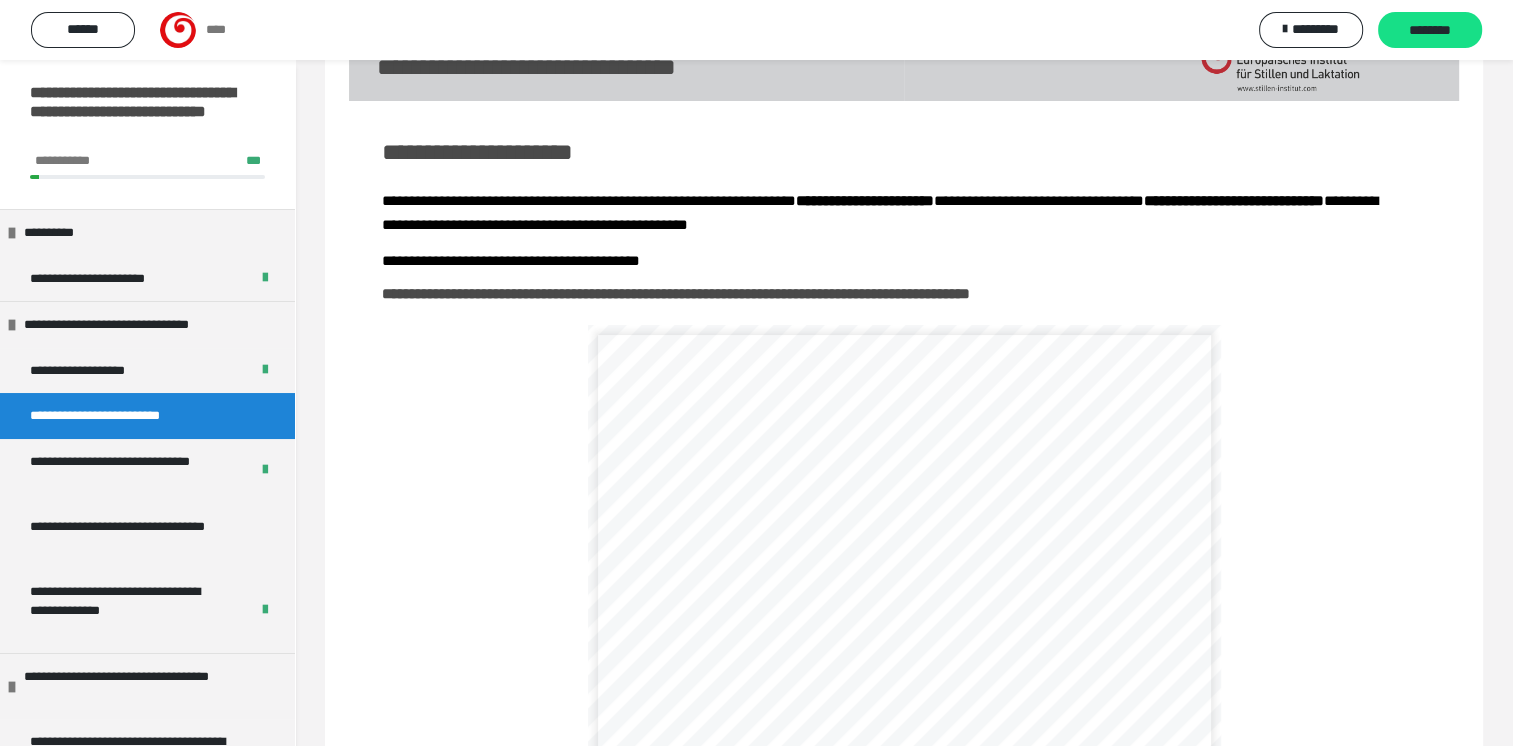 scroll, scrollTop: 0, scrollLeft: 0, axis: both 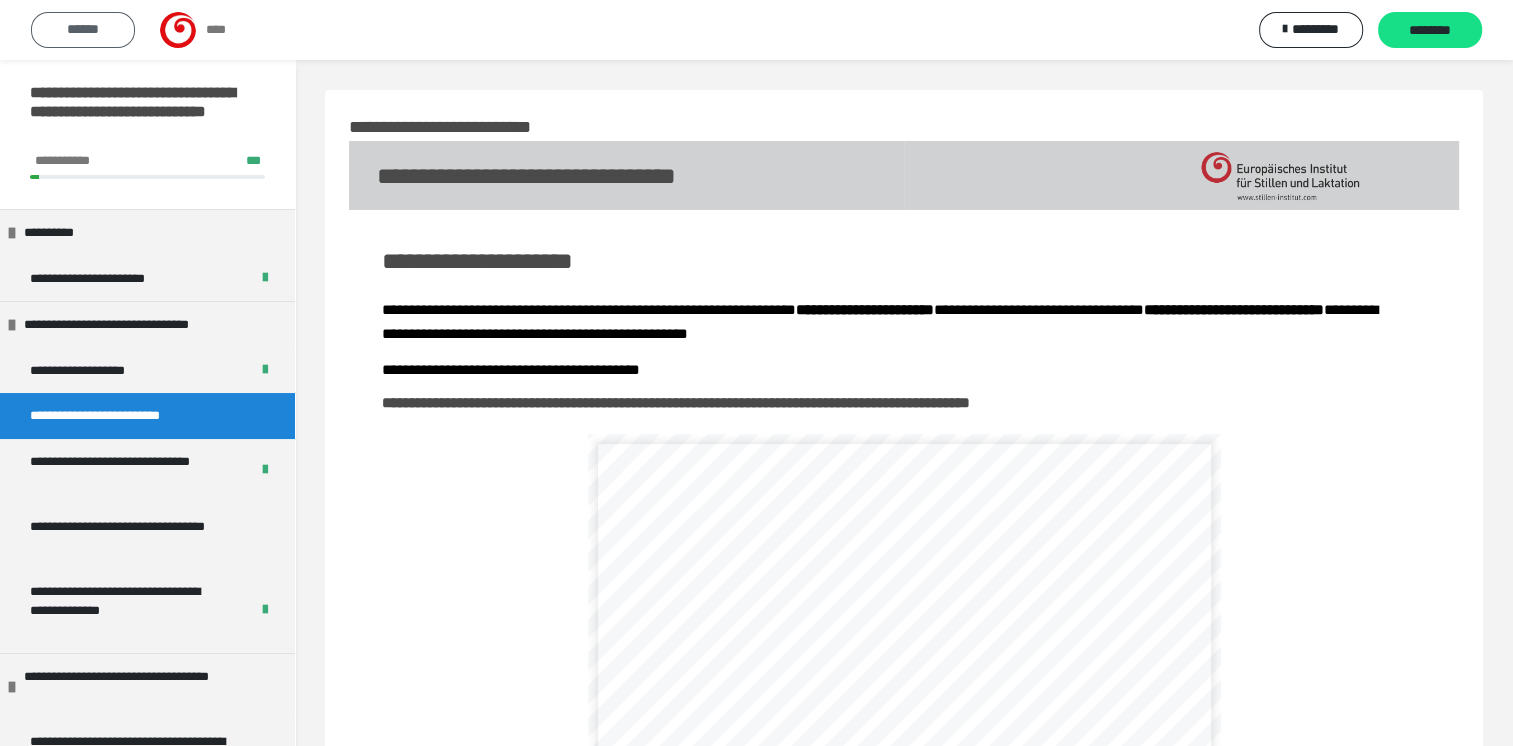click on "******" at bounding box center [83, 29] 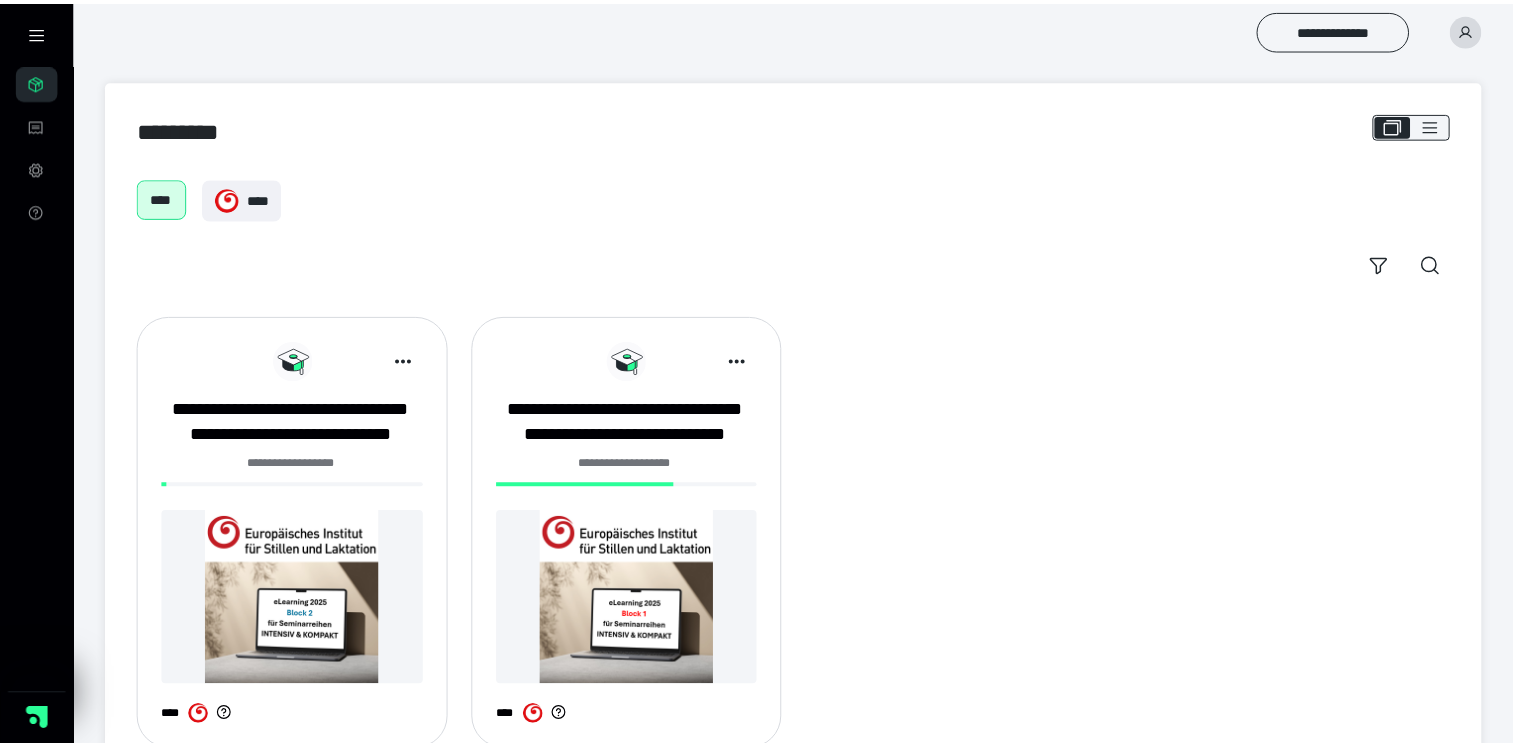 scroll, scrollTop: 0, scrollLeft: 0, axis: both 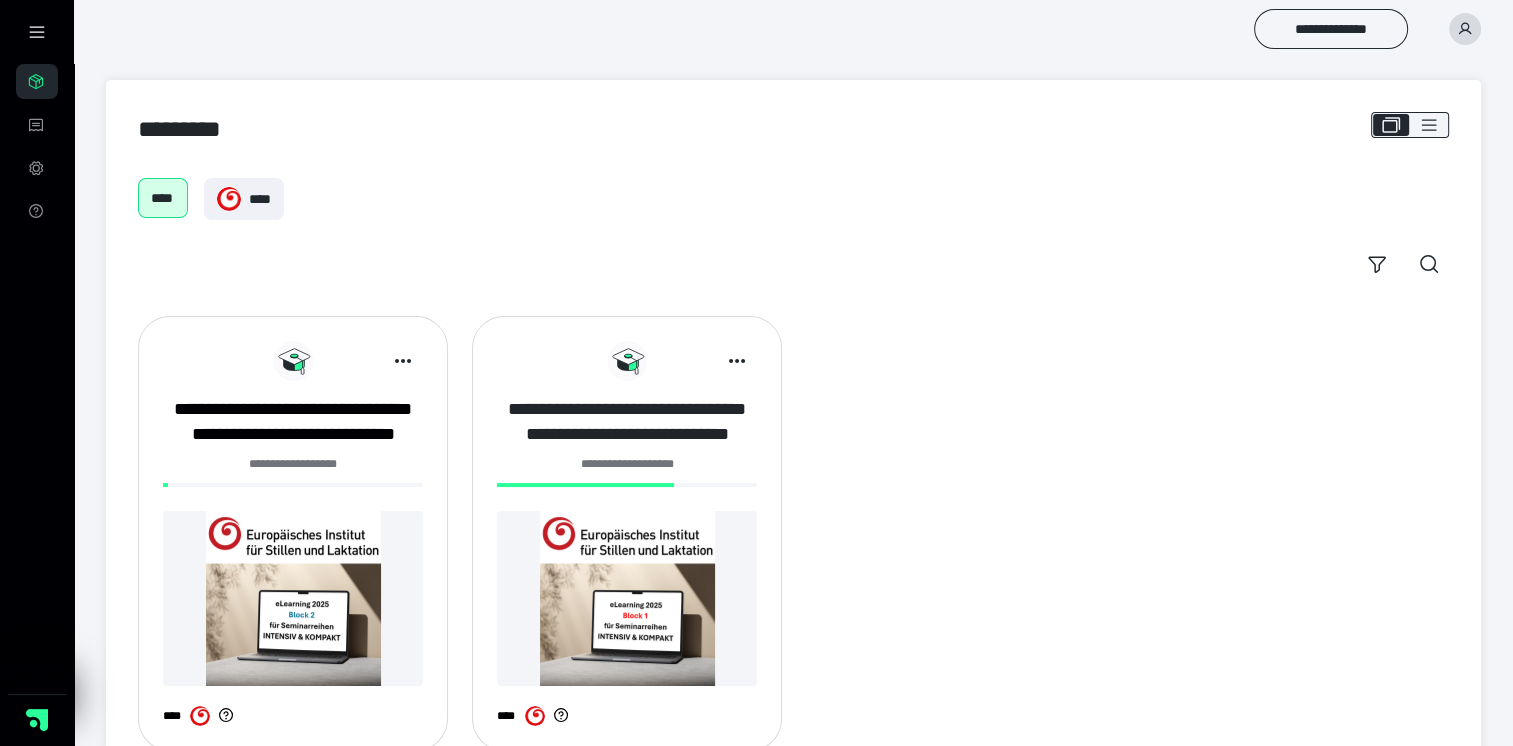 click on "**********" at bounding box center (627, 422) 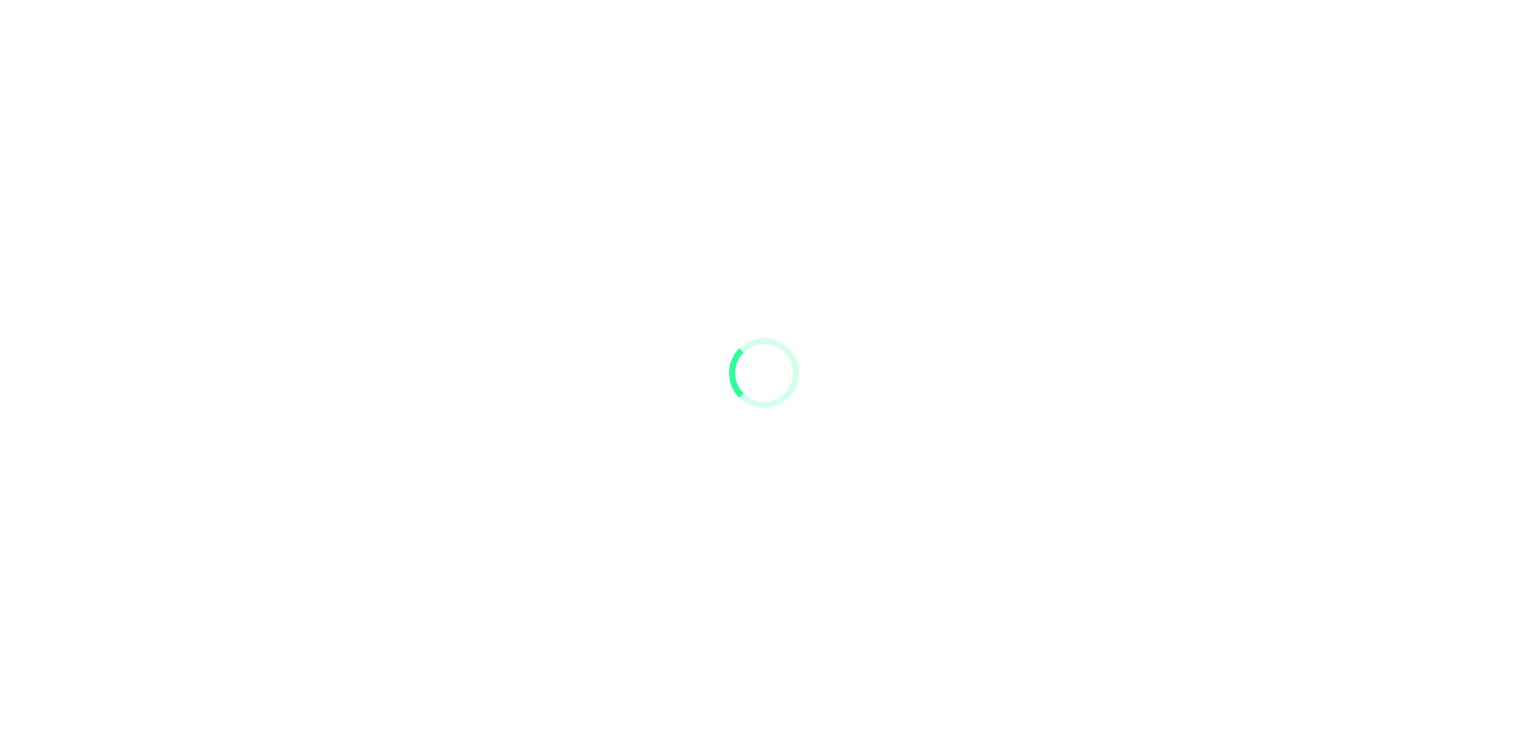 scroll, scrollTop: 0, scrollLeft: 0, axis: both 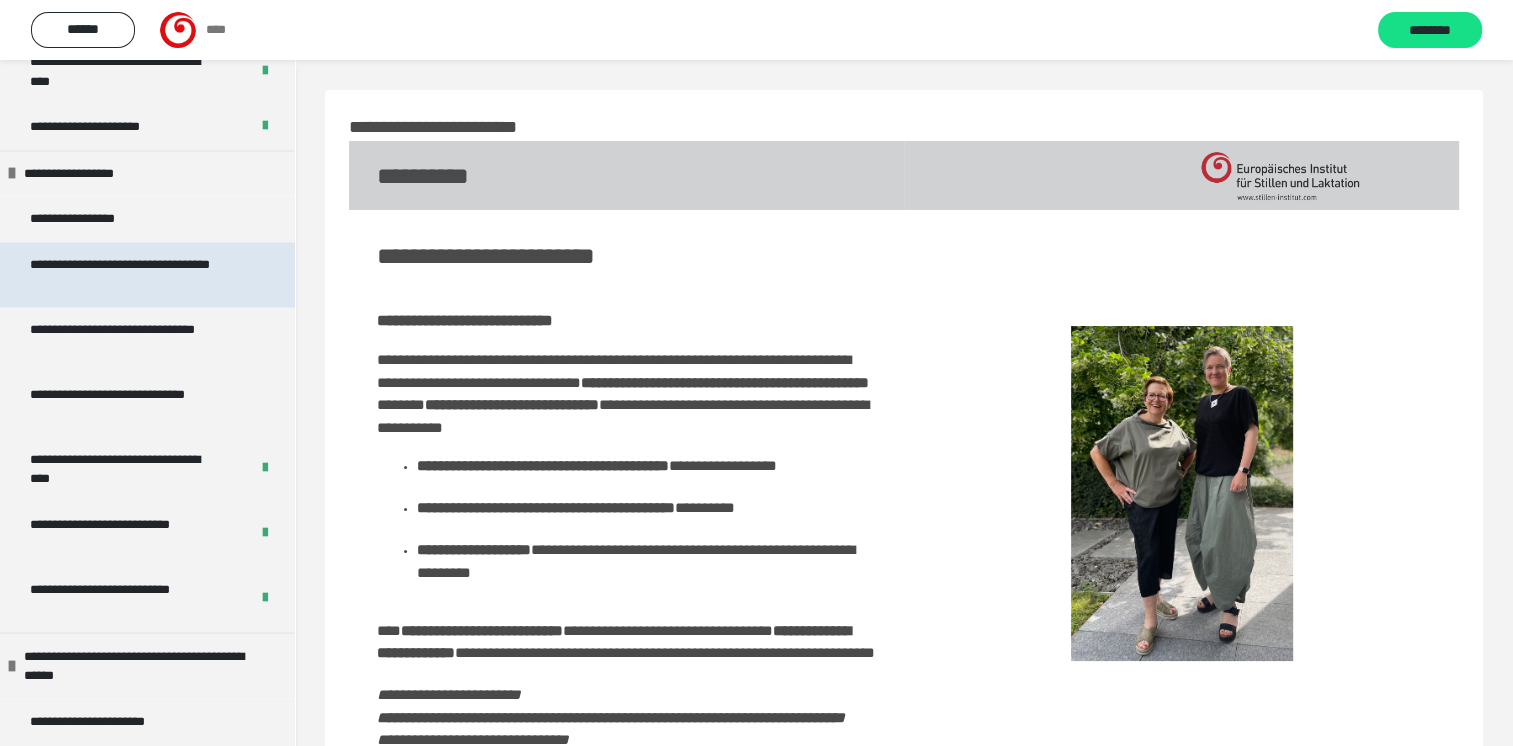 click on "**********" at bounding box center (132, 274) 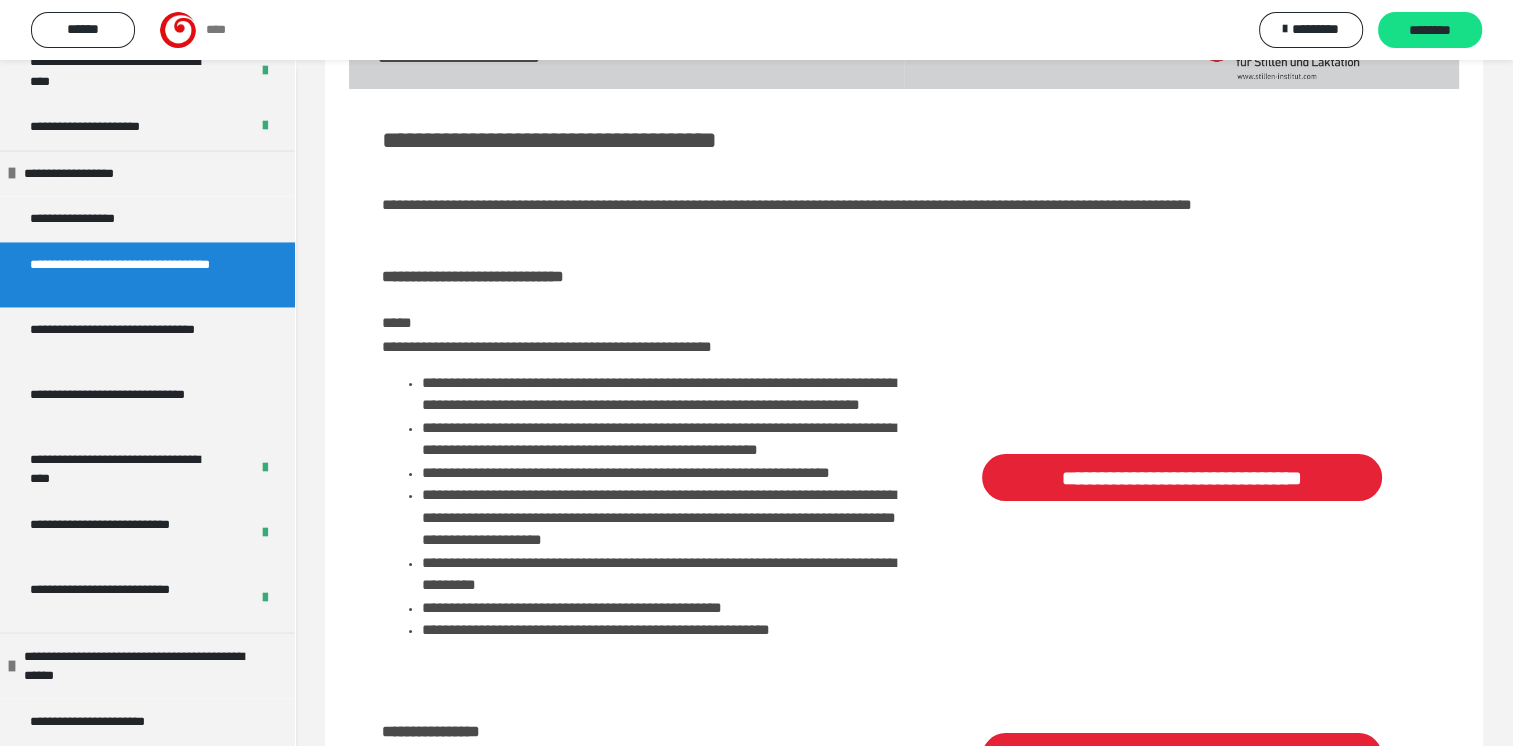 scroll, scrollTop: 349, scrollLeft: 0, axis: vertical 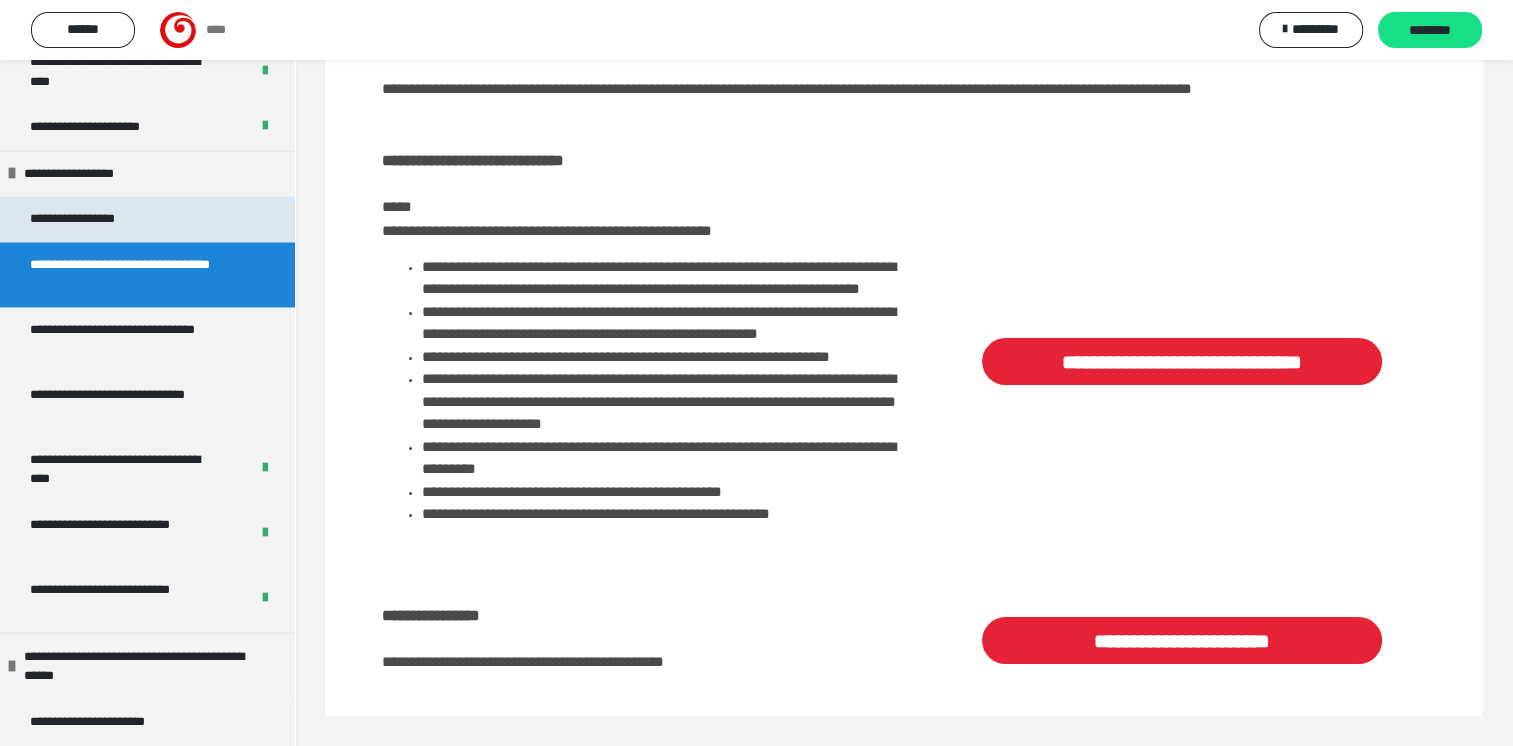 click on "**********" at bounding box center (147, 219) 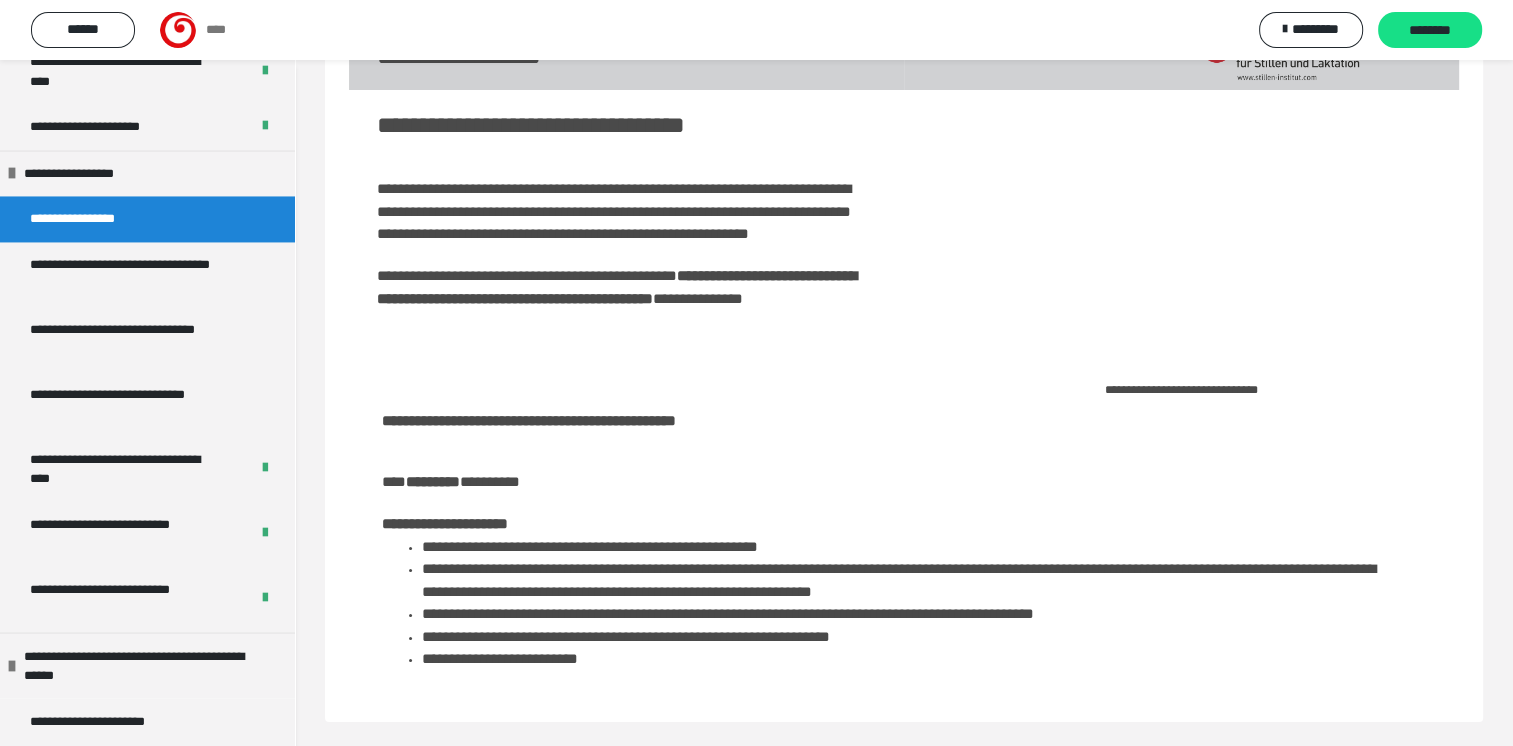scroll, scrollTop: 125, scrollLeft: 0, axis: vertical 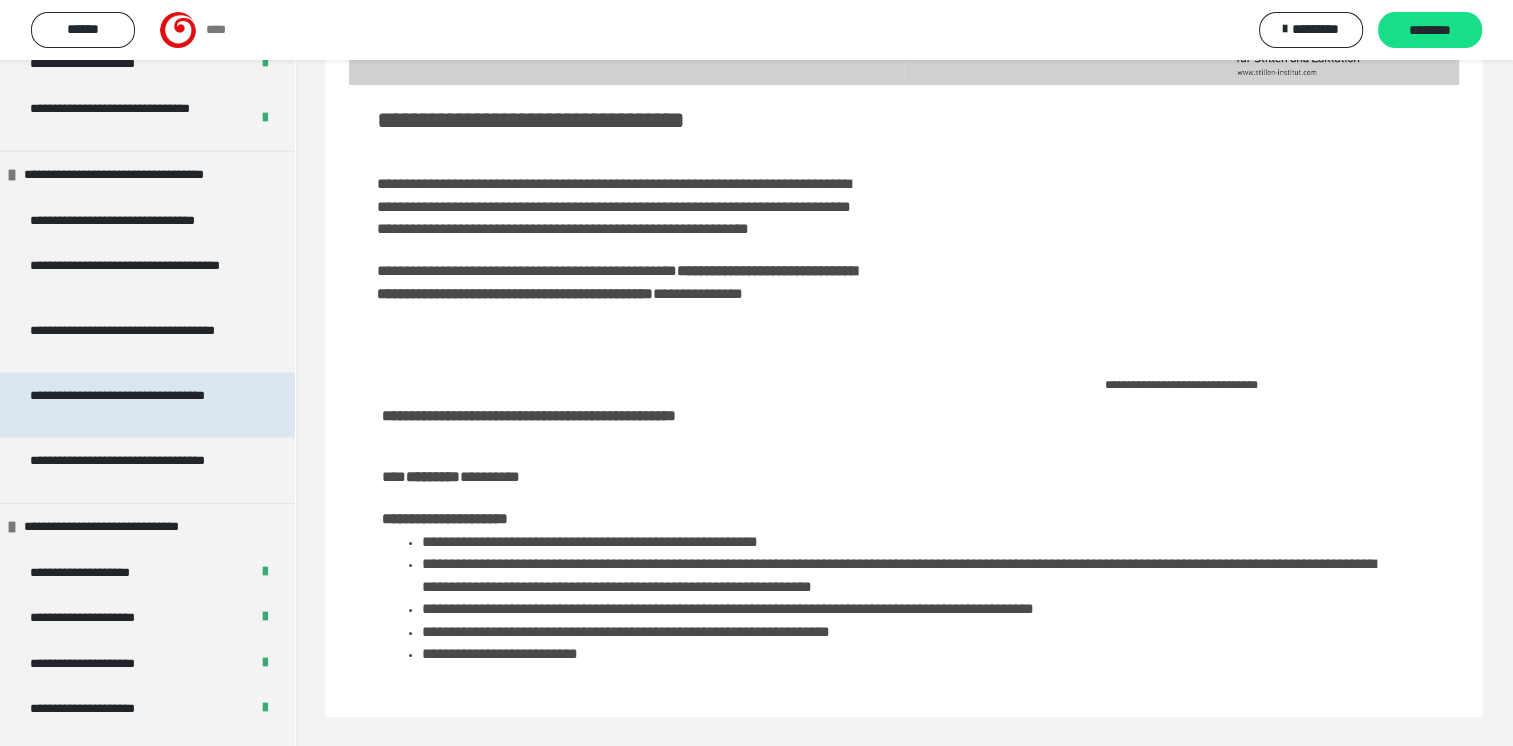 click on "**********" at bounding box center [132, 405] 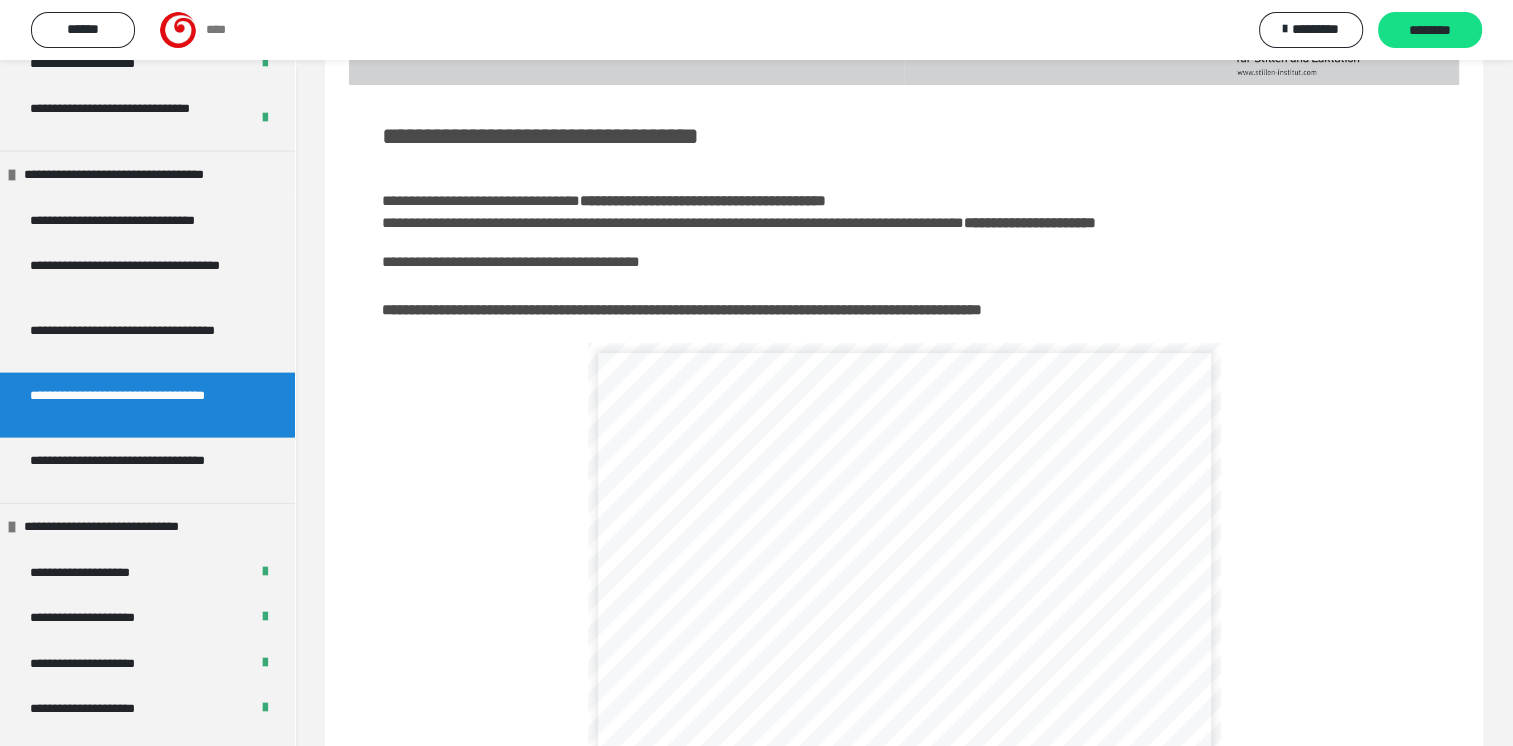 scroll, scrollTop: 275, scrollLeft: 0, axis: vertical 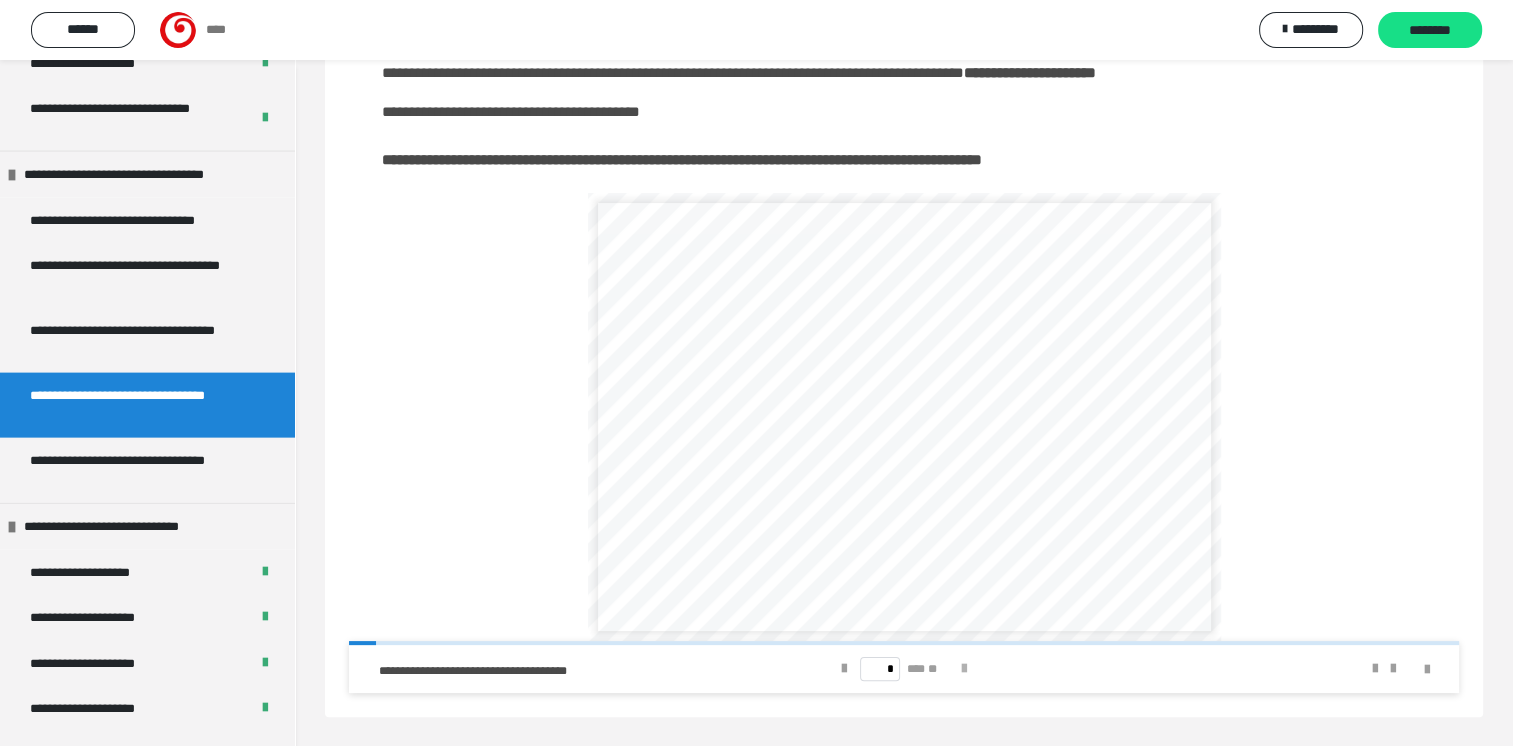 click at bounding box center [964, 669] 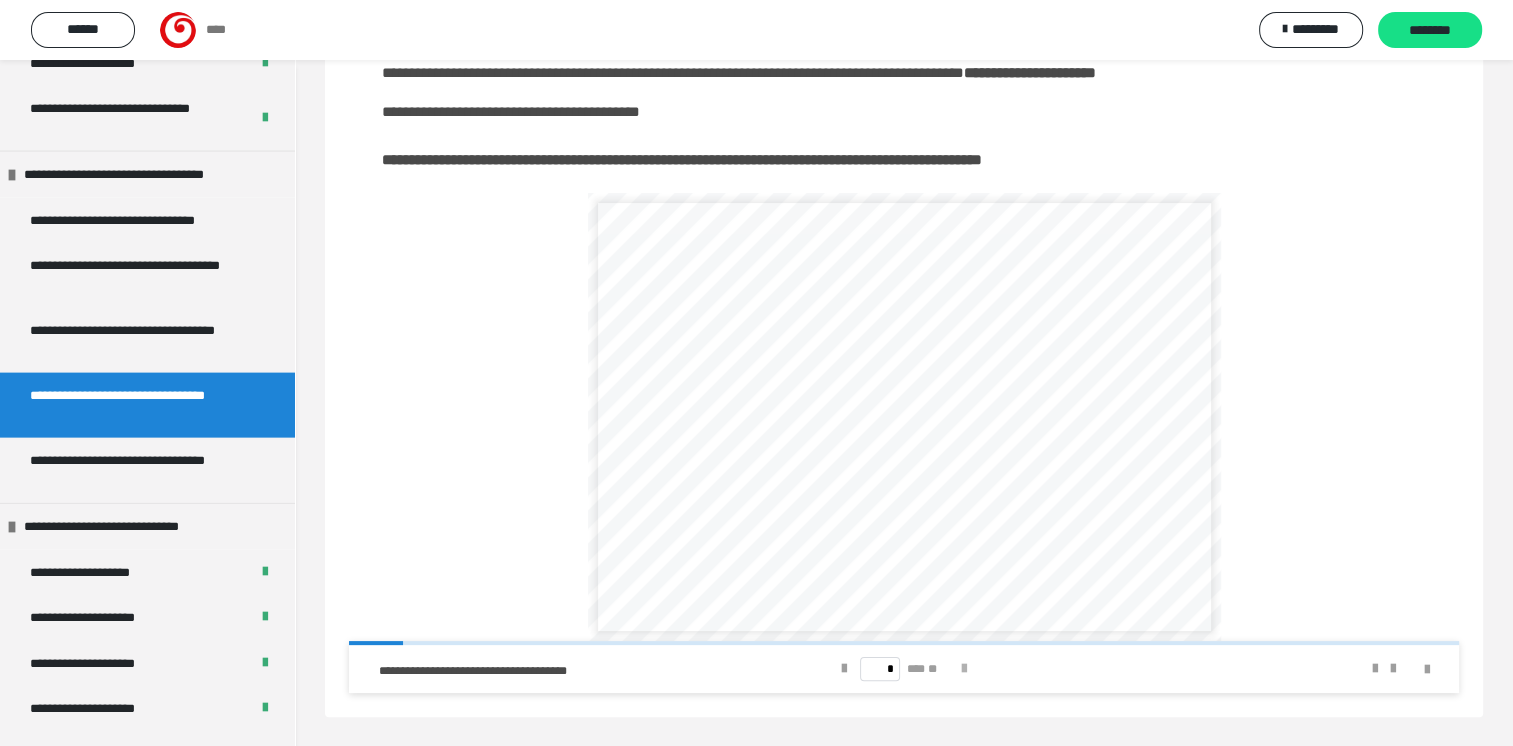 click at bounding box center [964, 669] 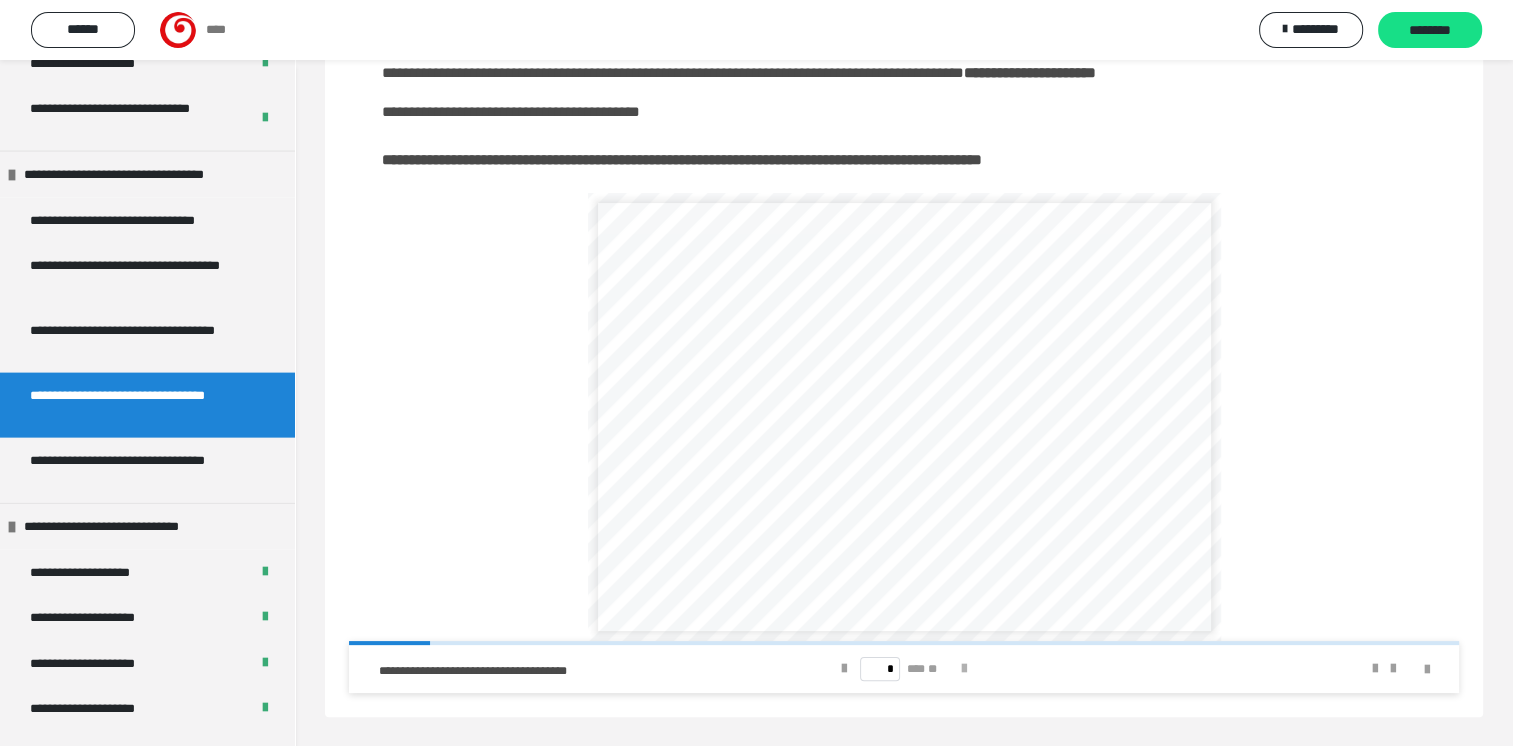 click at bounding box center [964, 669] 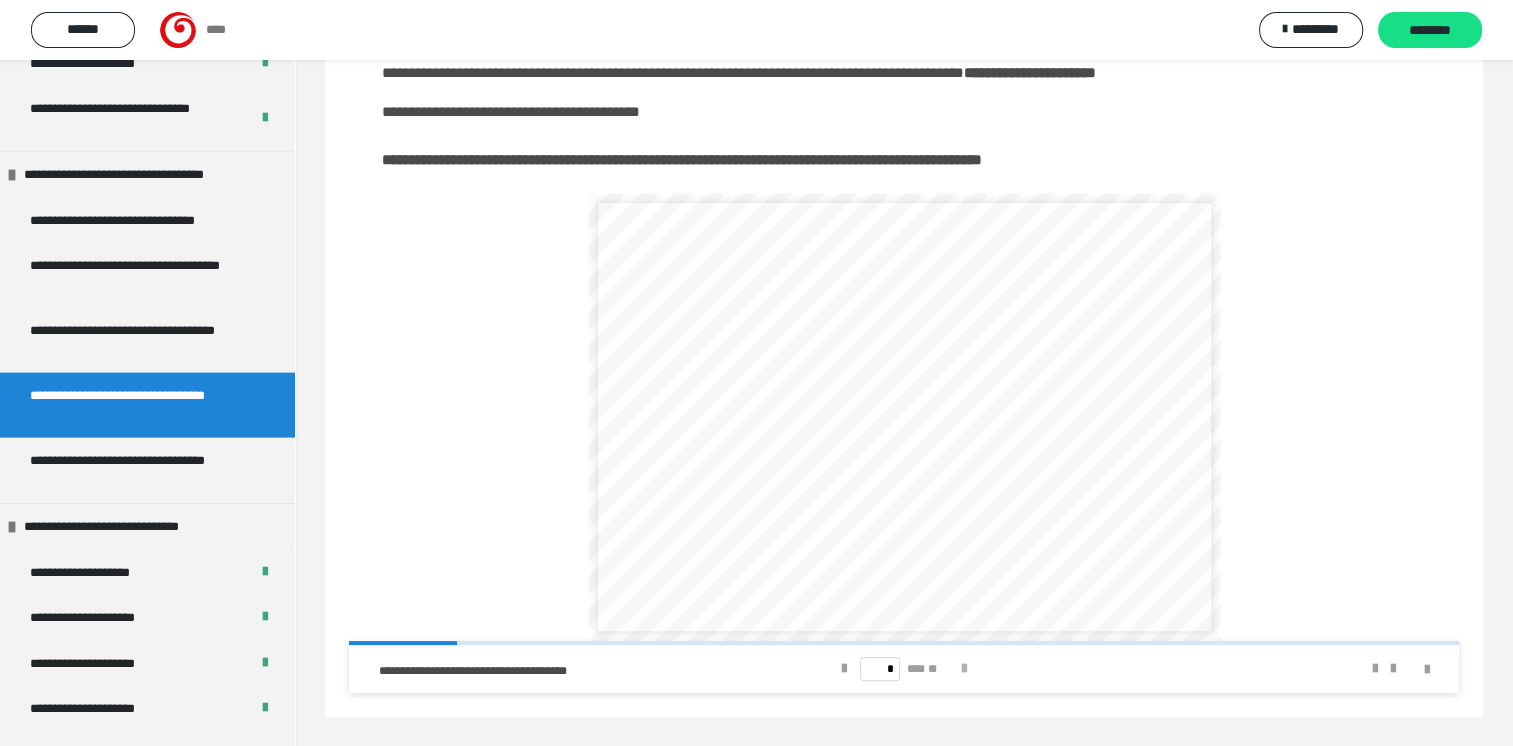 click at bounding box center (964, 669) 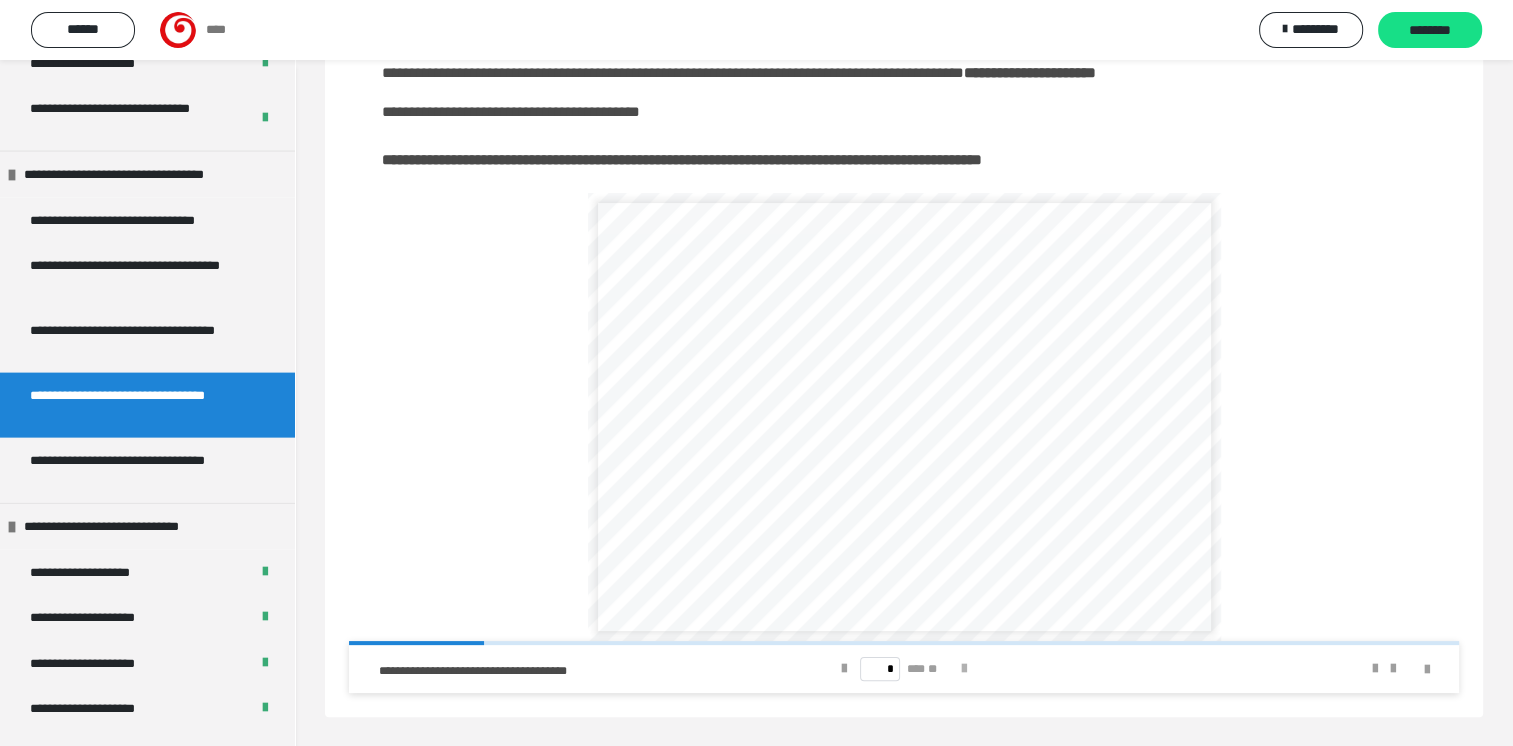 click at bounding box center [964, 669] 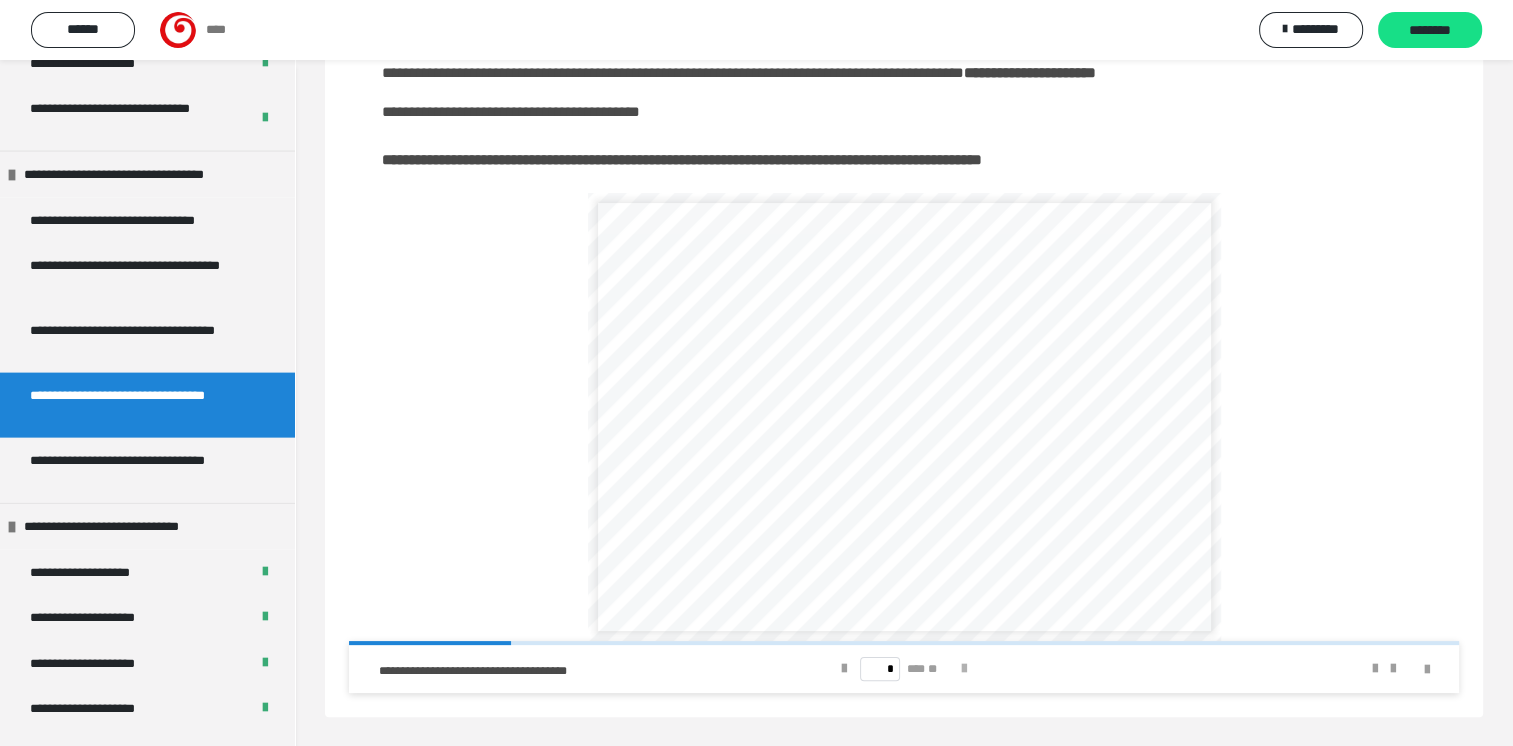 click at bounding box center (964, 669) 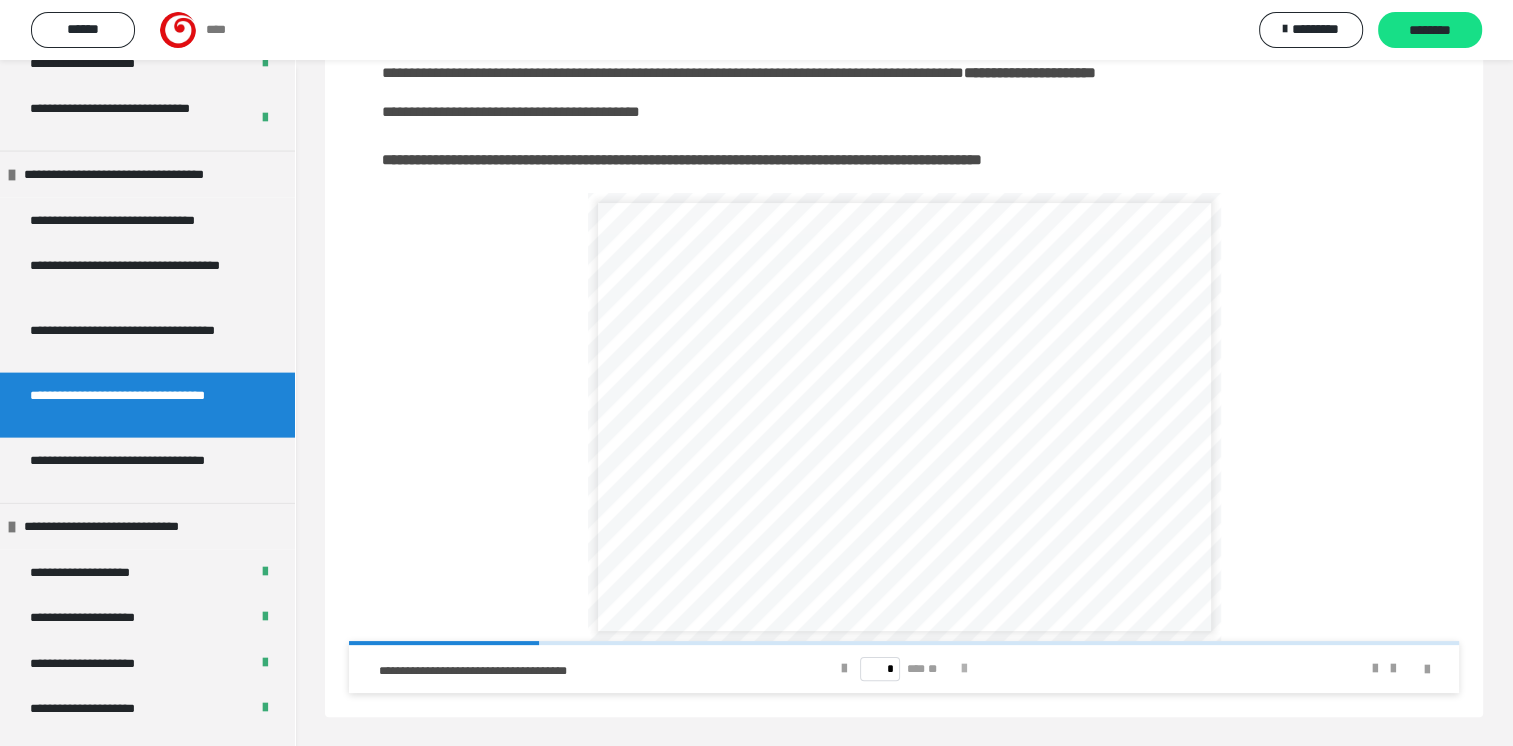 click at bounding box center [964, 669] 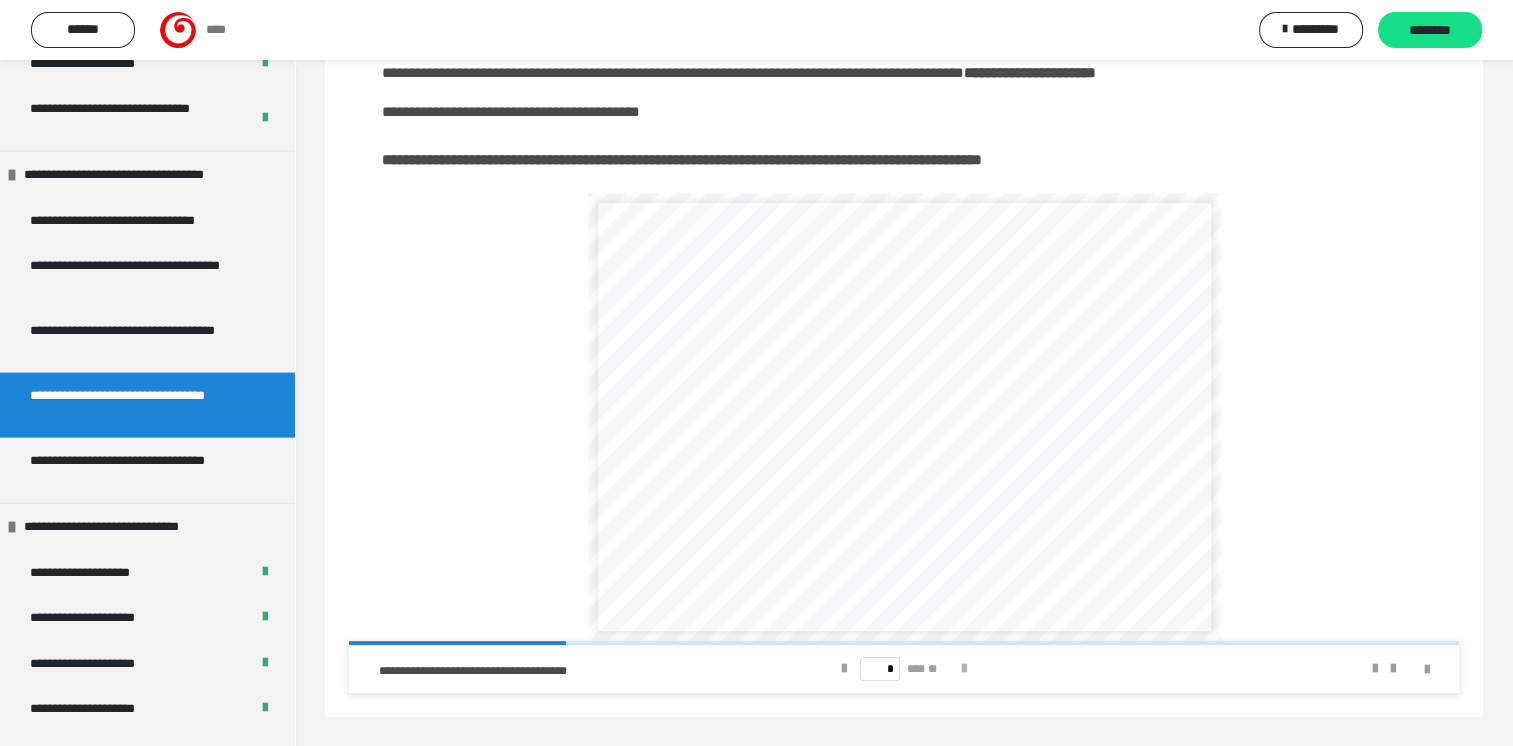 click at bounding box center [964, 669] 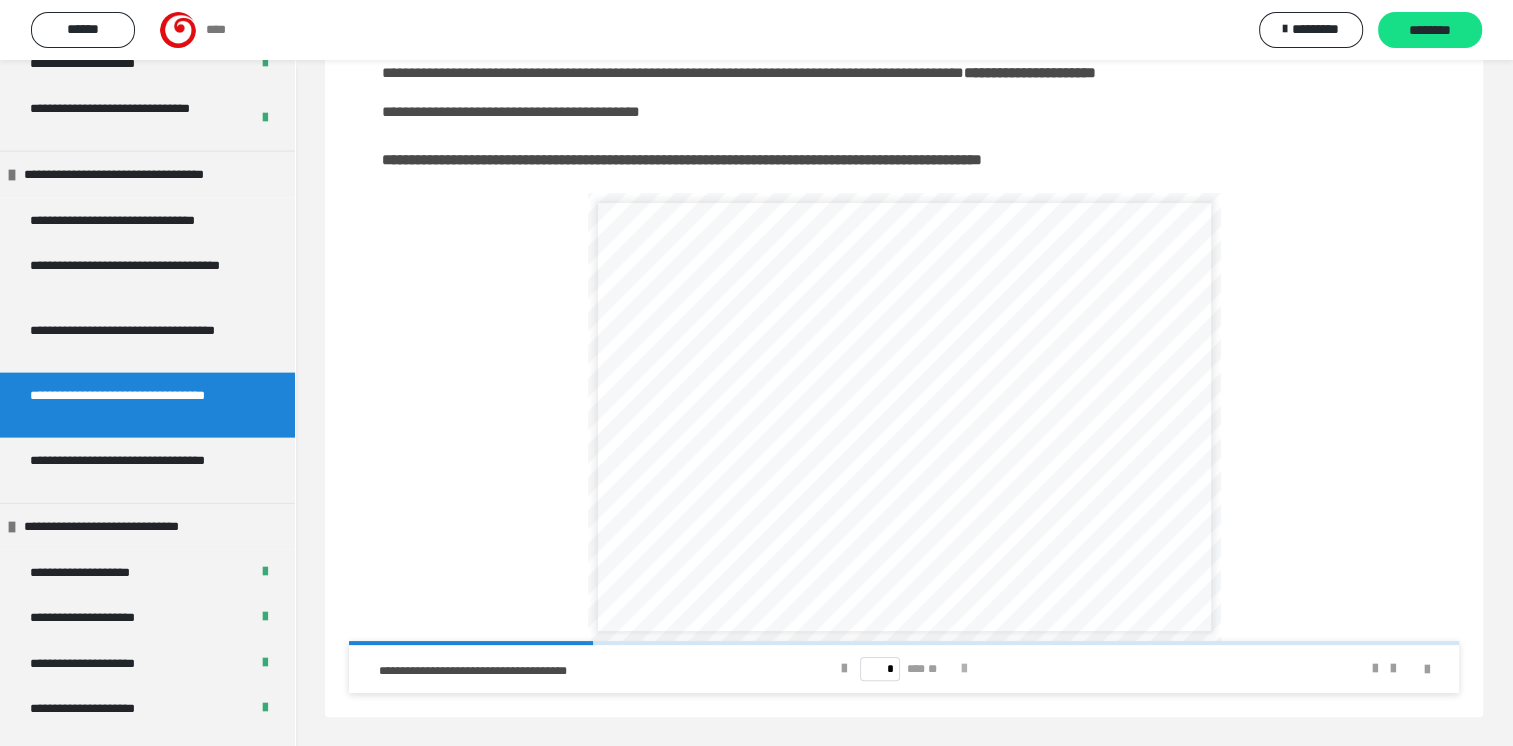click at bounding box center [964, 669] 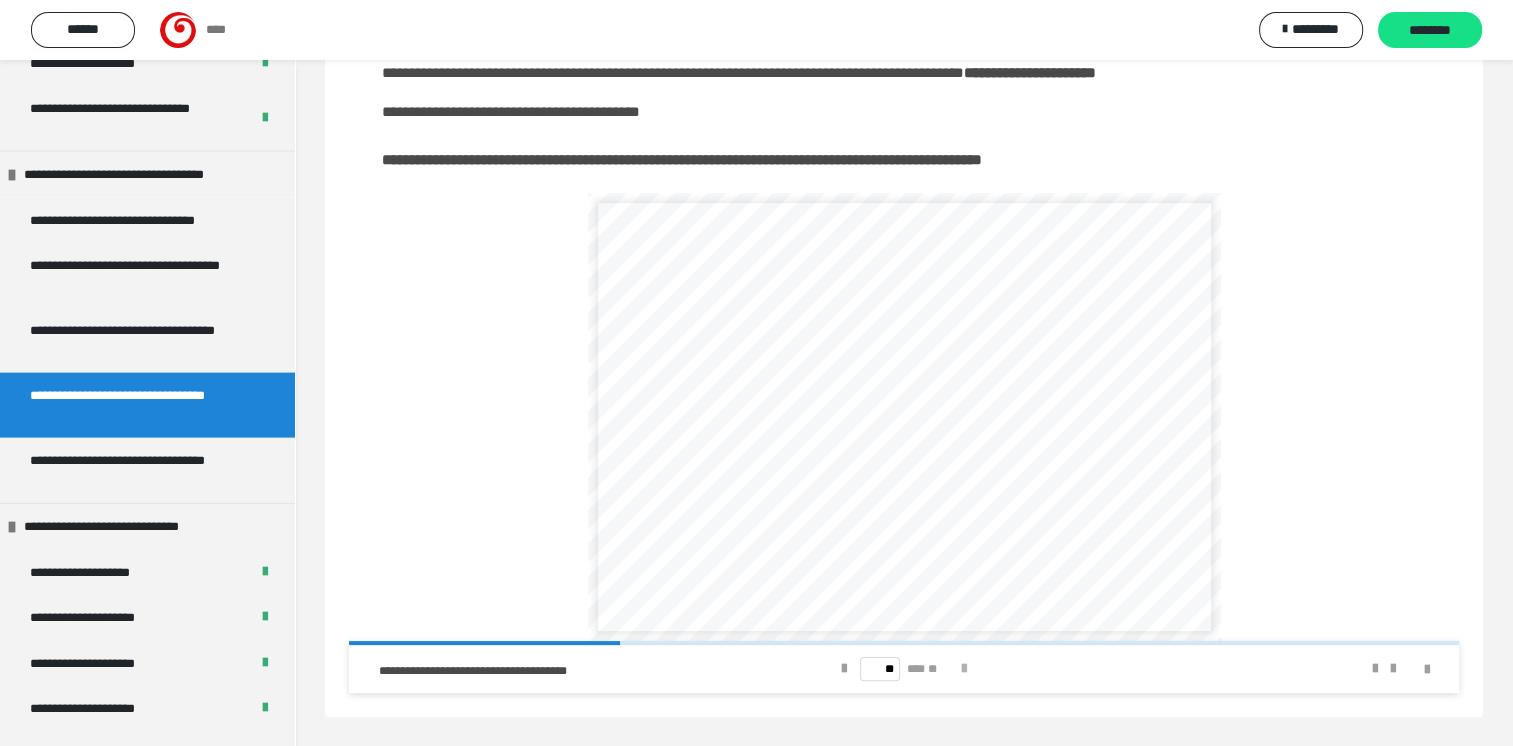 click at bounding box center [964, 669] 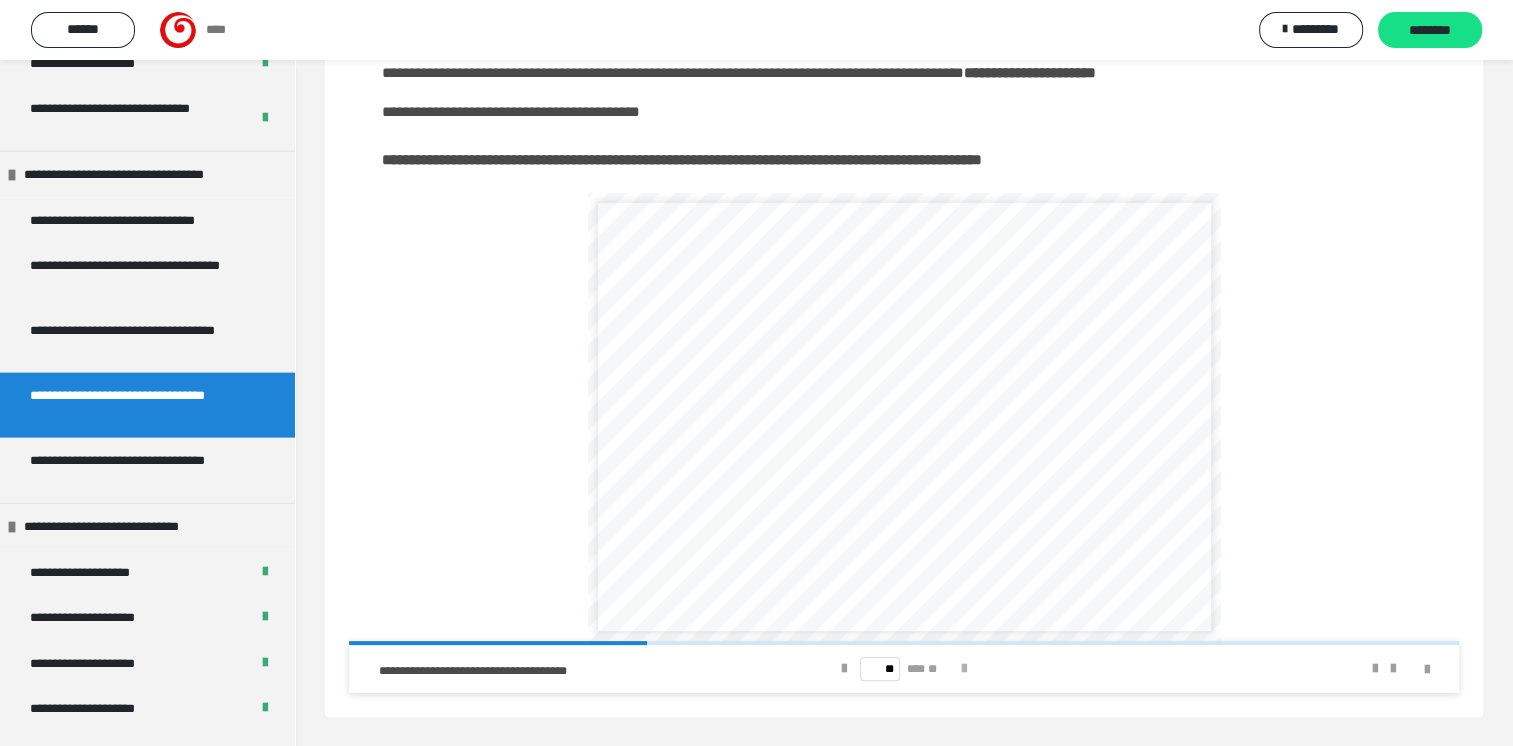 click at bounding box center [964, 669] 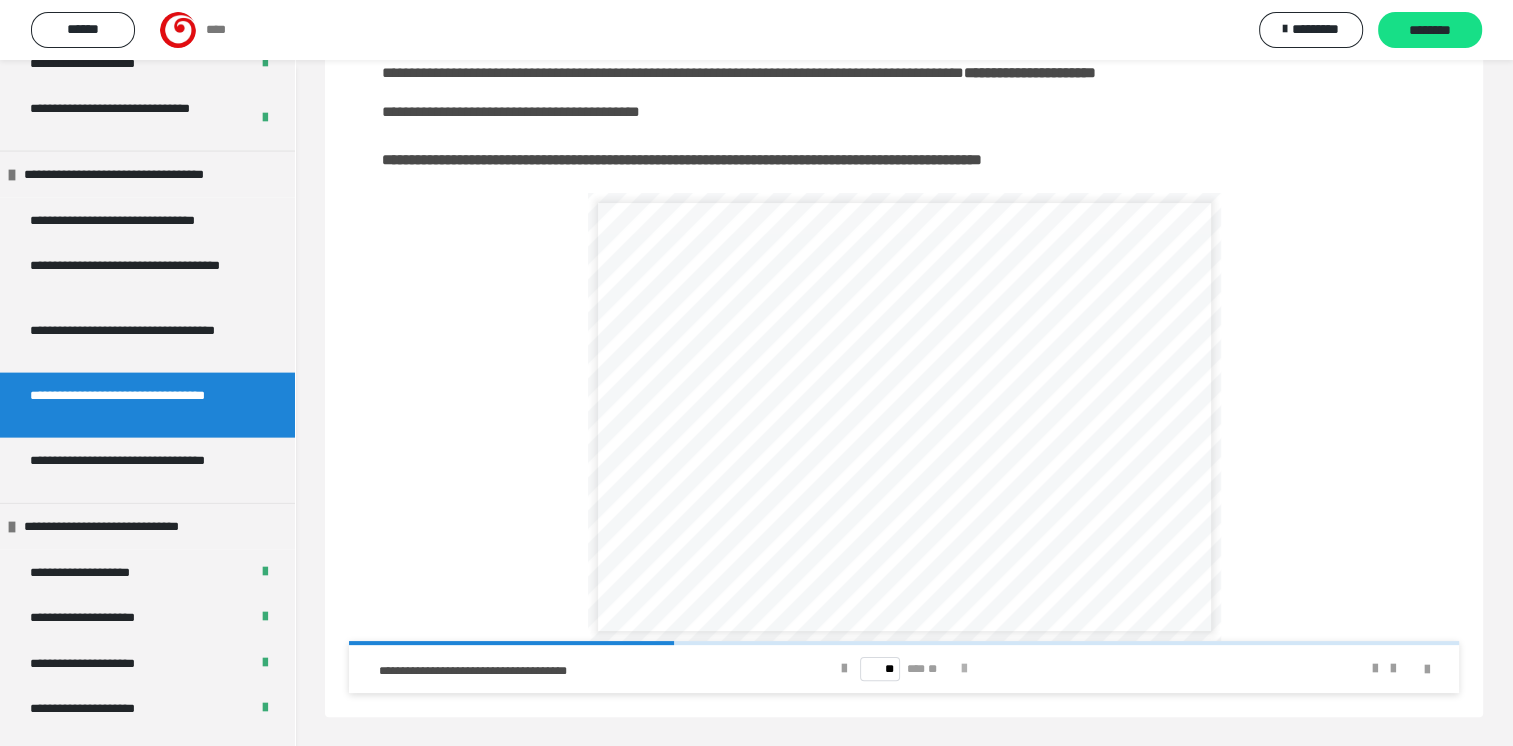 click at bounding box center (964, 669) 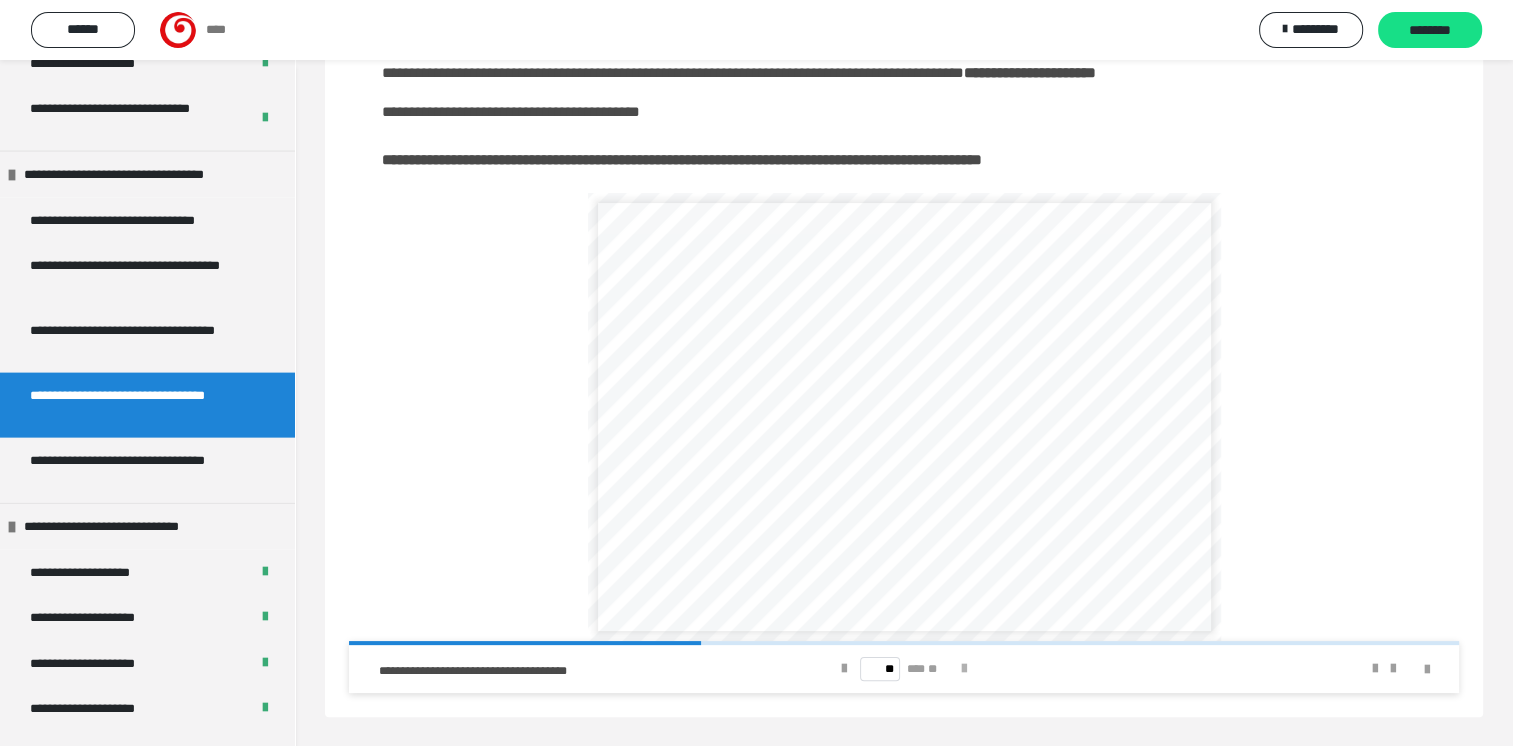 click at bounding box center (964, 669) 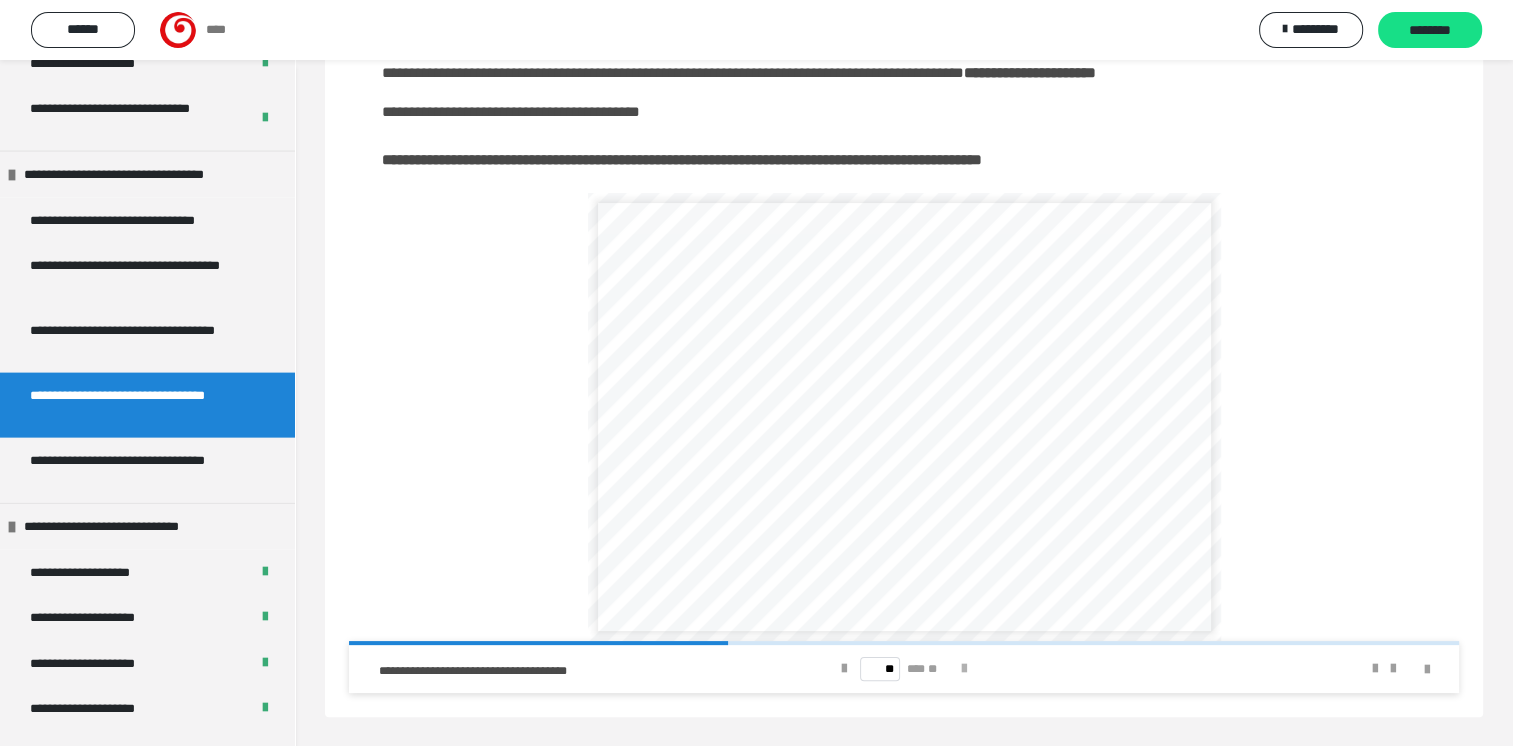 click at bounding box center [964, 669] 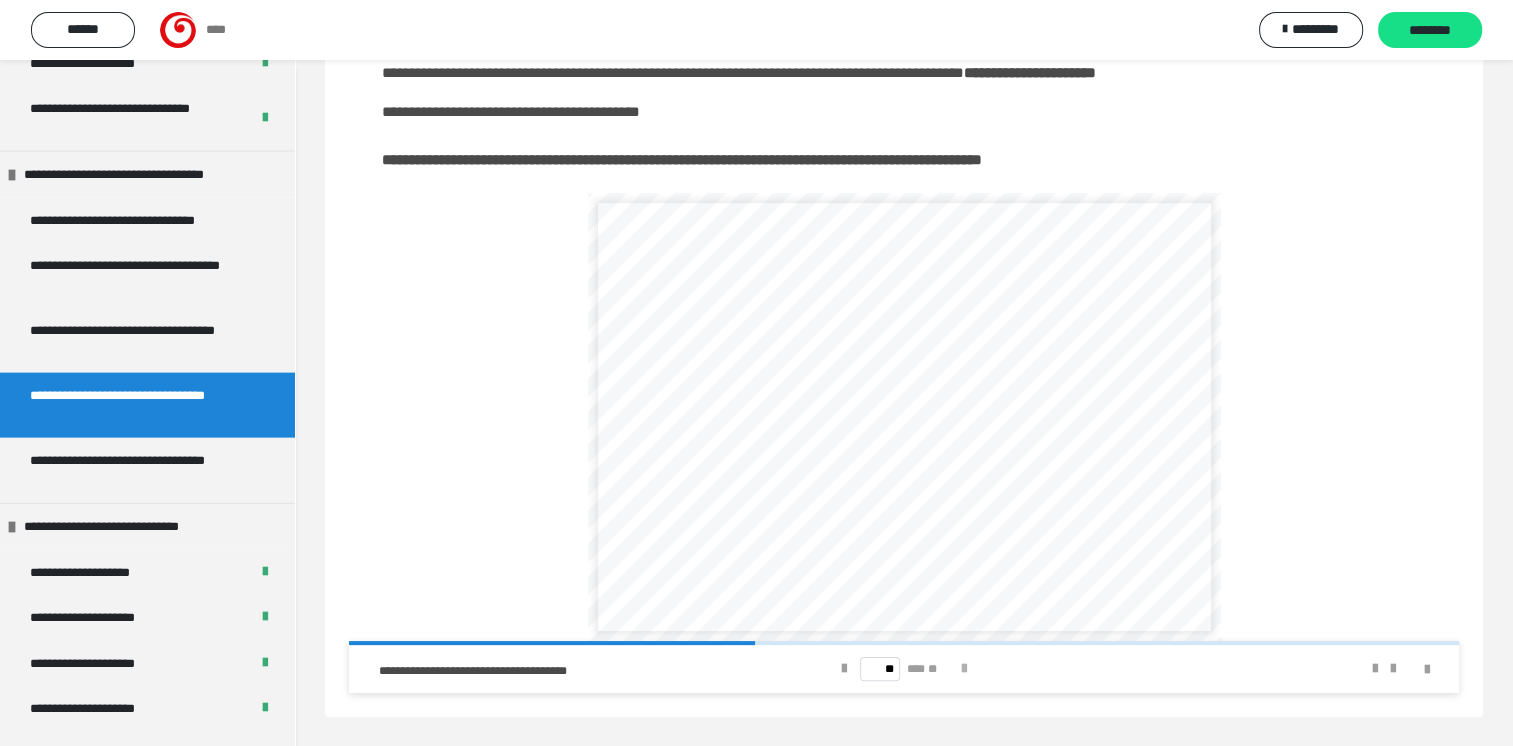 click at bounding box center [964, 669] 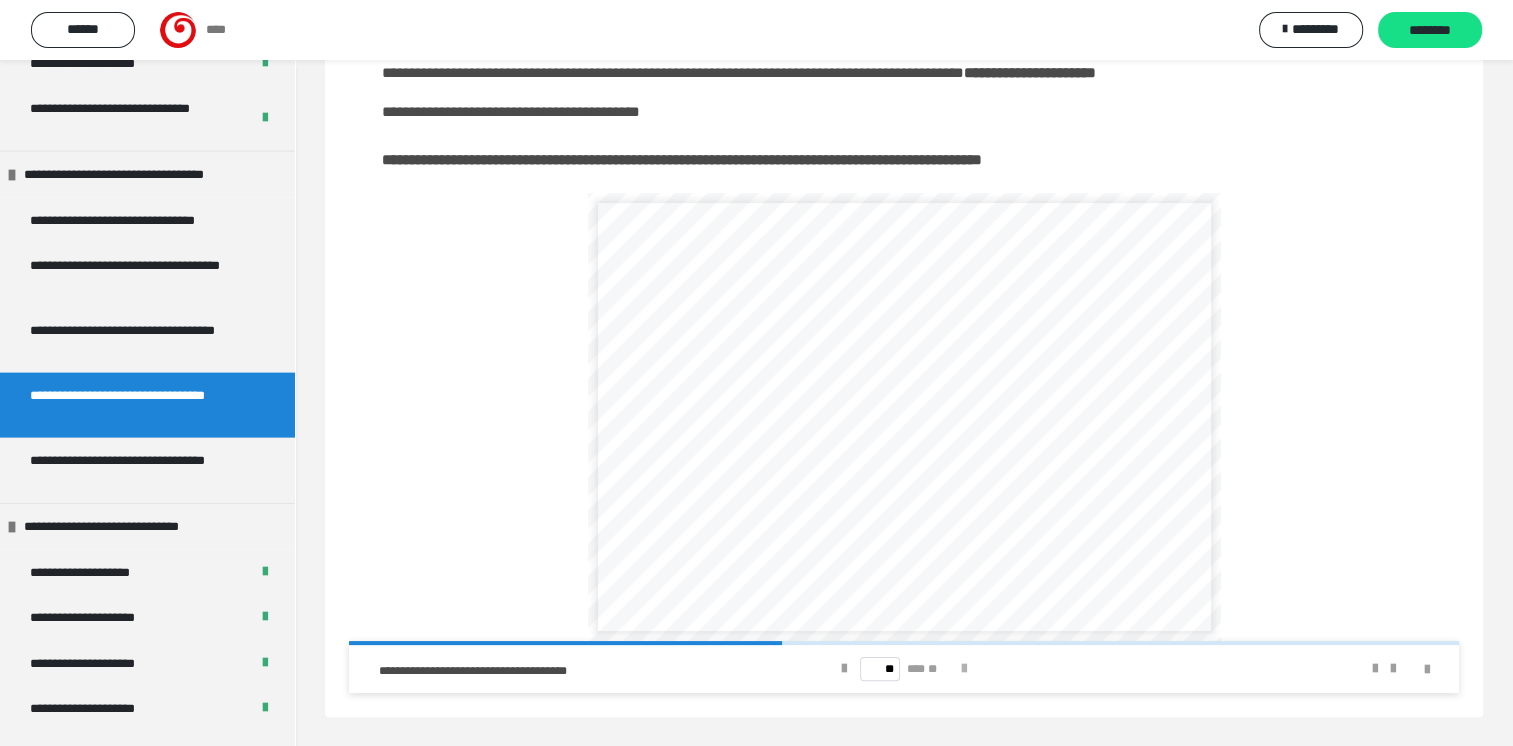 click at bounding box center [964, 669] 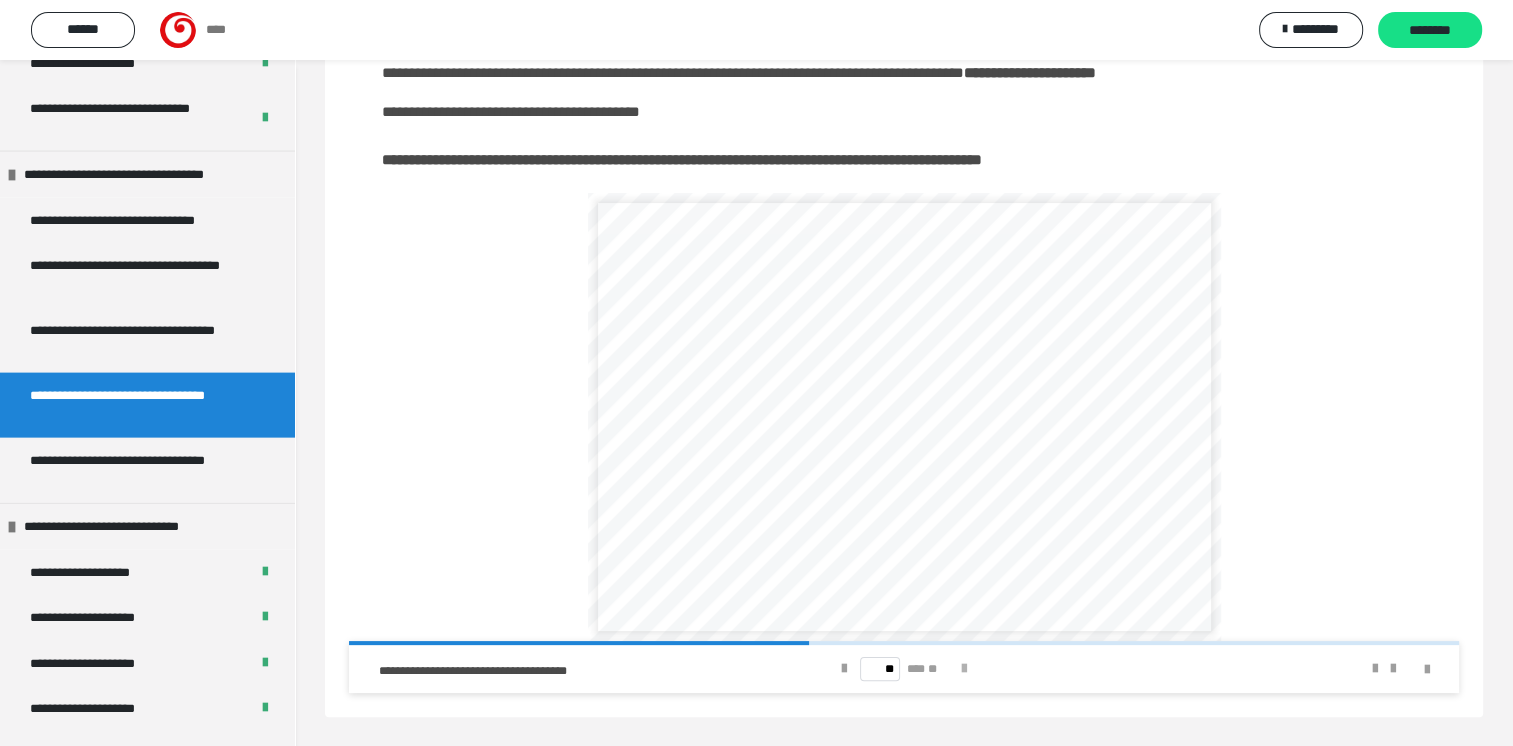 click at bounding box center (964, 669) 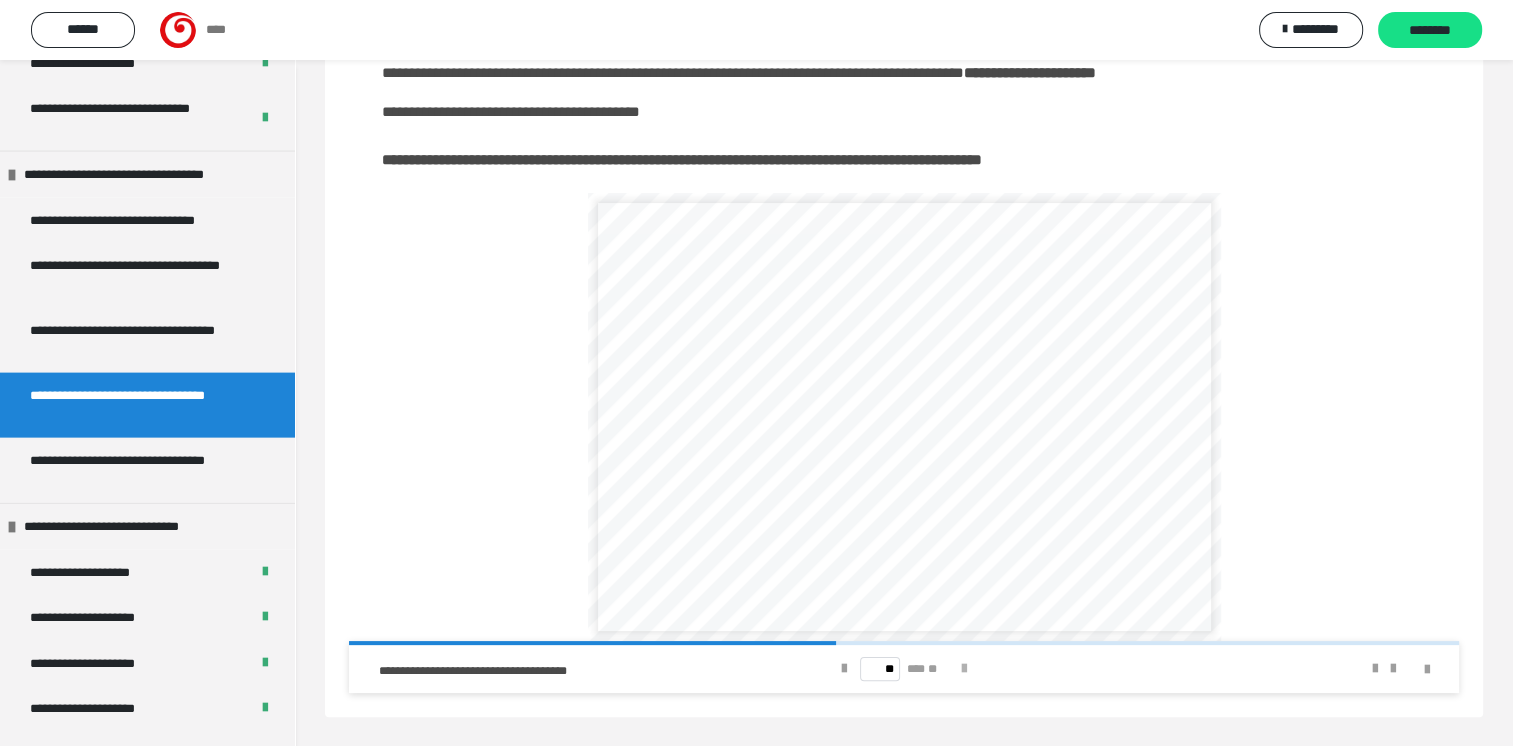 click at bounding box center [964, 669] 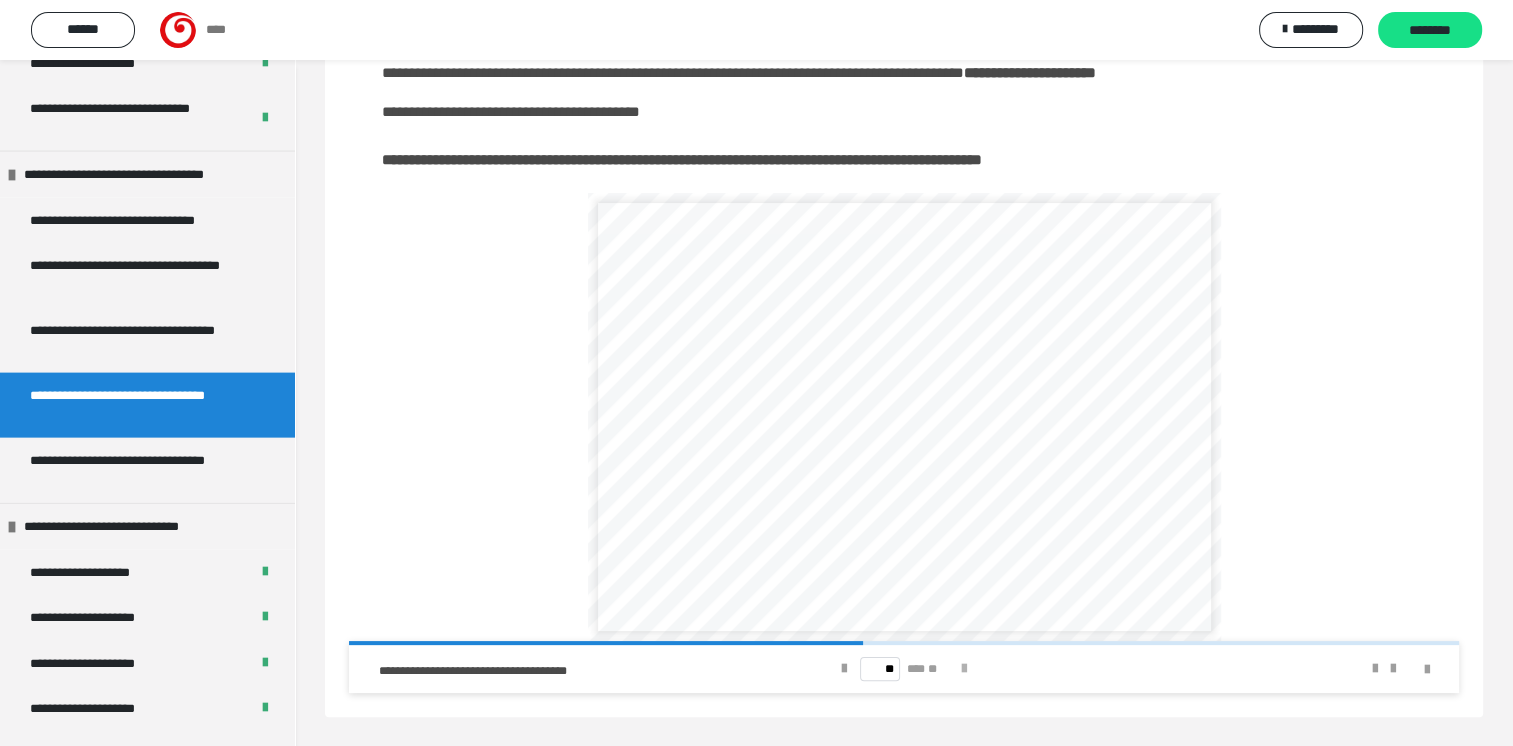 click at bounding box center [964, 669] 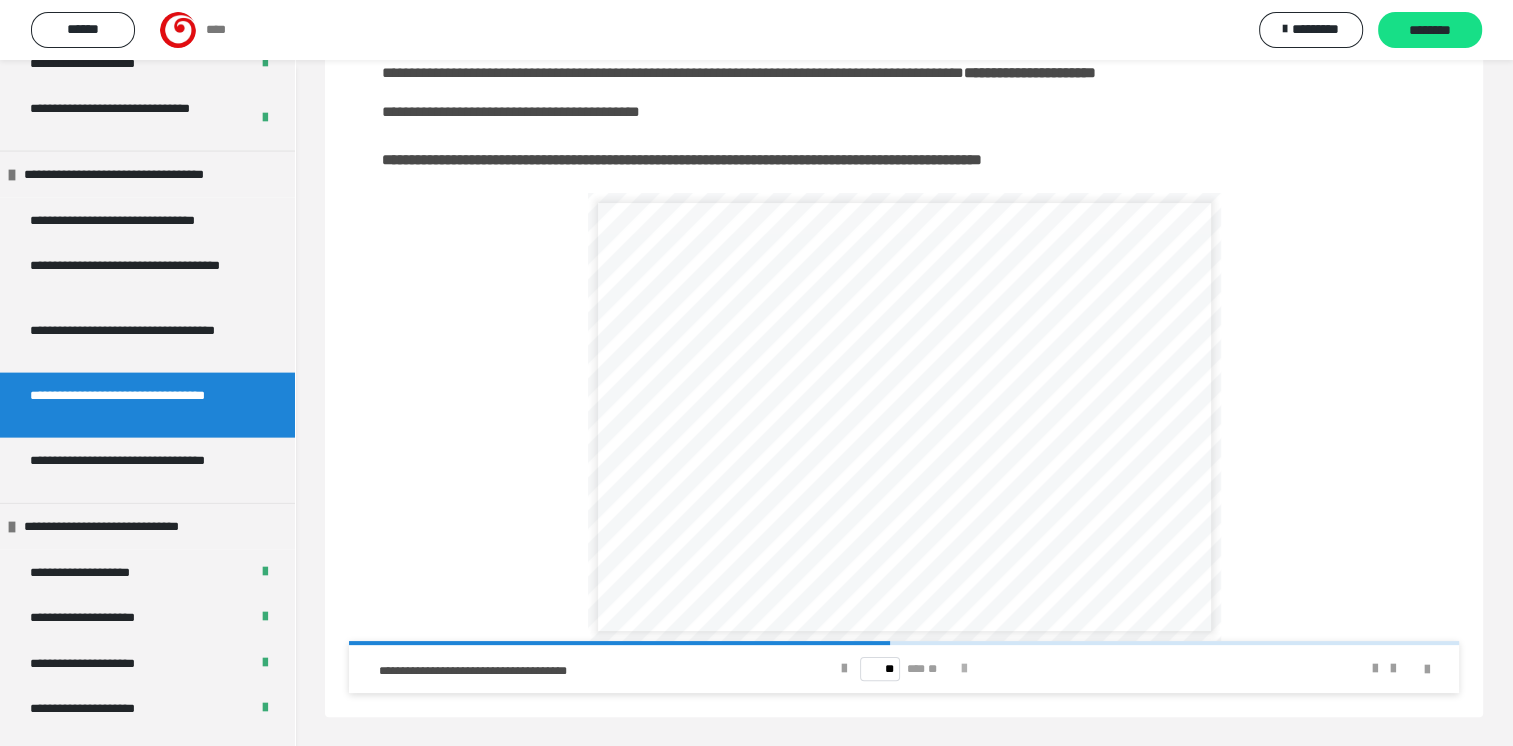 click at bounding box center [964, 669] 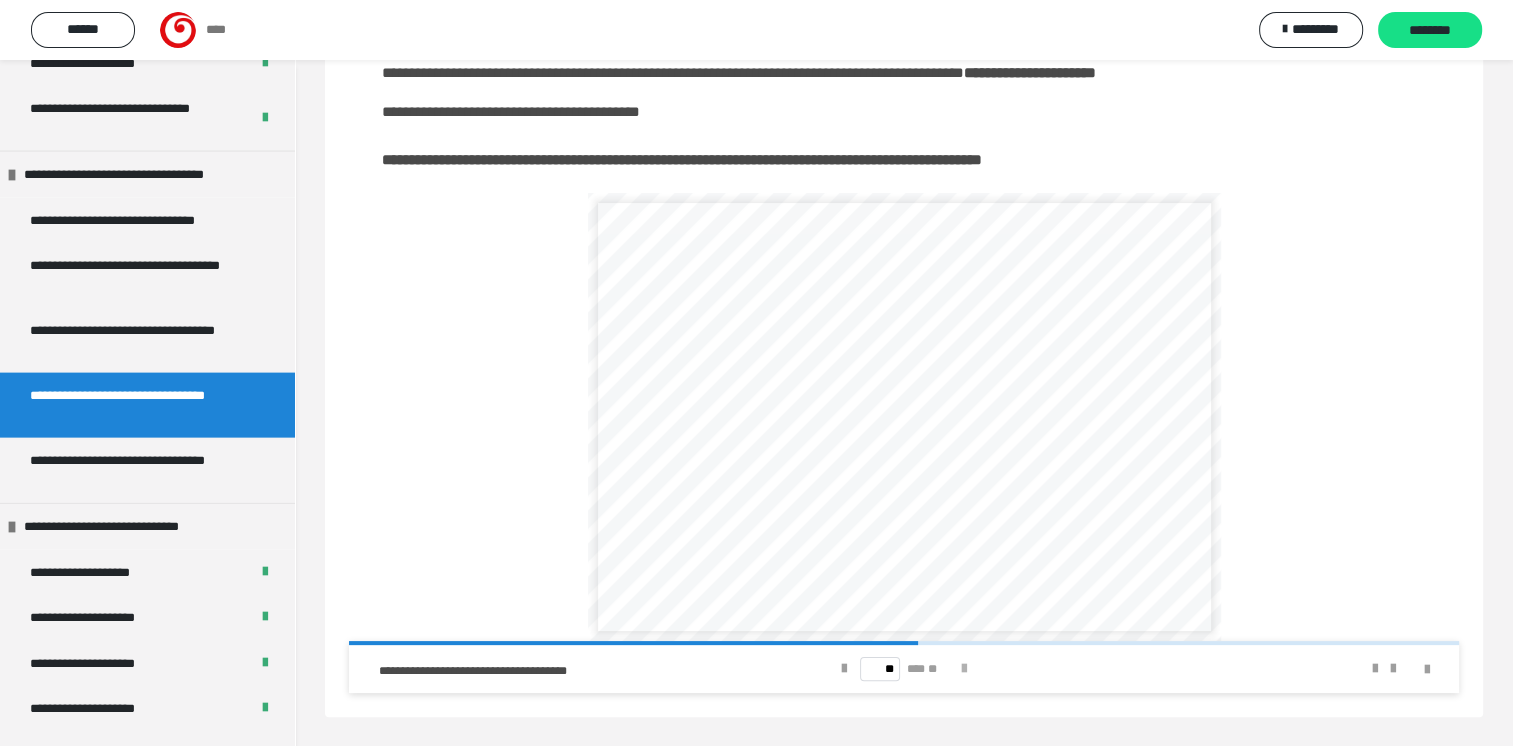 click at bounding box center (964, 669) 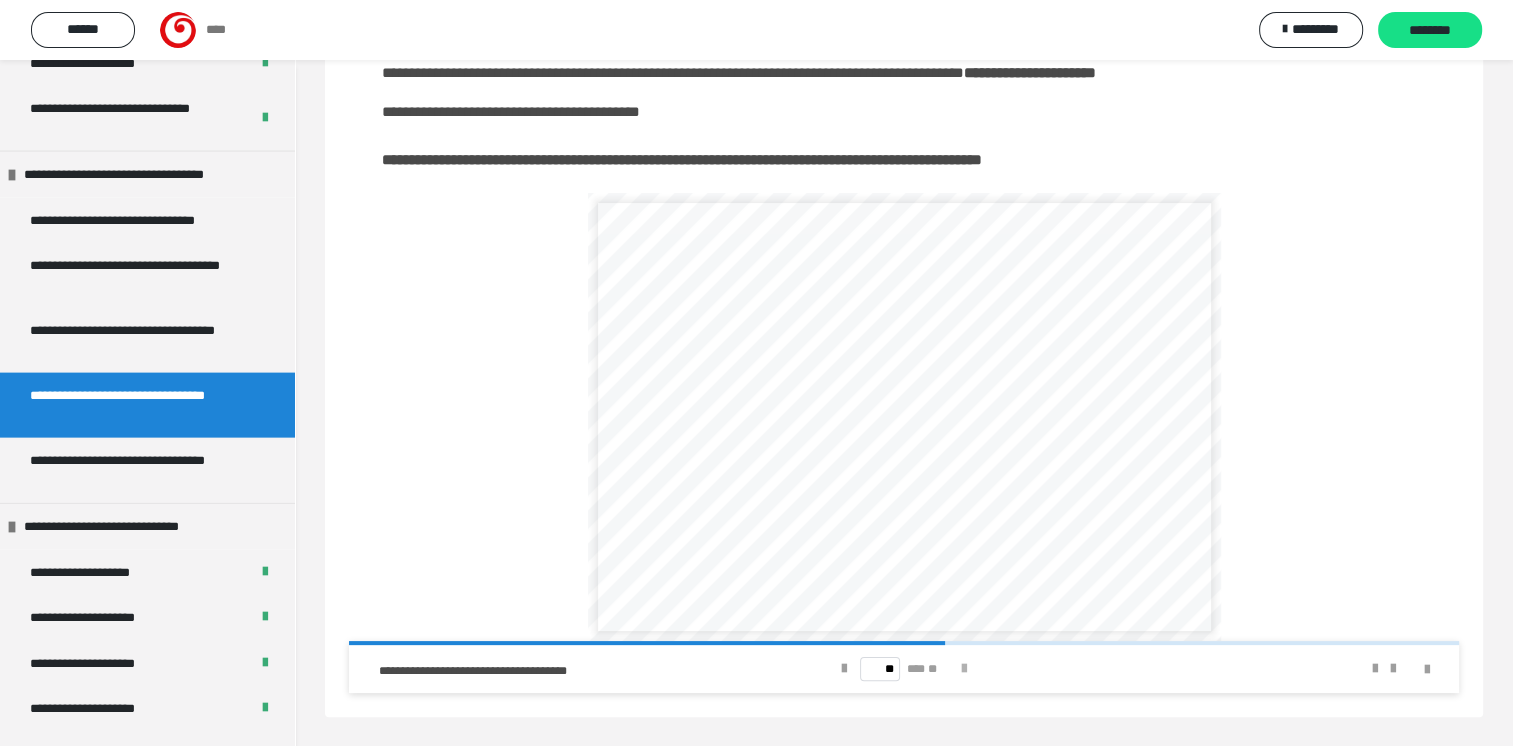 click at bounding box center (964, 669) 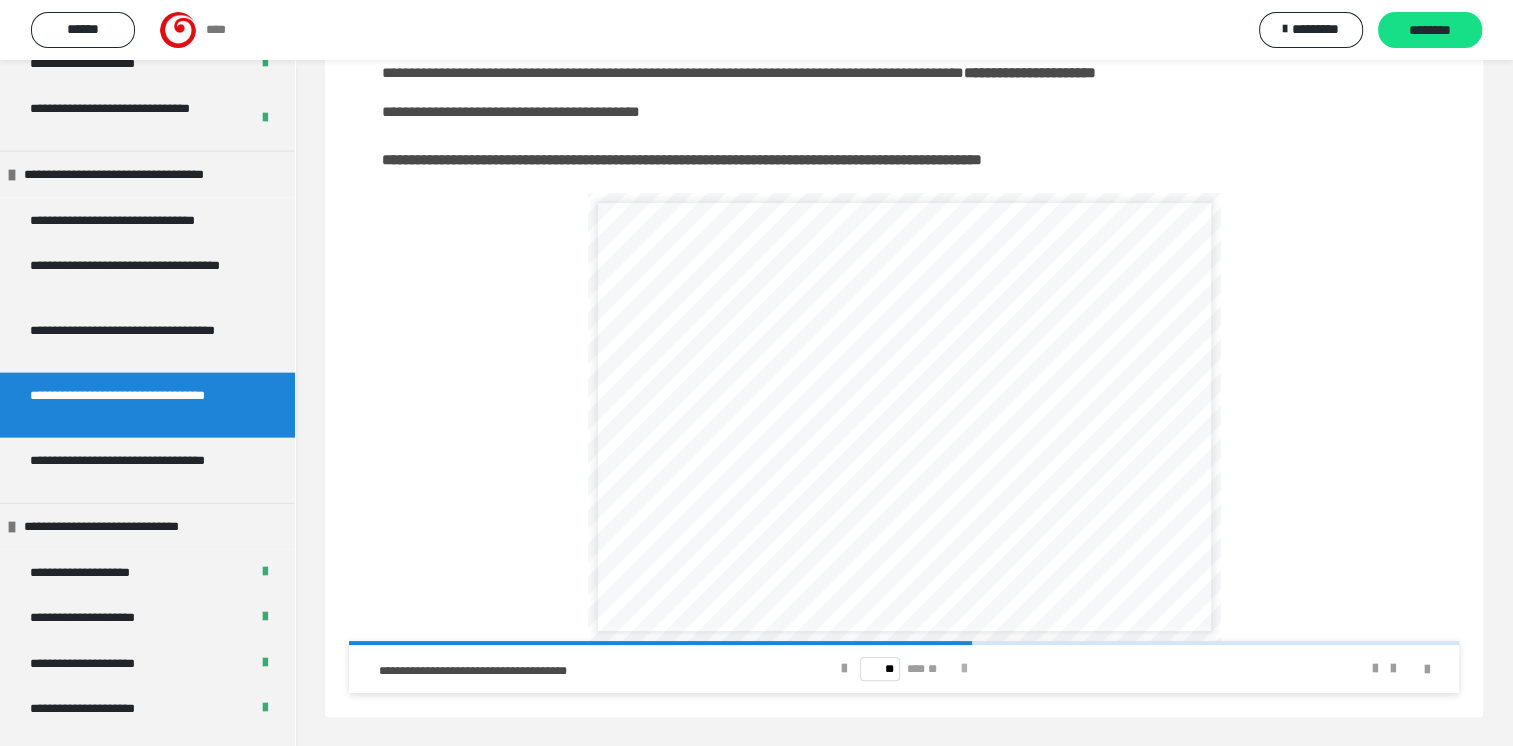 click at bounding box center (964, 669) 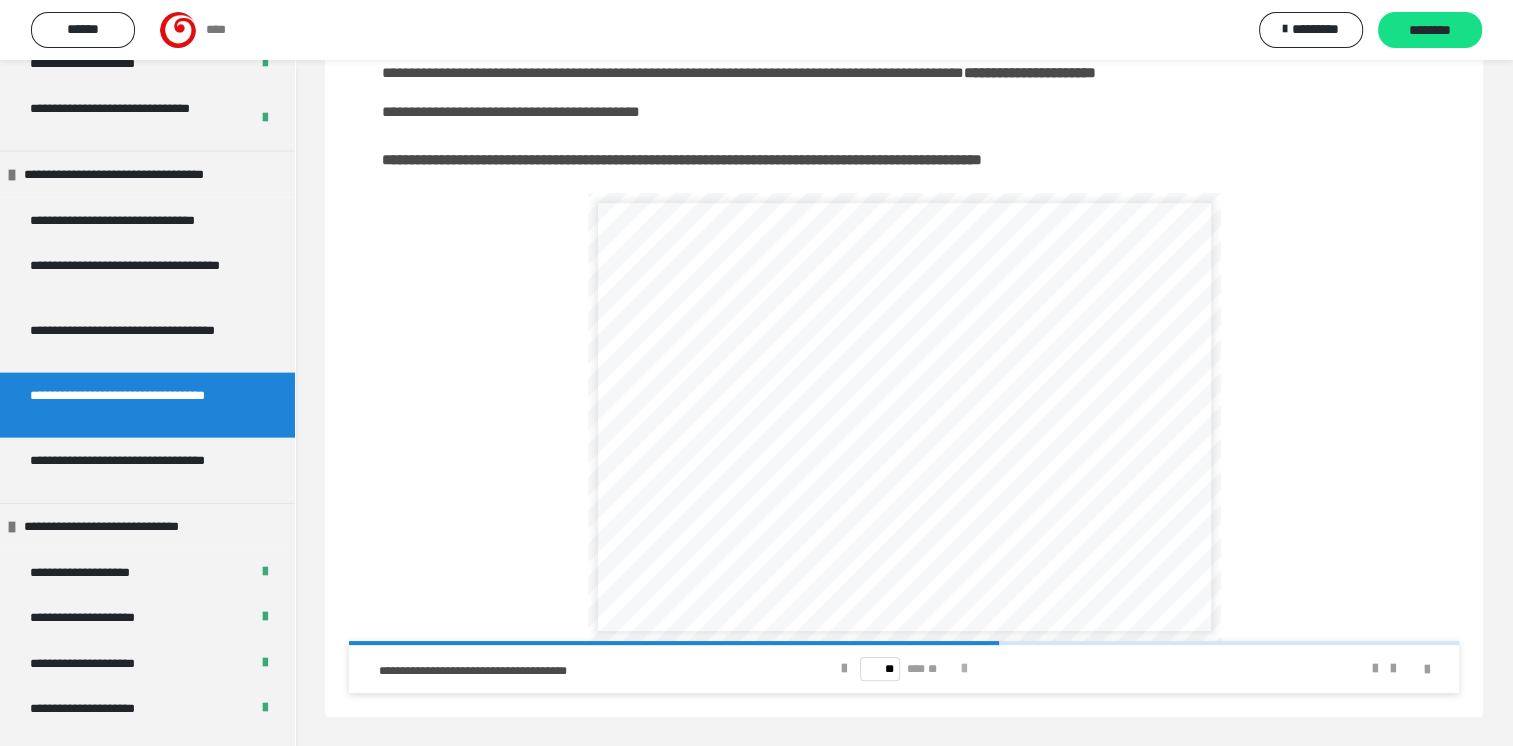click at bounding box center (964, 669) 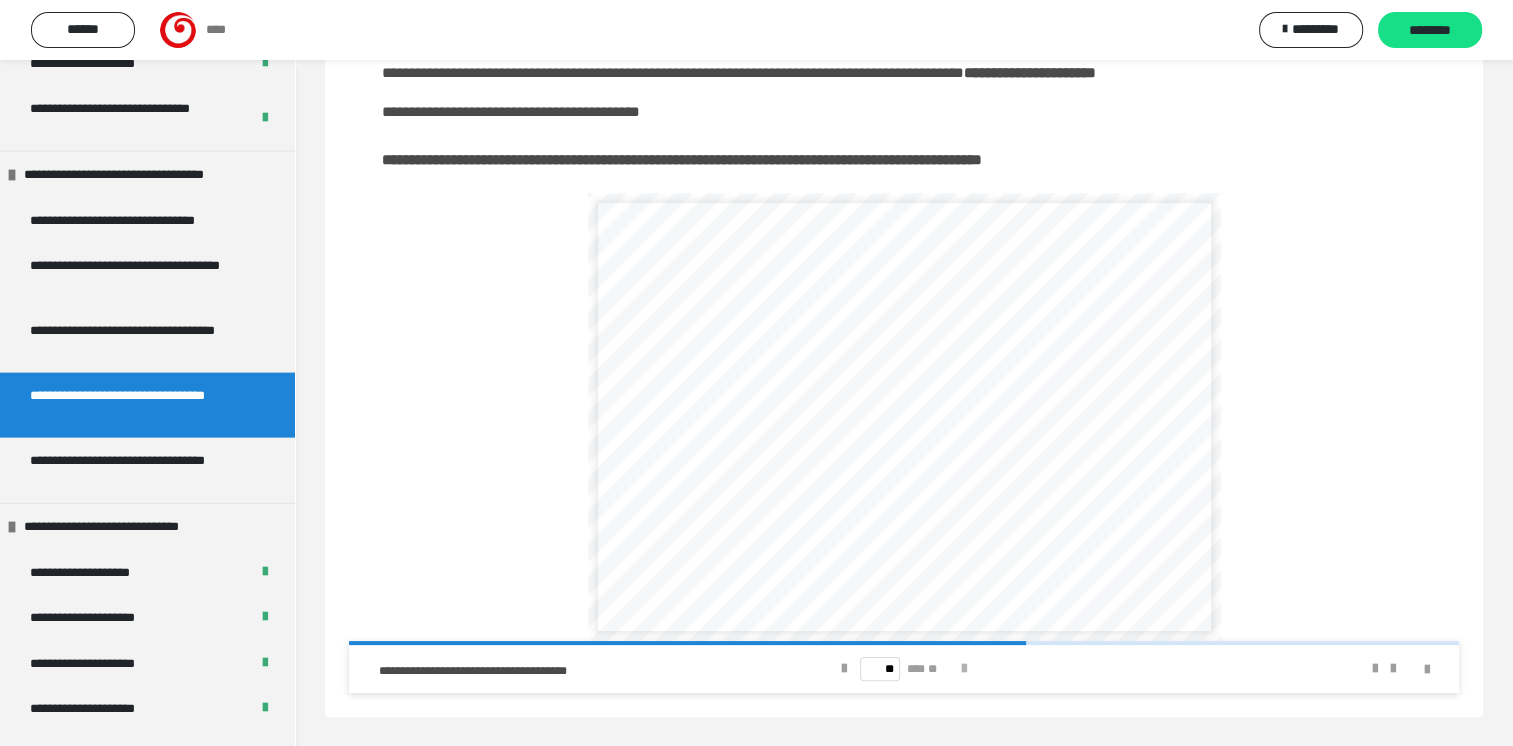 click at bounding box center [964, 669] 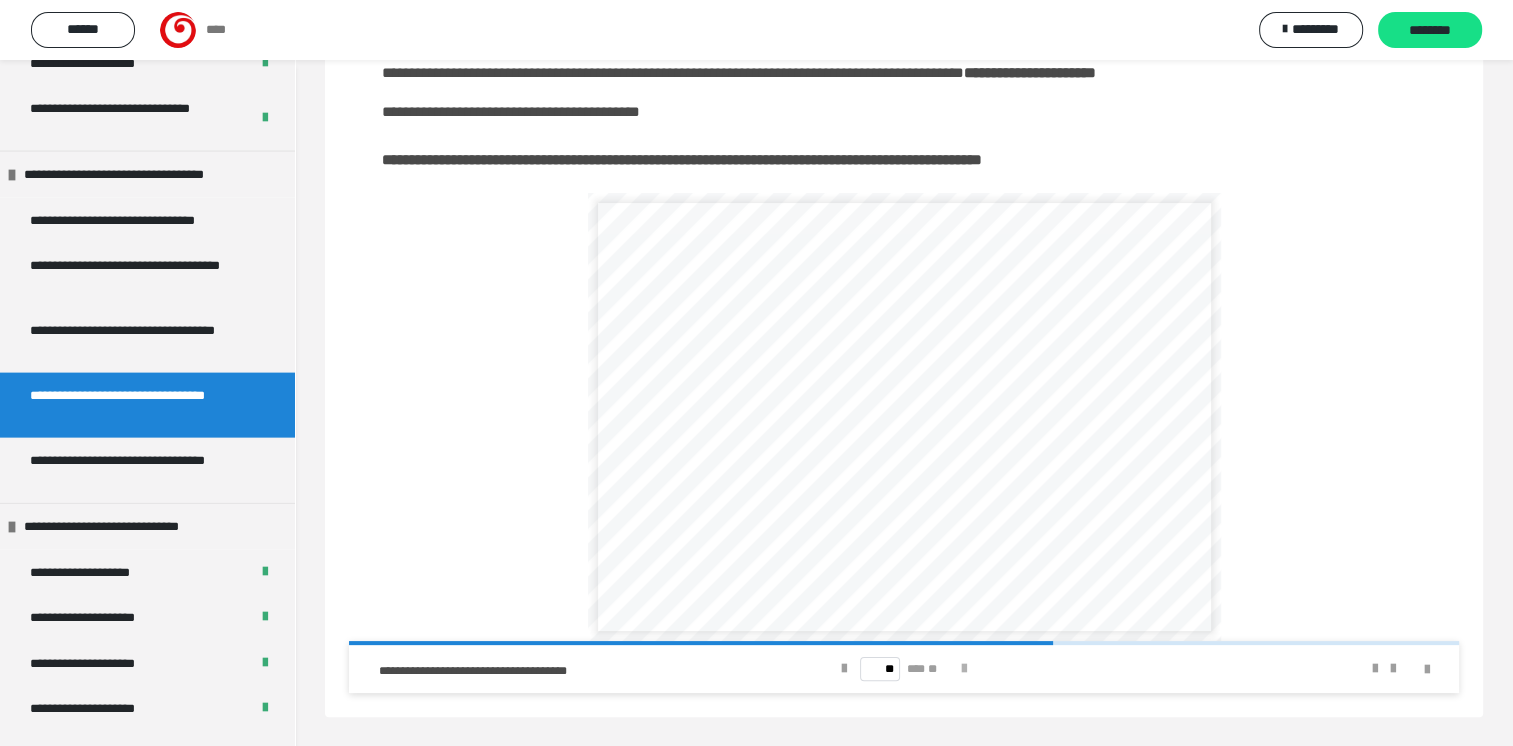 click at bounding box center (964, 669) 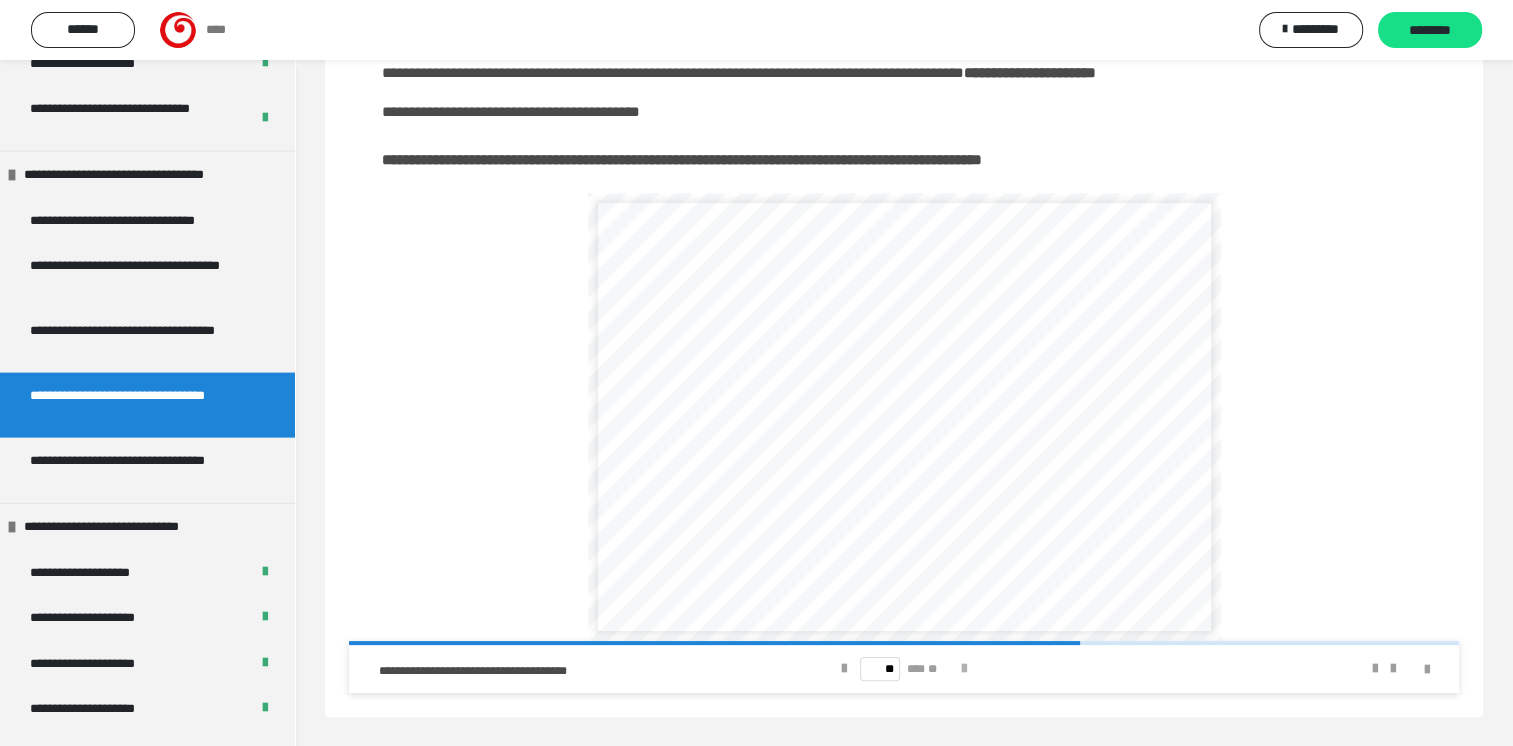 click at bounding box center (964, 669) 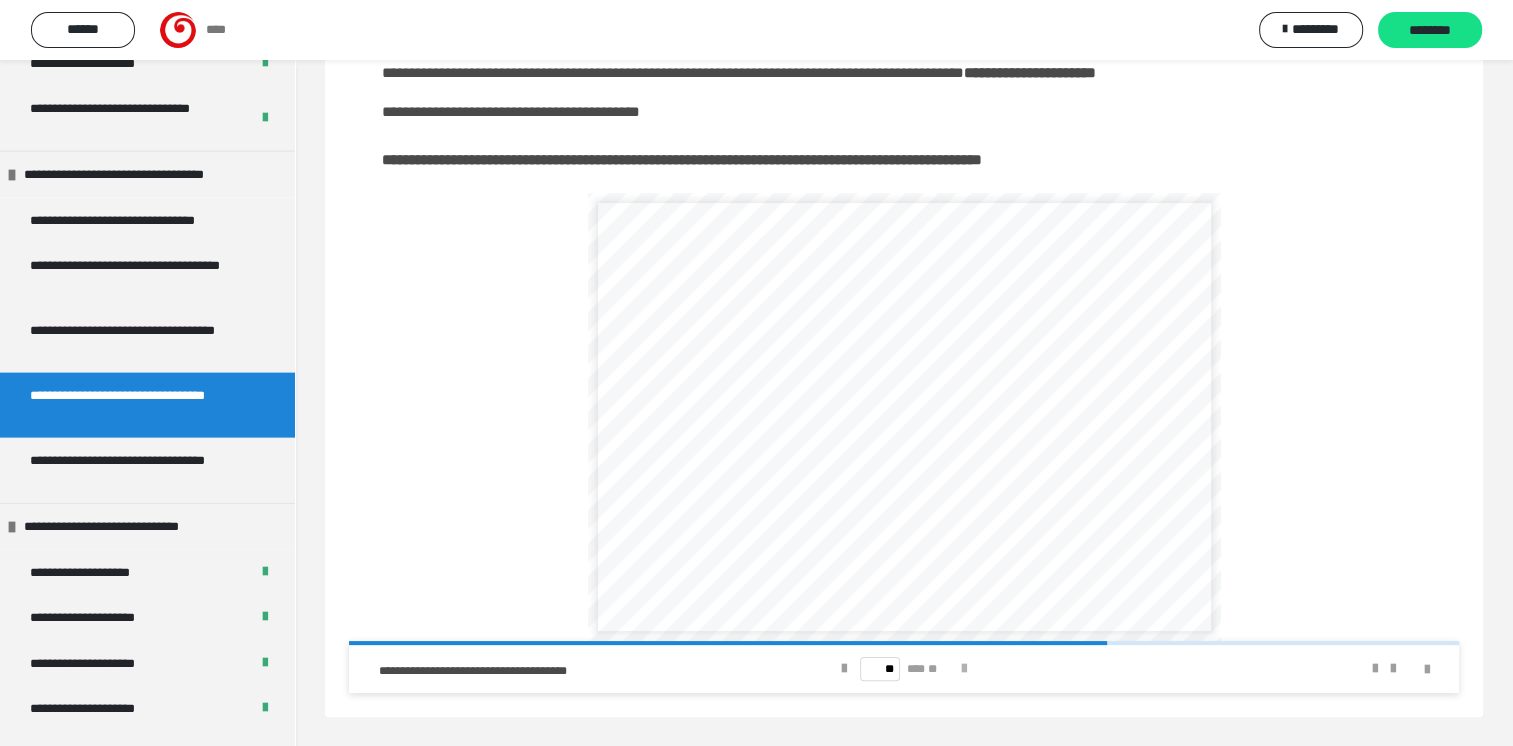 click at bounding box center [964, 669] 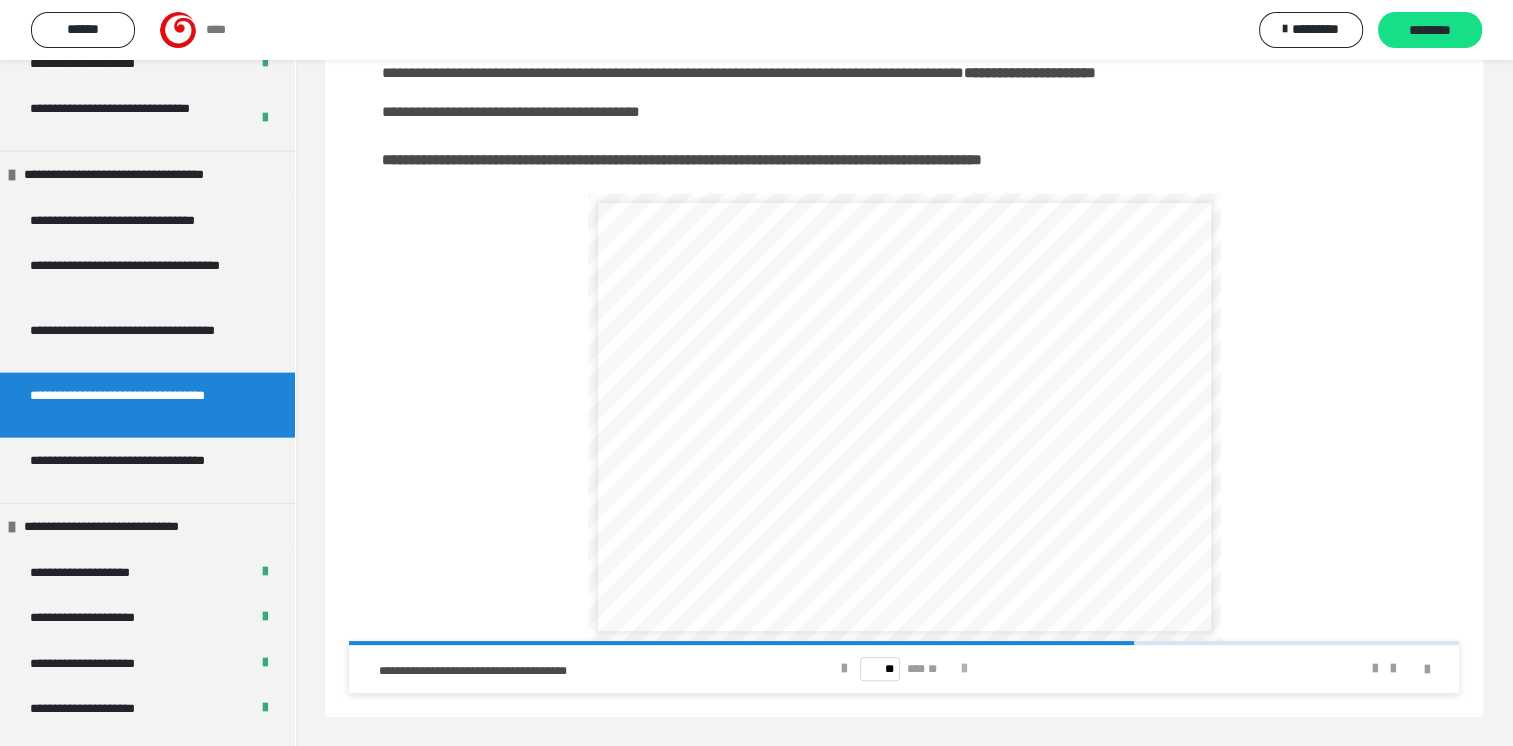 click at bounding box center [964, 669] 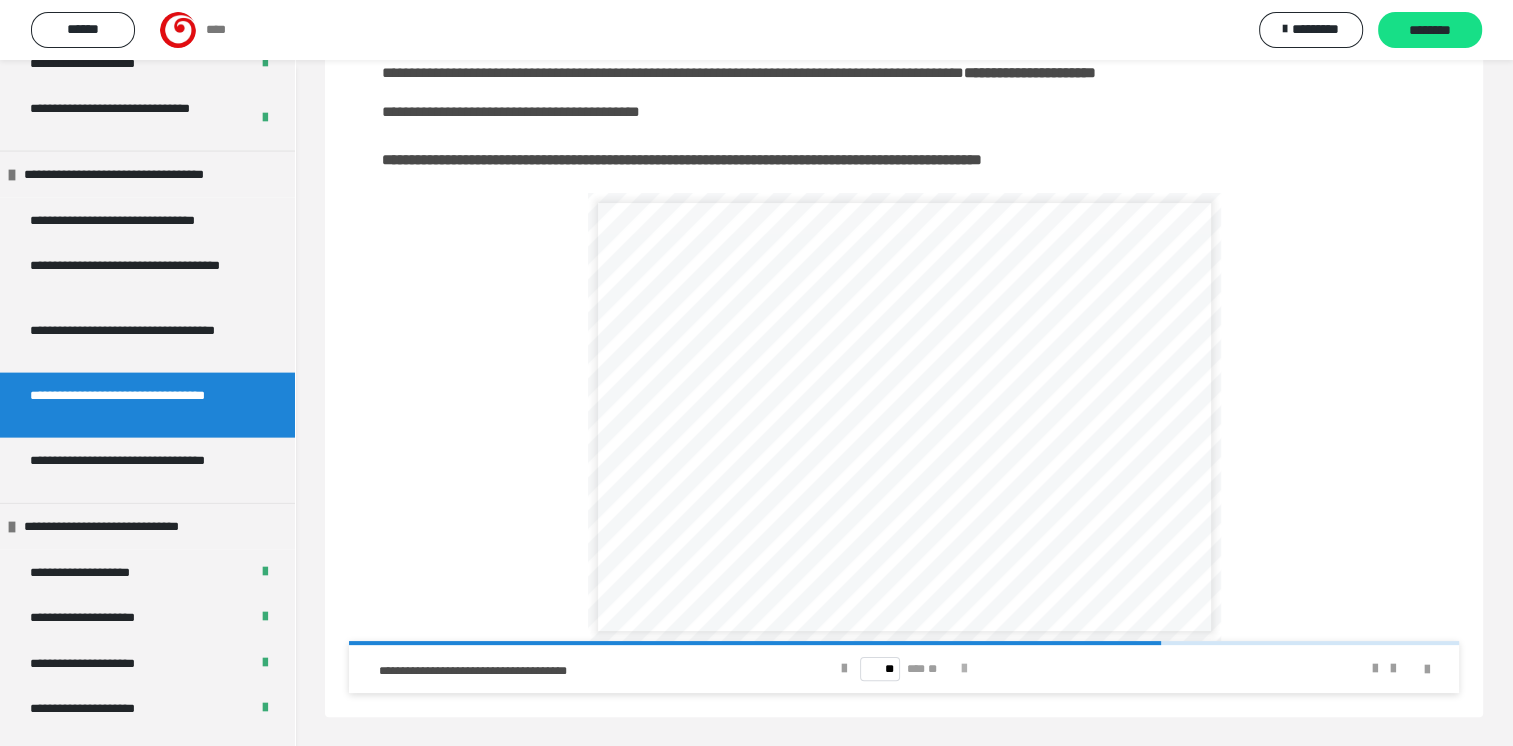 click at bounding box center [964, 669] 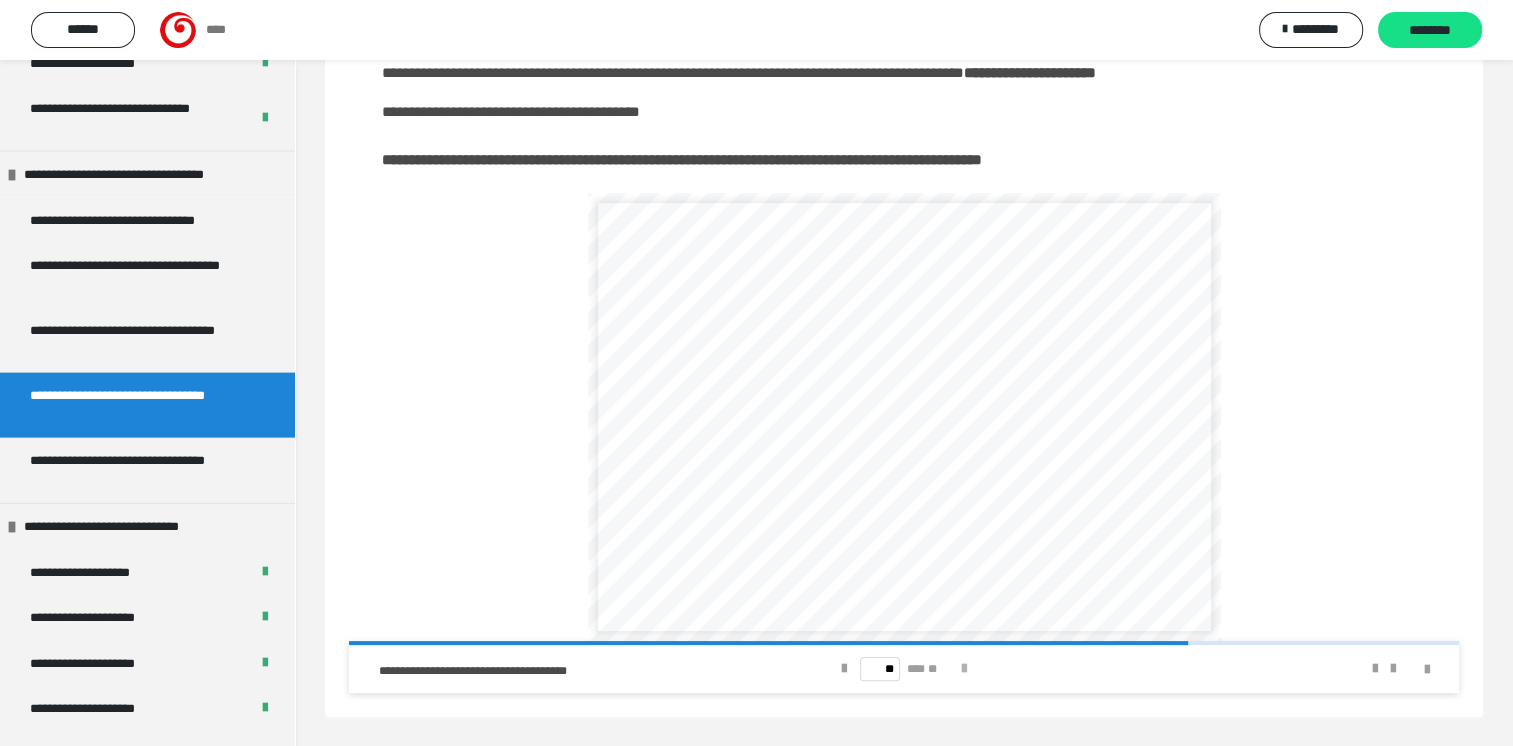 click at bounding box center (964, 669) 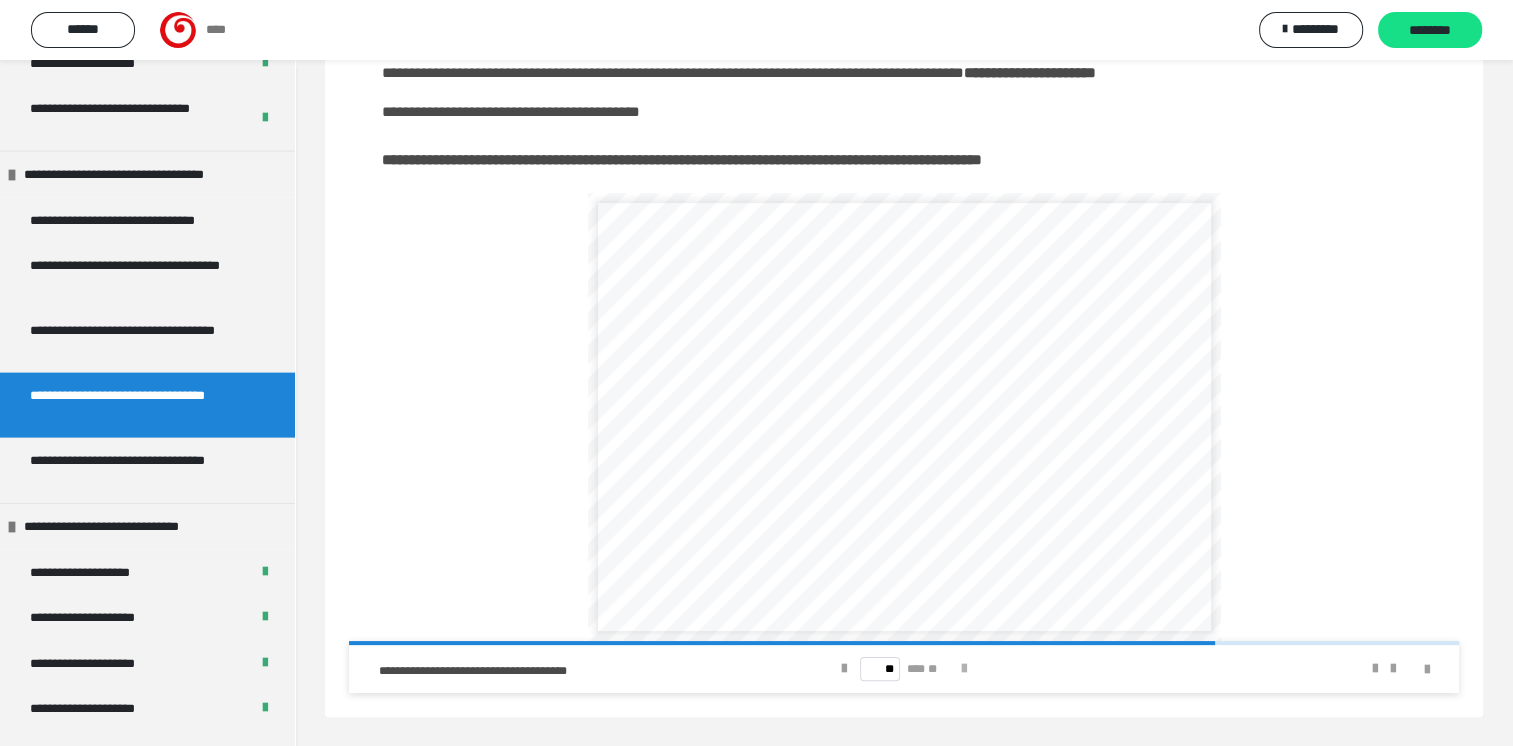 click at bounding box center (964, 669) 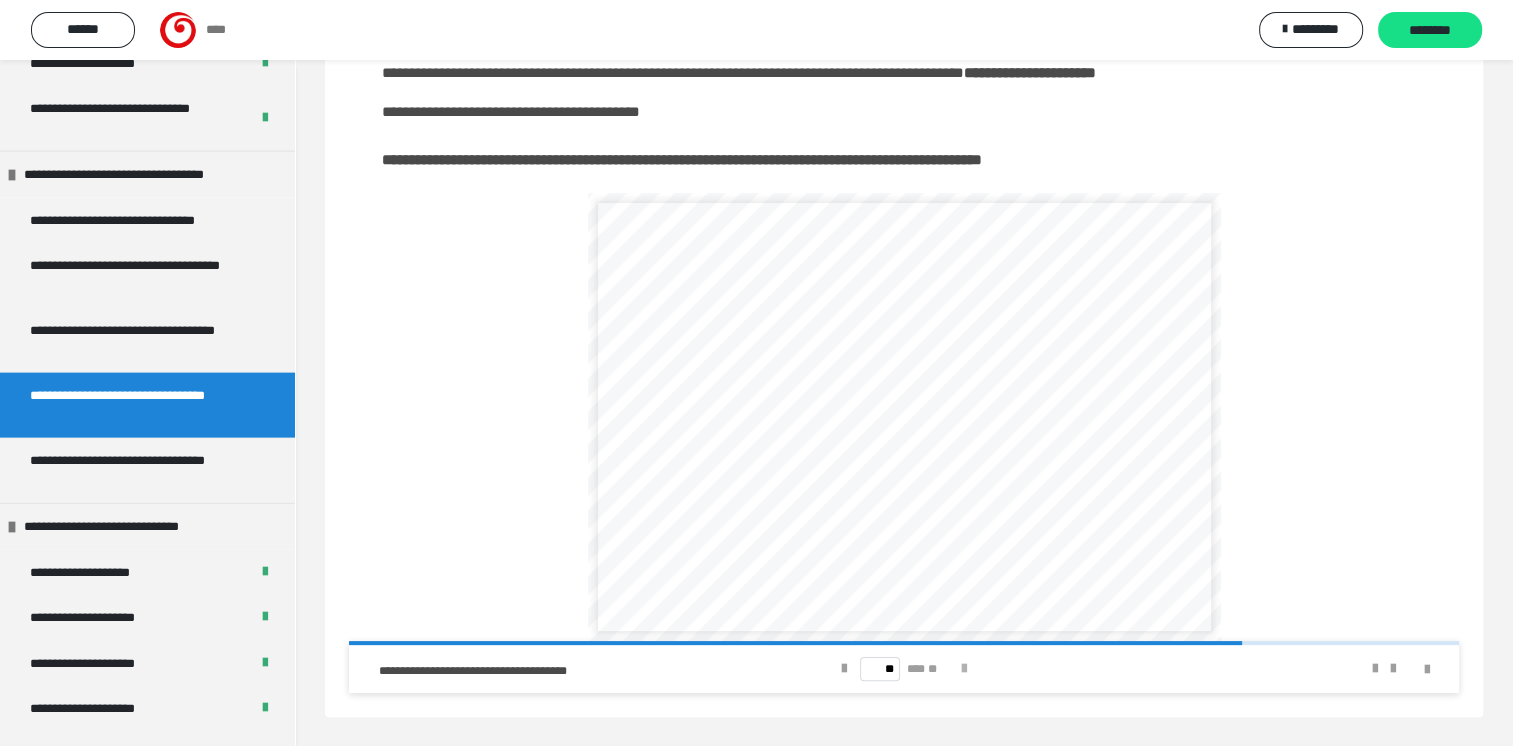 click at bounding box center (964, 669) 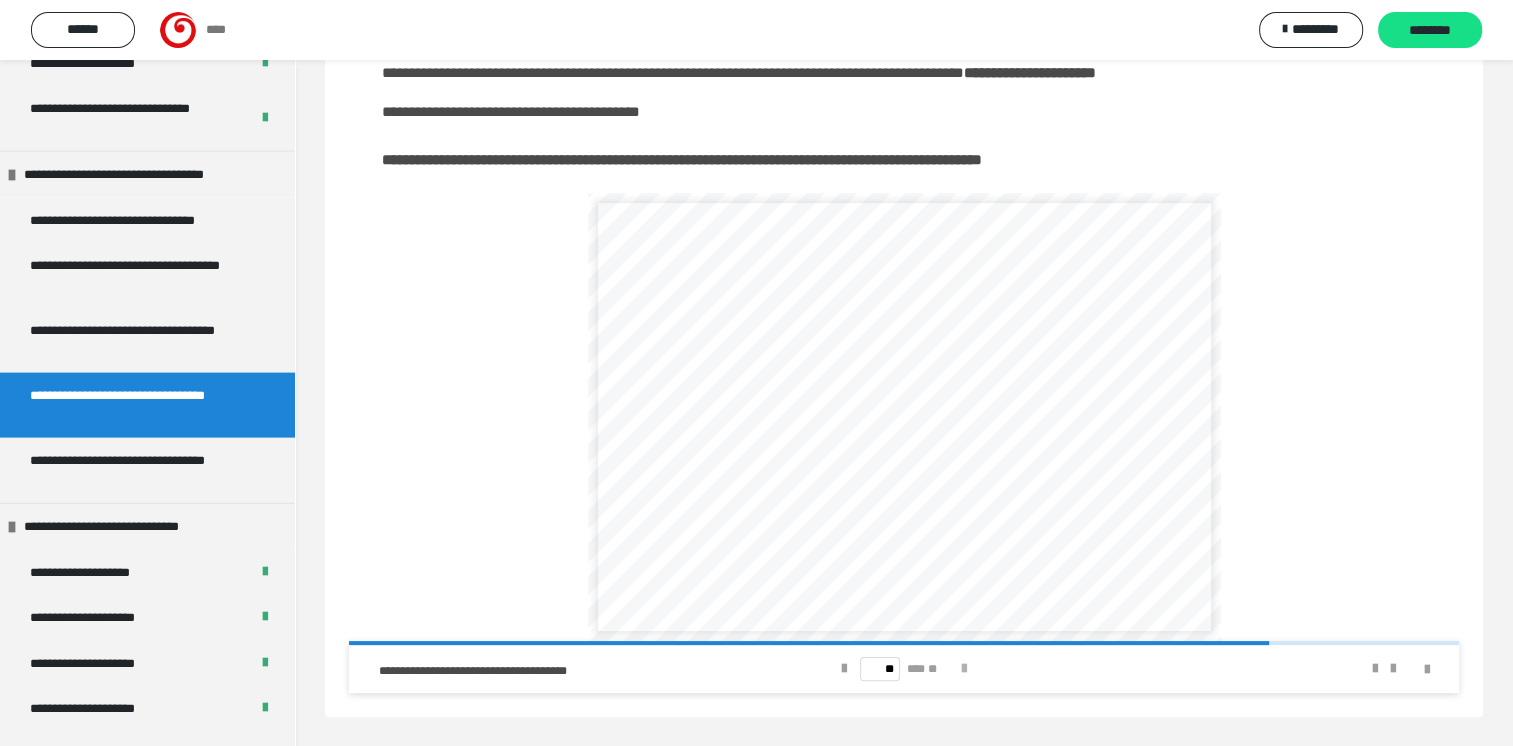 click at bounding box center [964, 669] 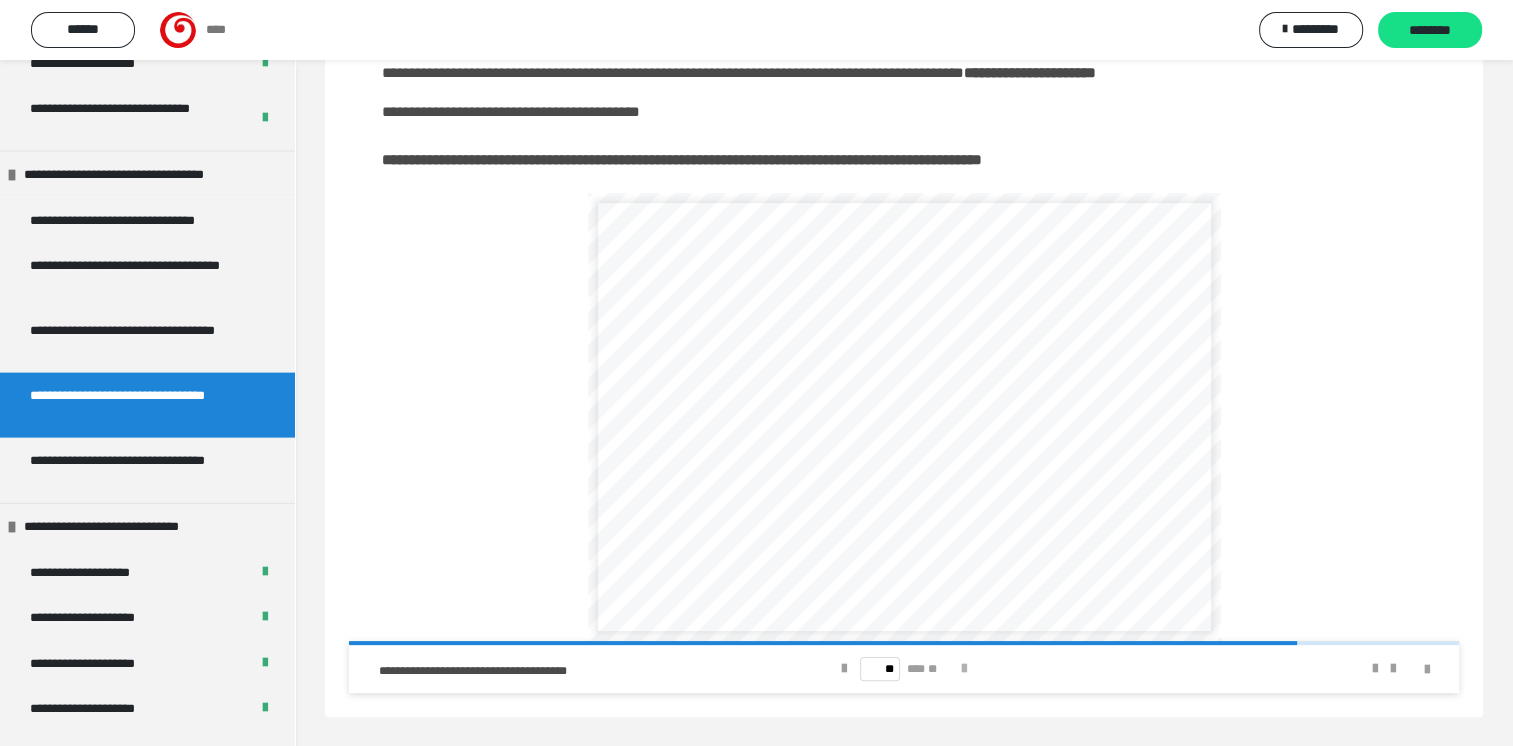 click at bounding box center [964, 669] 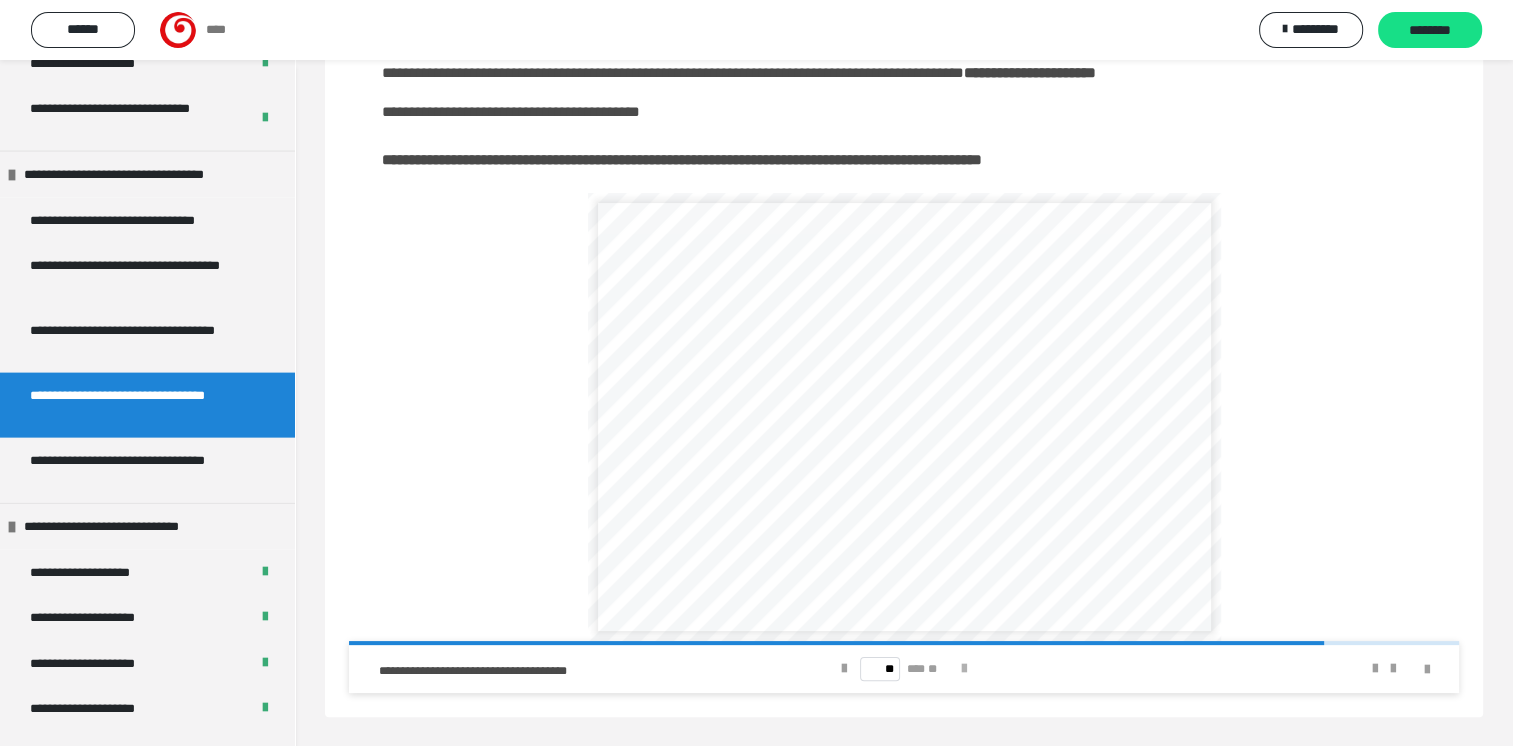 click at bounding box center (964, 669) 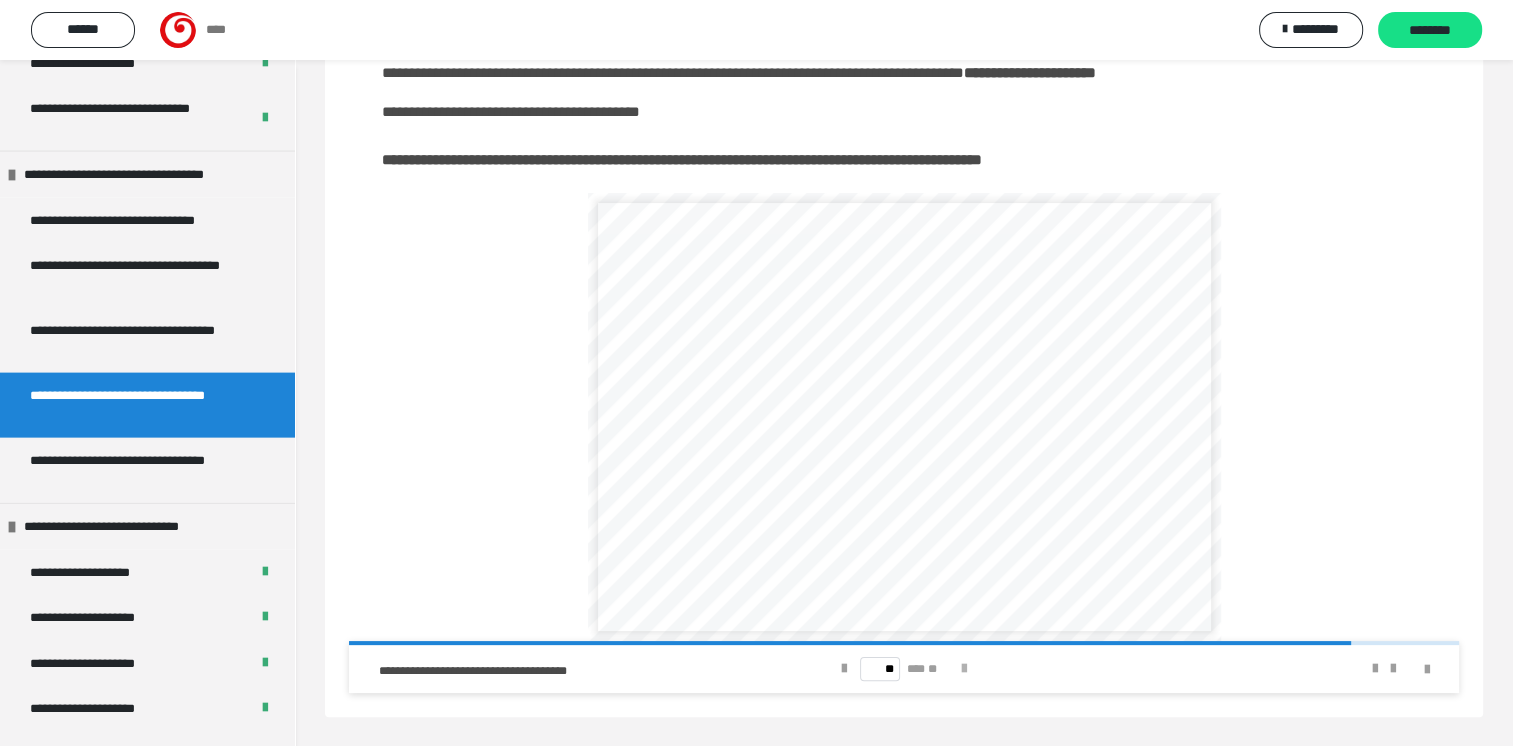 click at bounding box center (964, 669) 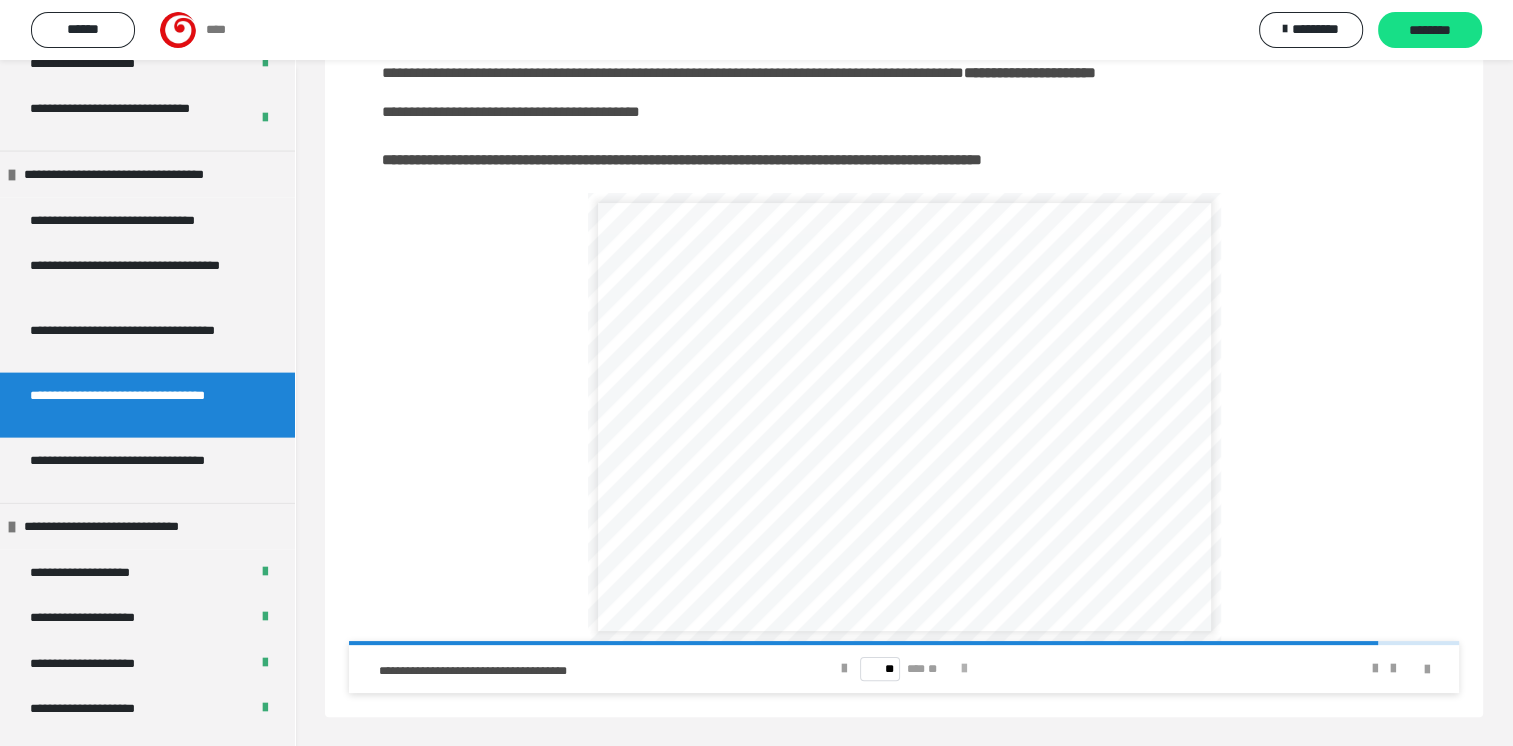 click at bounding box center [964, 669] 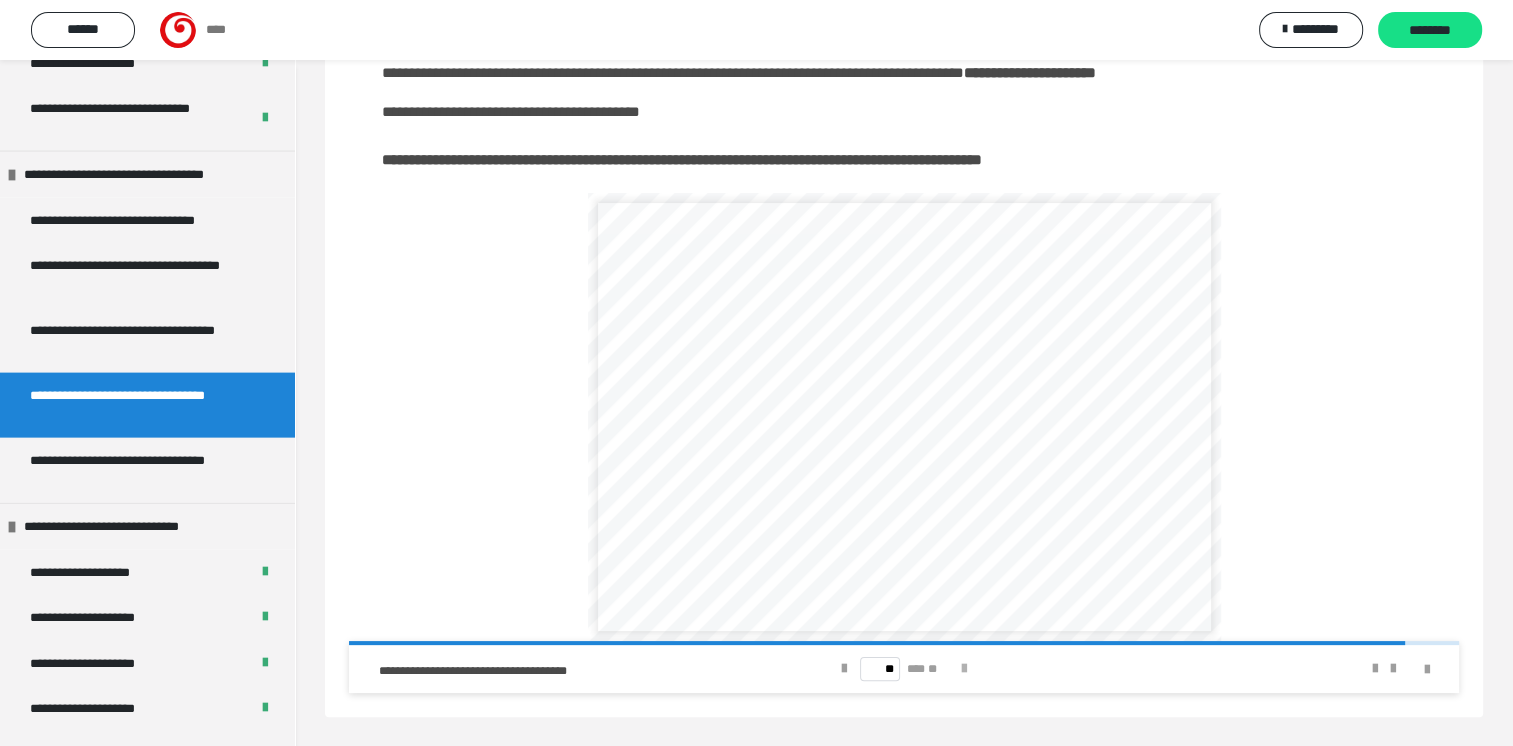 click at bounding box center (964, 669) 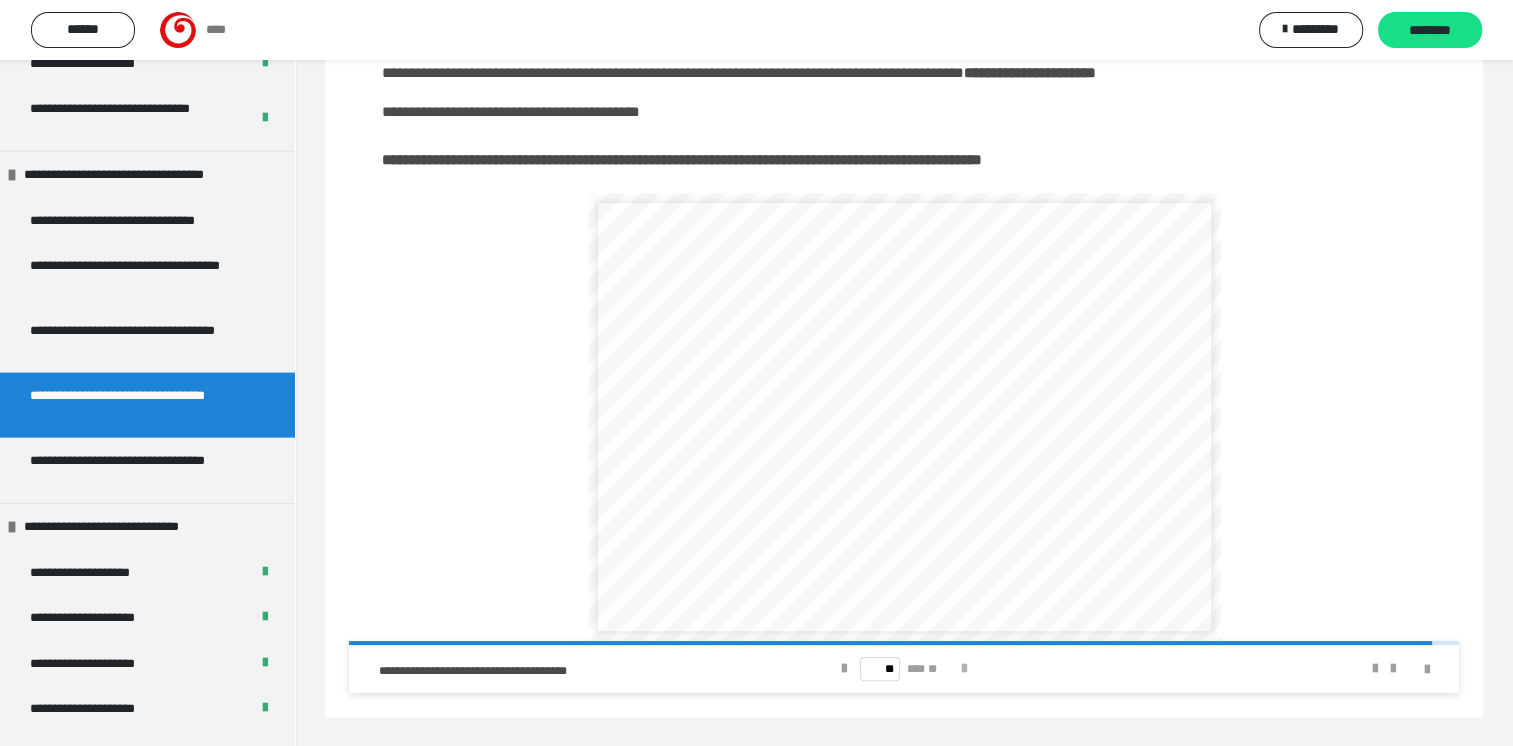 click at bounding box center [964, 669] 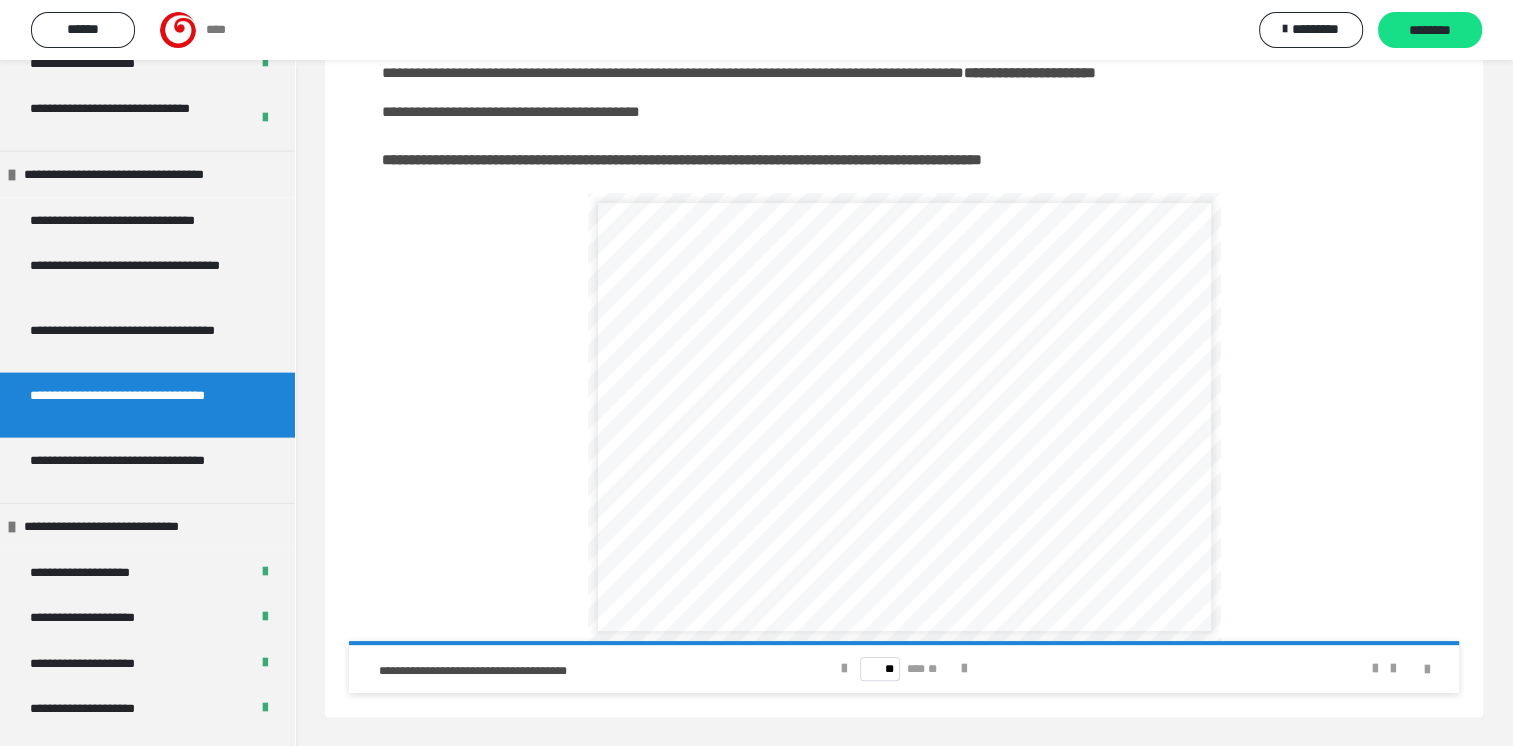 click on "** *** **" at bounding box center (904, 669) 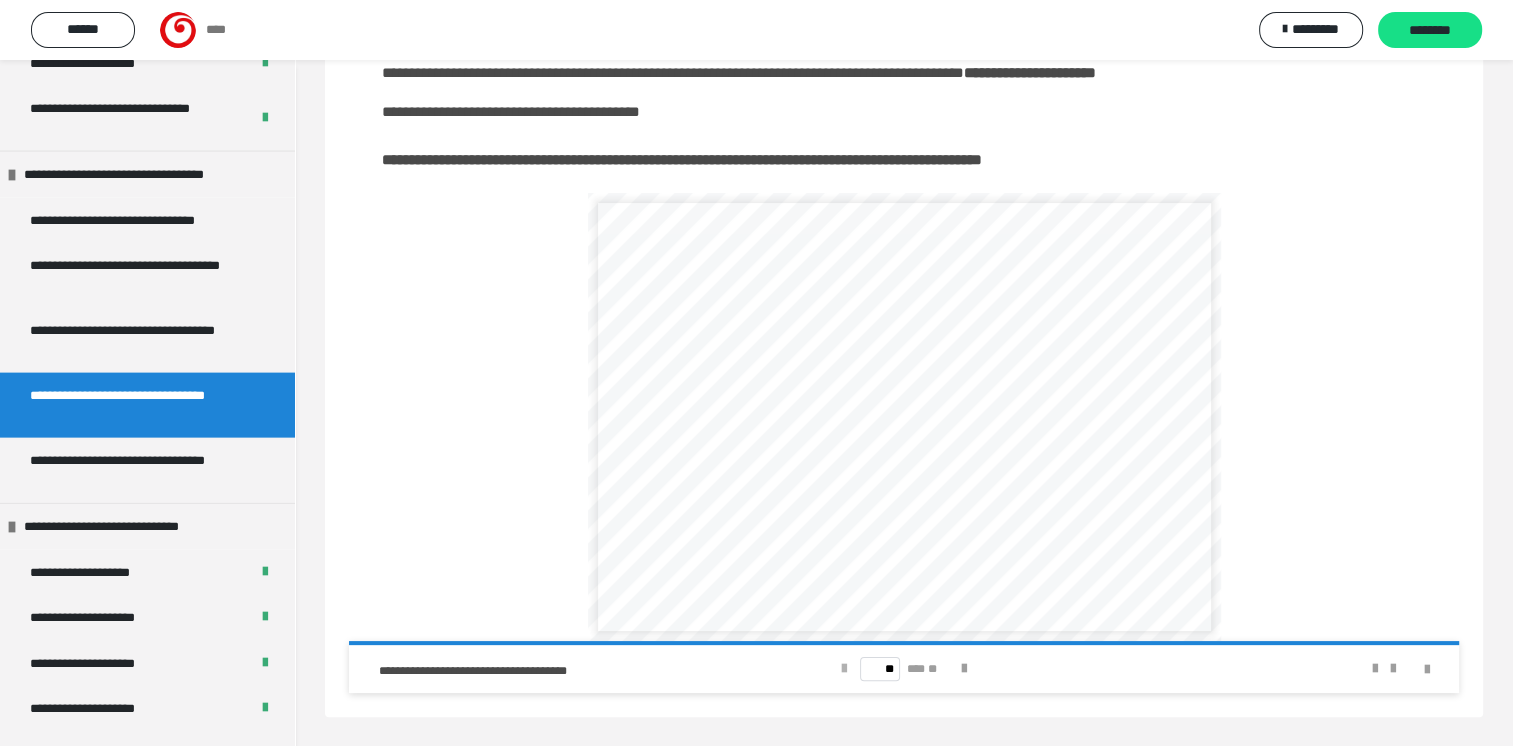 click at bounding box center [844, 669] 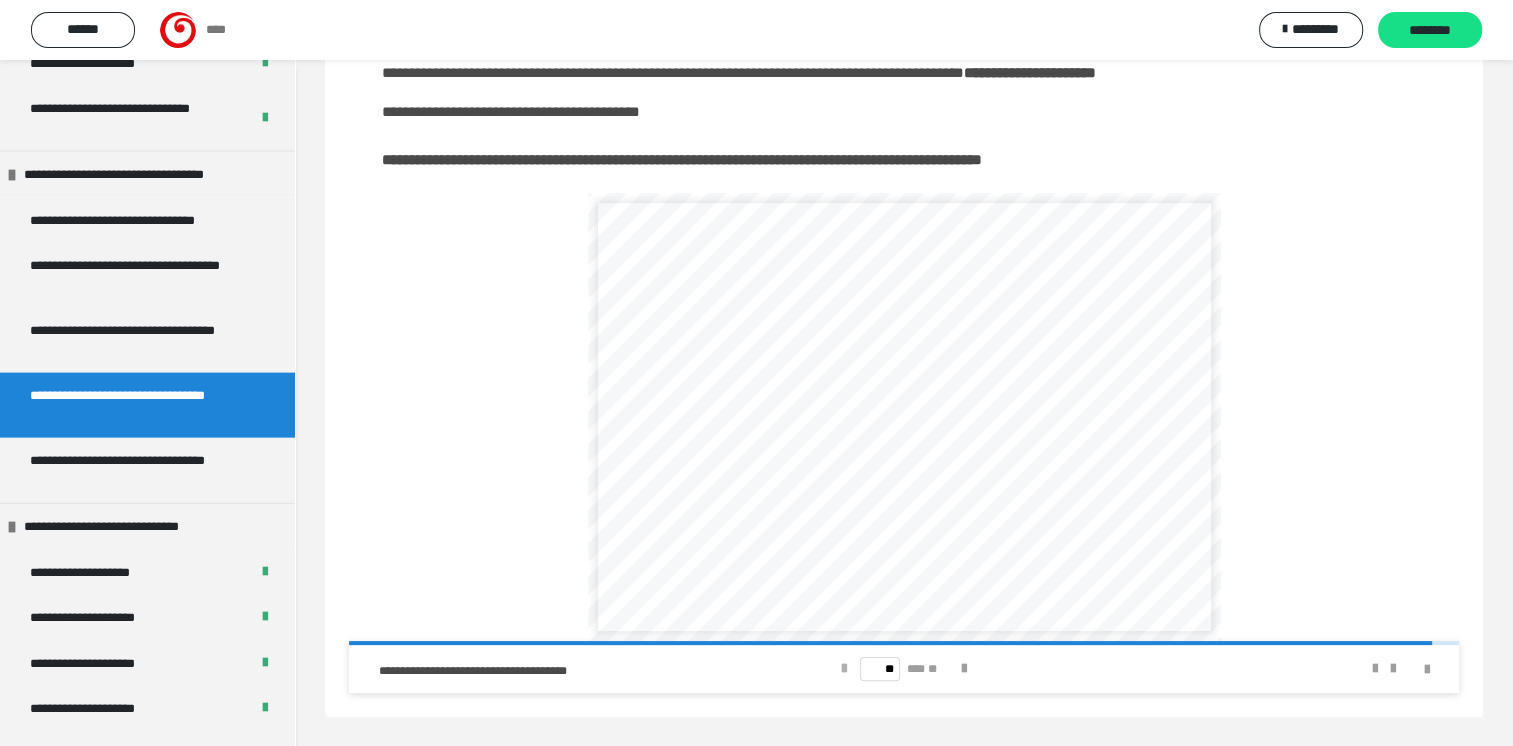 click at bounding box center [844, 669] 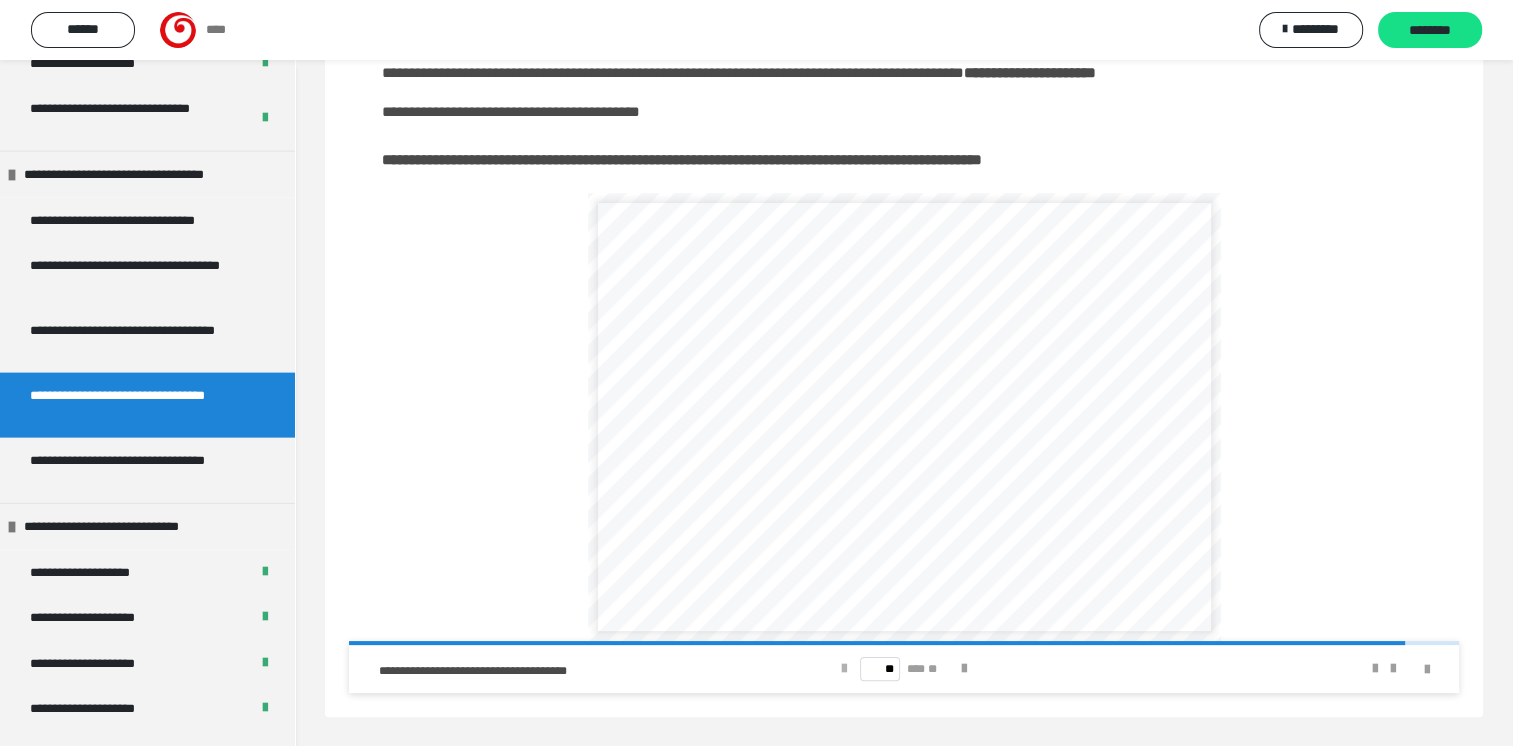 click at bounding box center (844, 669) 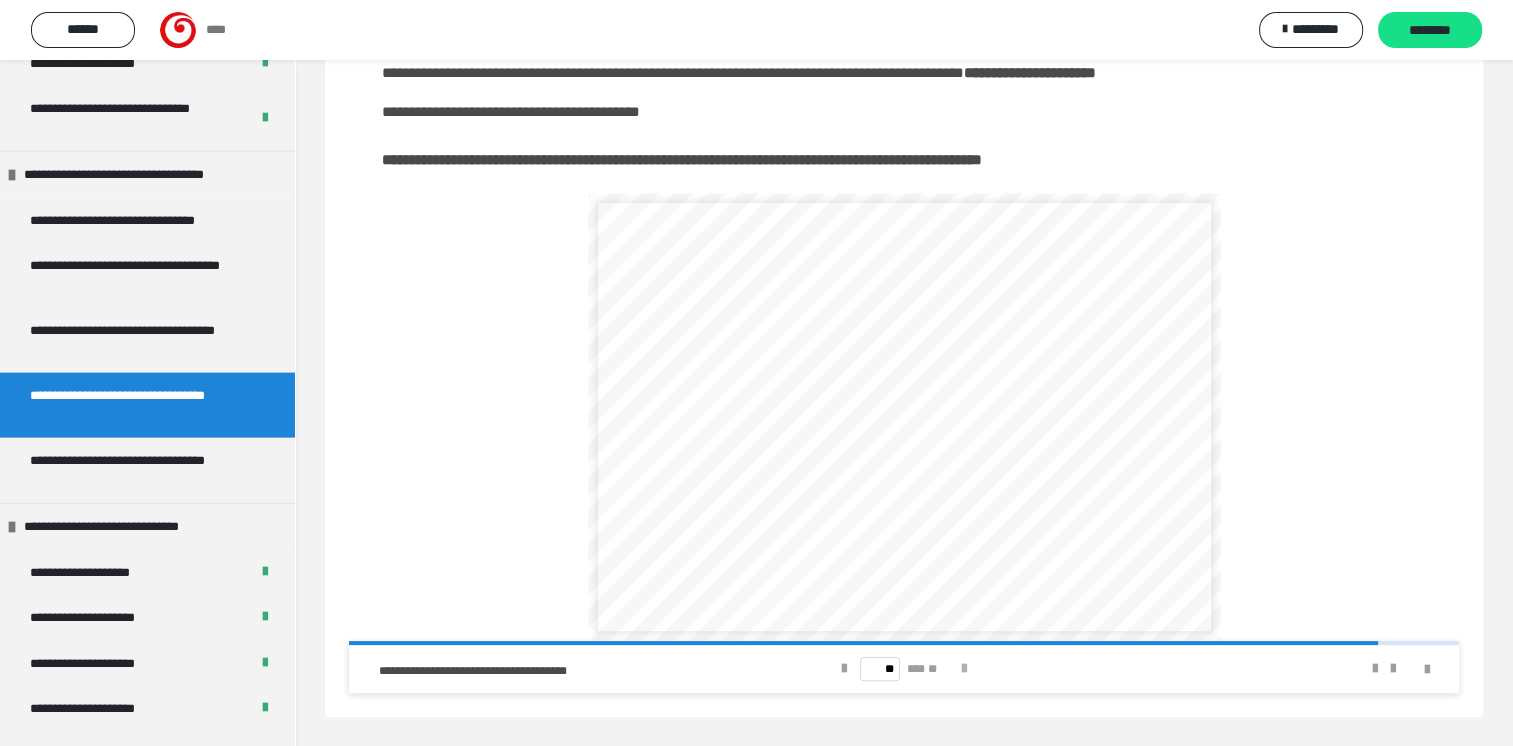 click at bounding box center [964, 669] 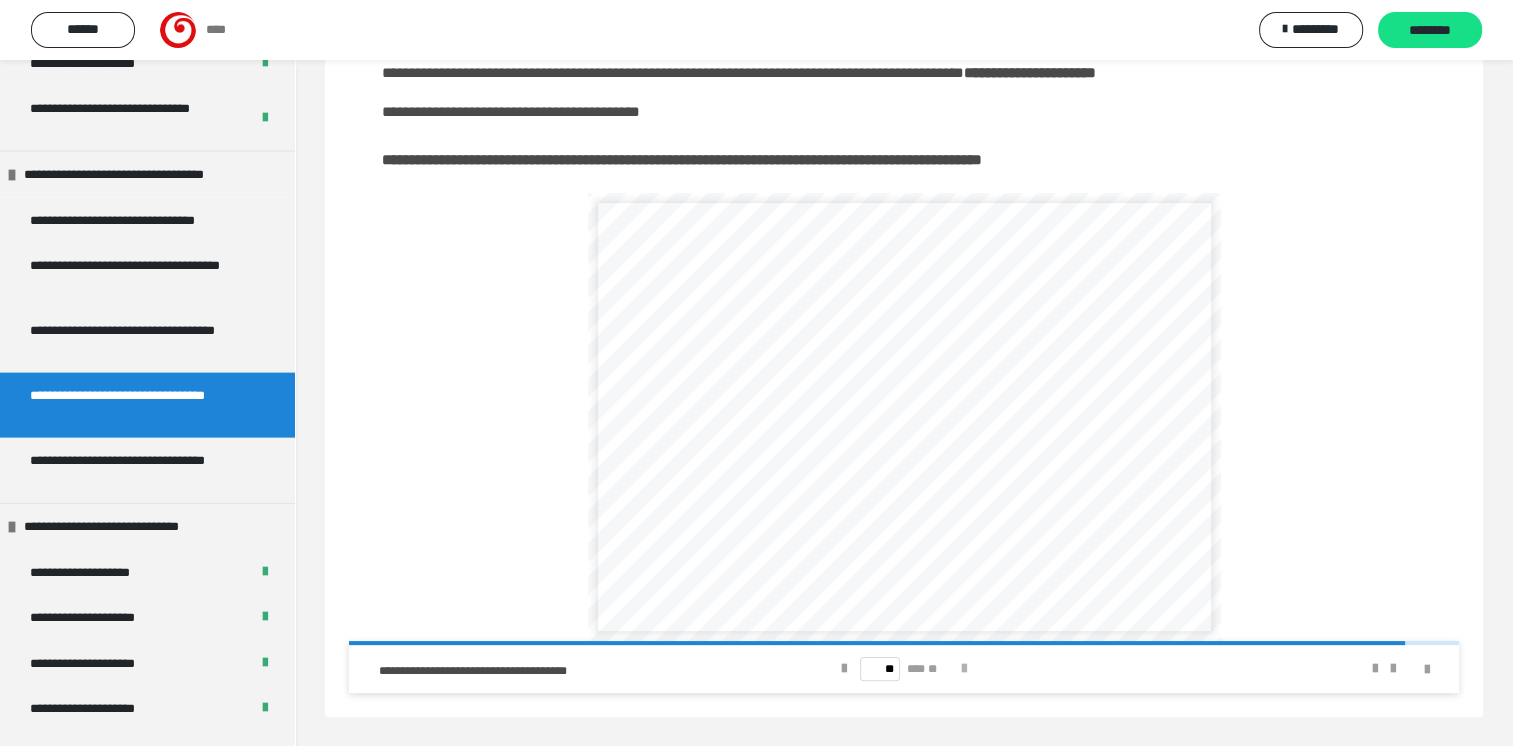 click at bounding box center (964, 669) 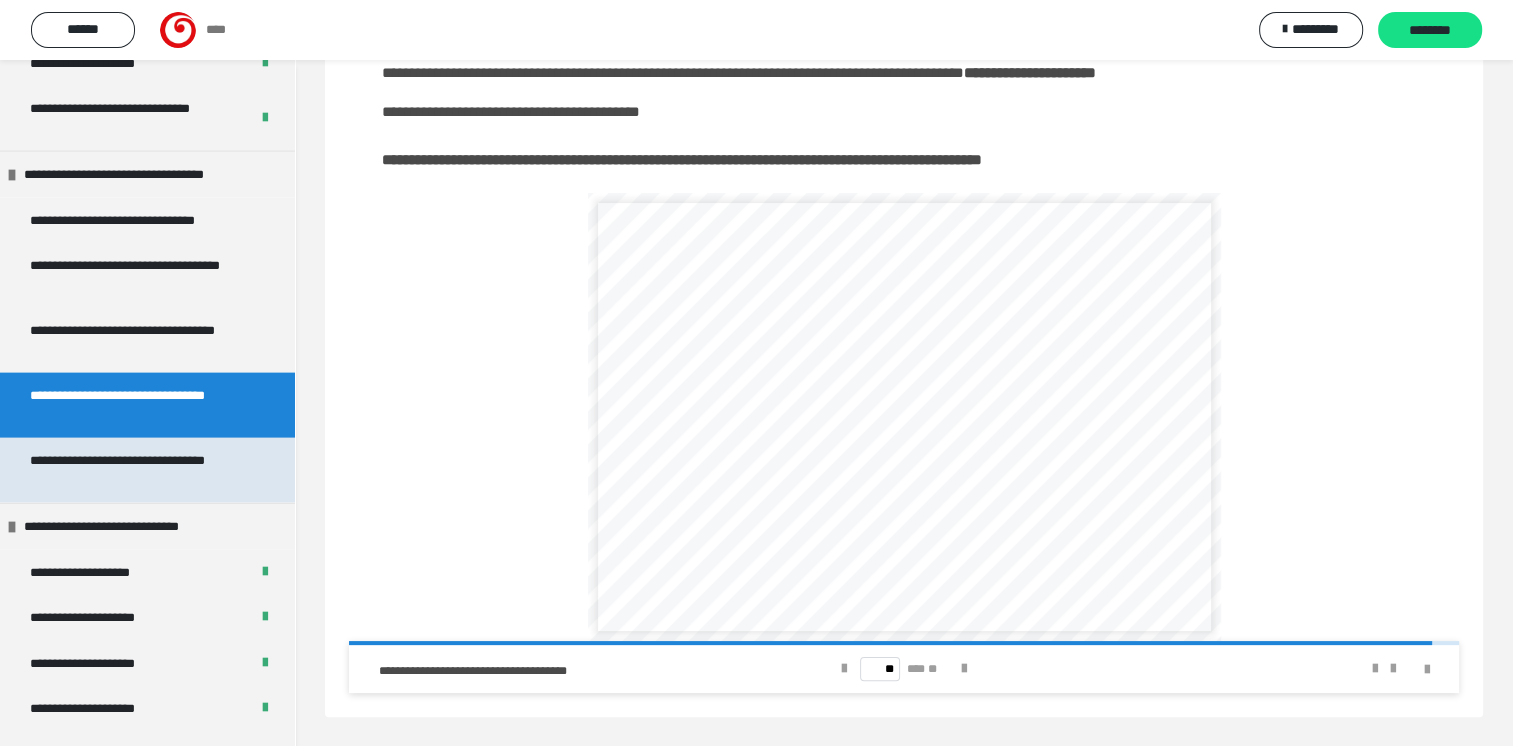 click on "**********" at bounding box center (132, 470) 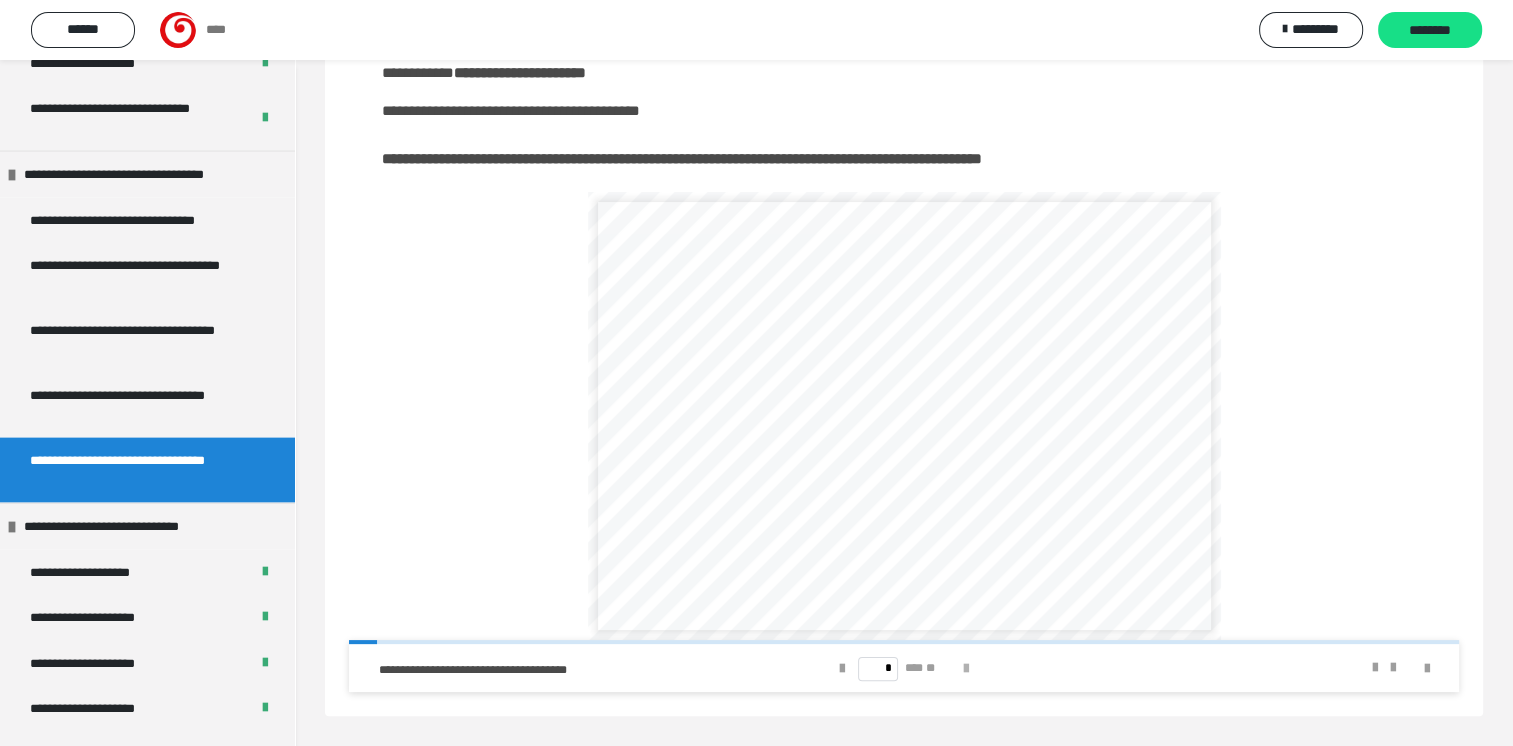 click at bounding box center (966, 669) 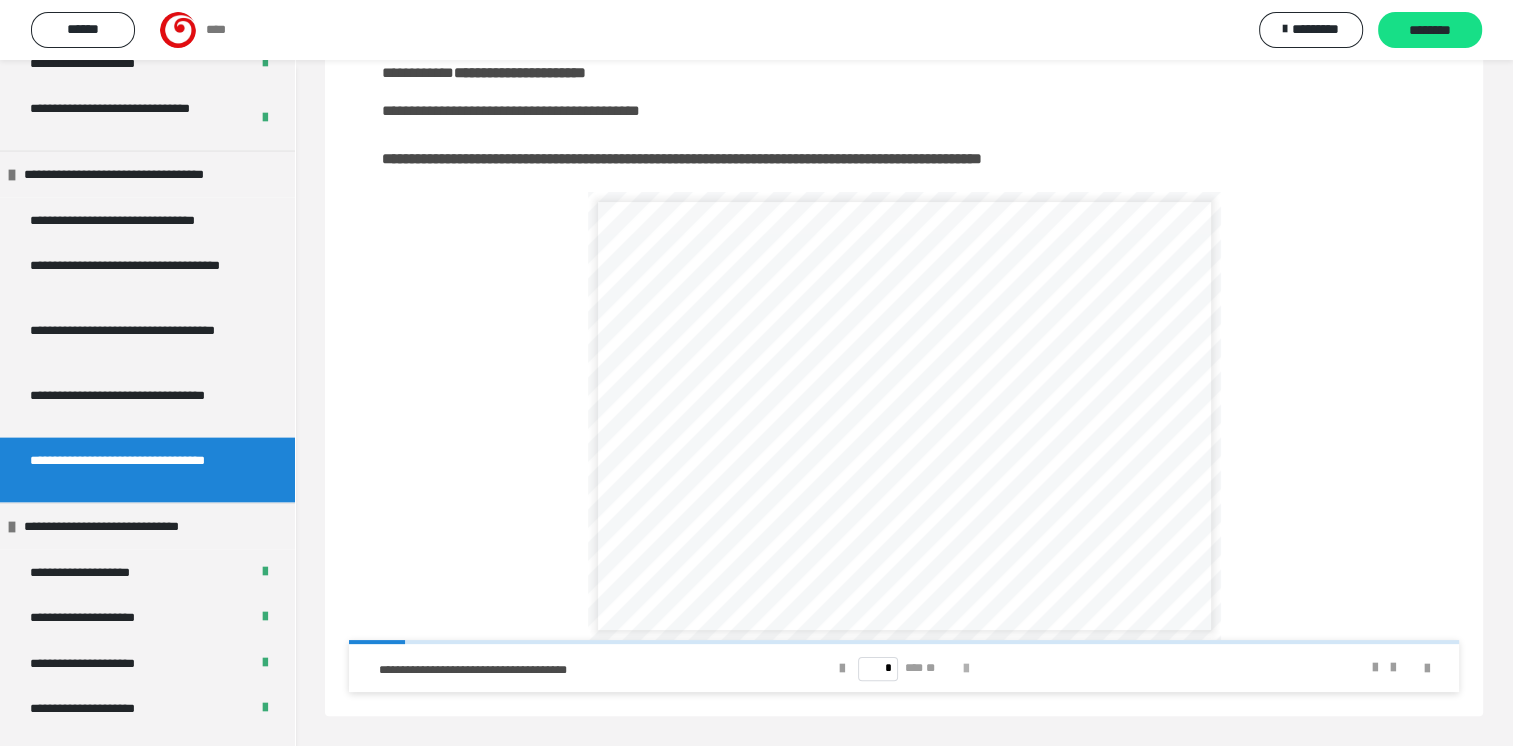 click at bounding box center [966, 669] 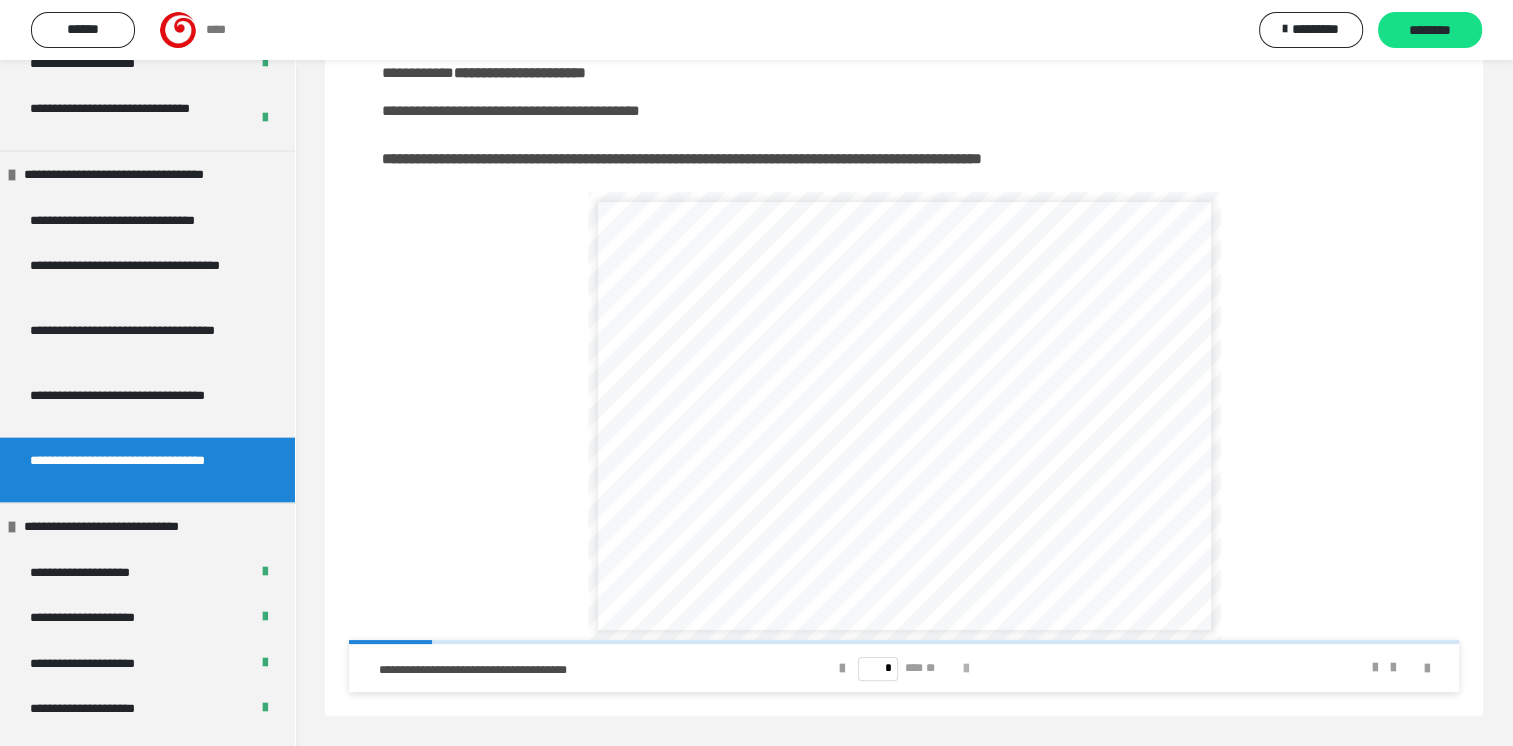 click at bounding box center [966, 669] 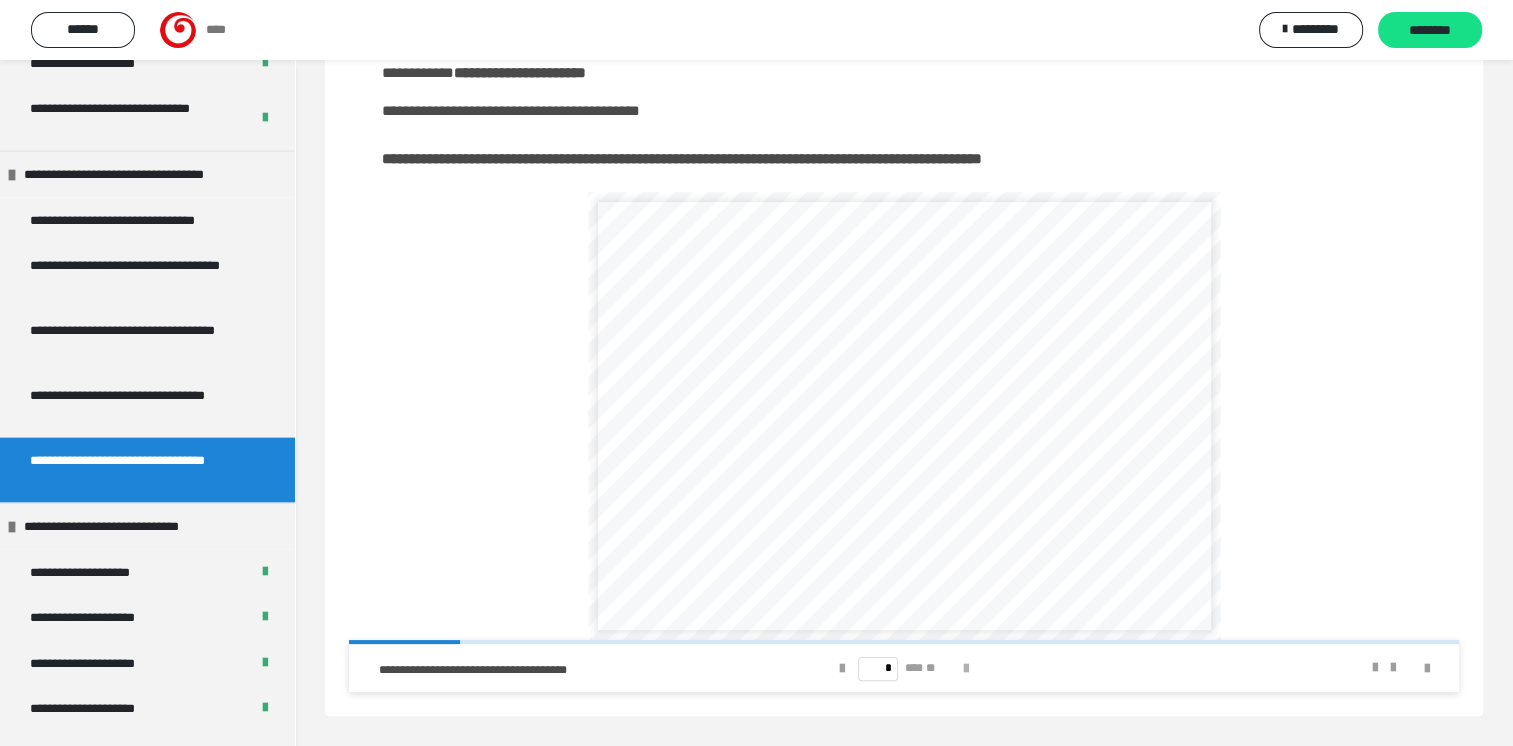 click at bounding box center [966, 669] 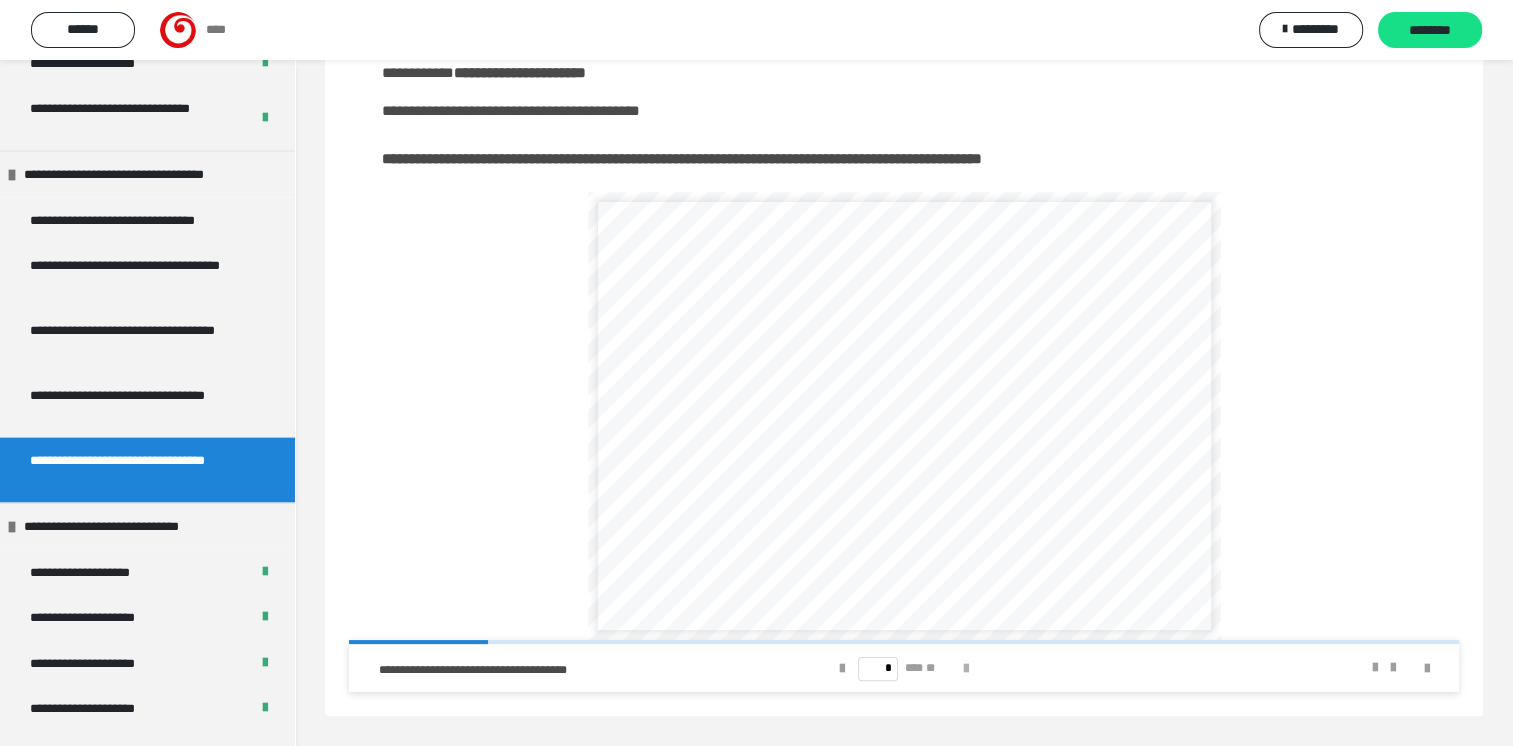 click at bounding box center [966, 669] 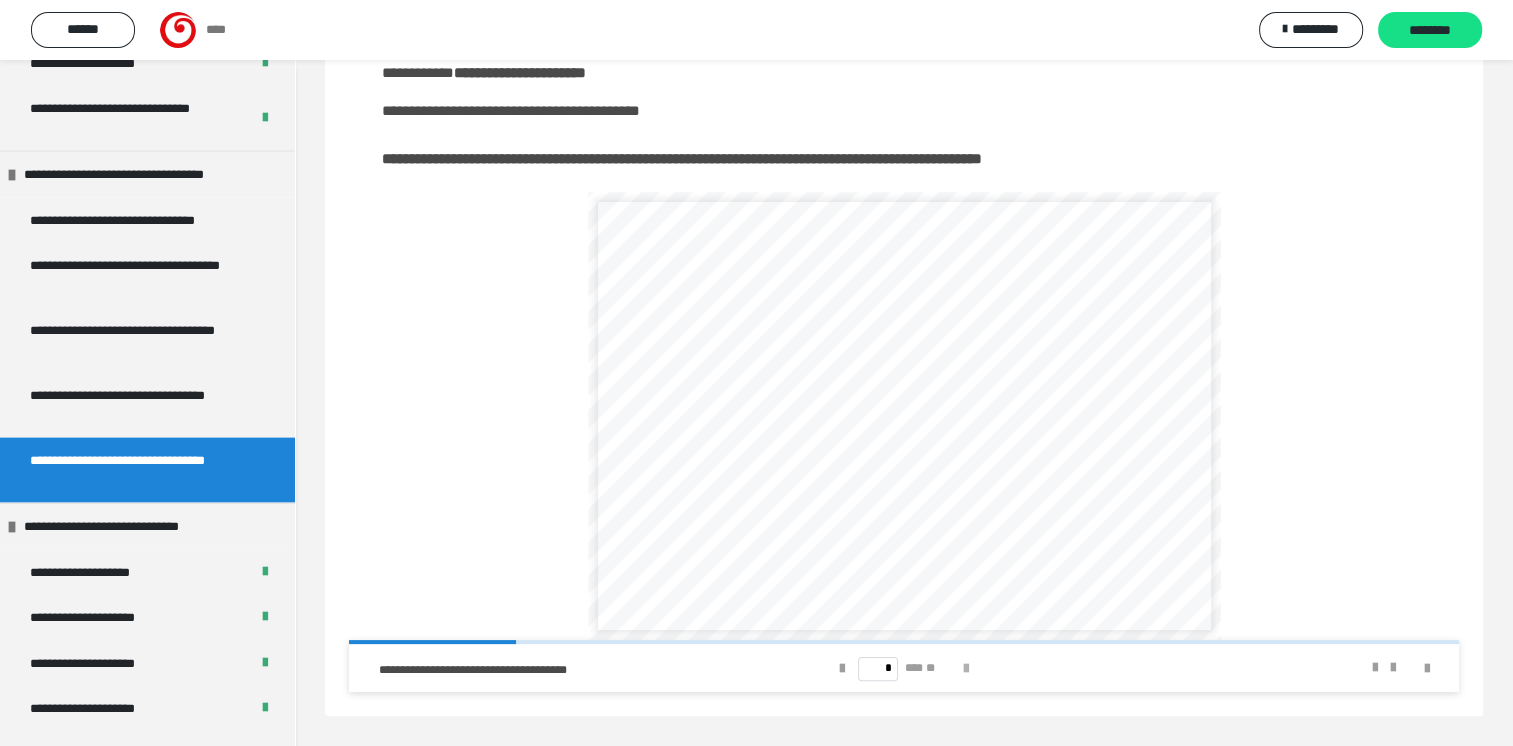 click at bounding box center [966, 669] 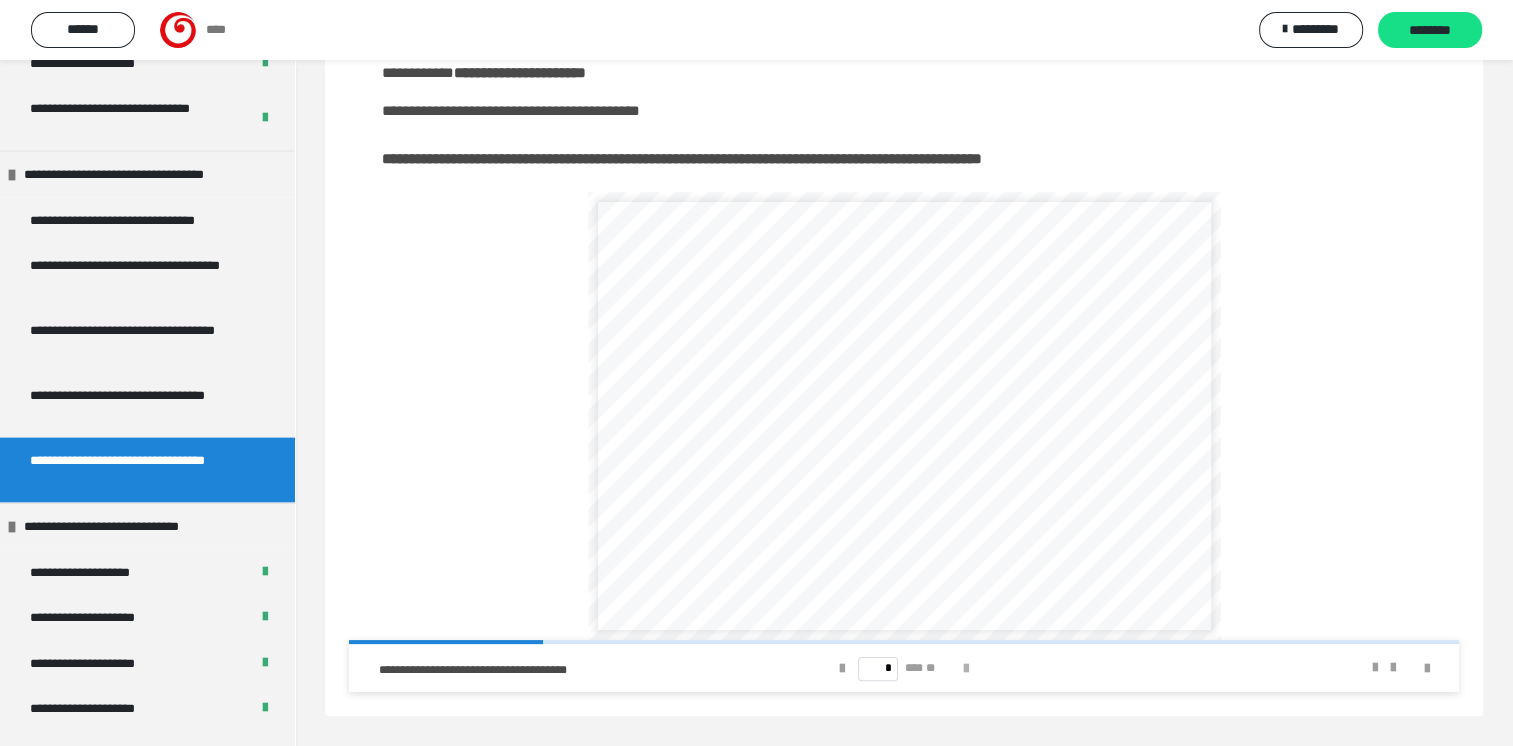 click at bounding box center (966, 669) 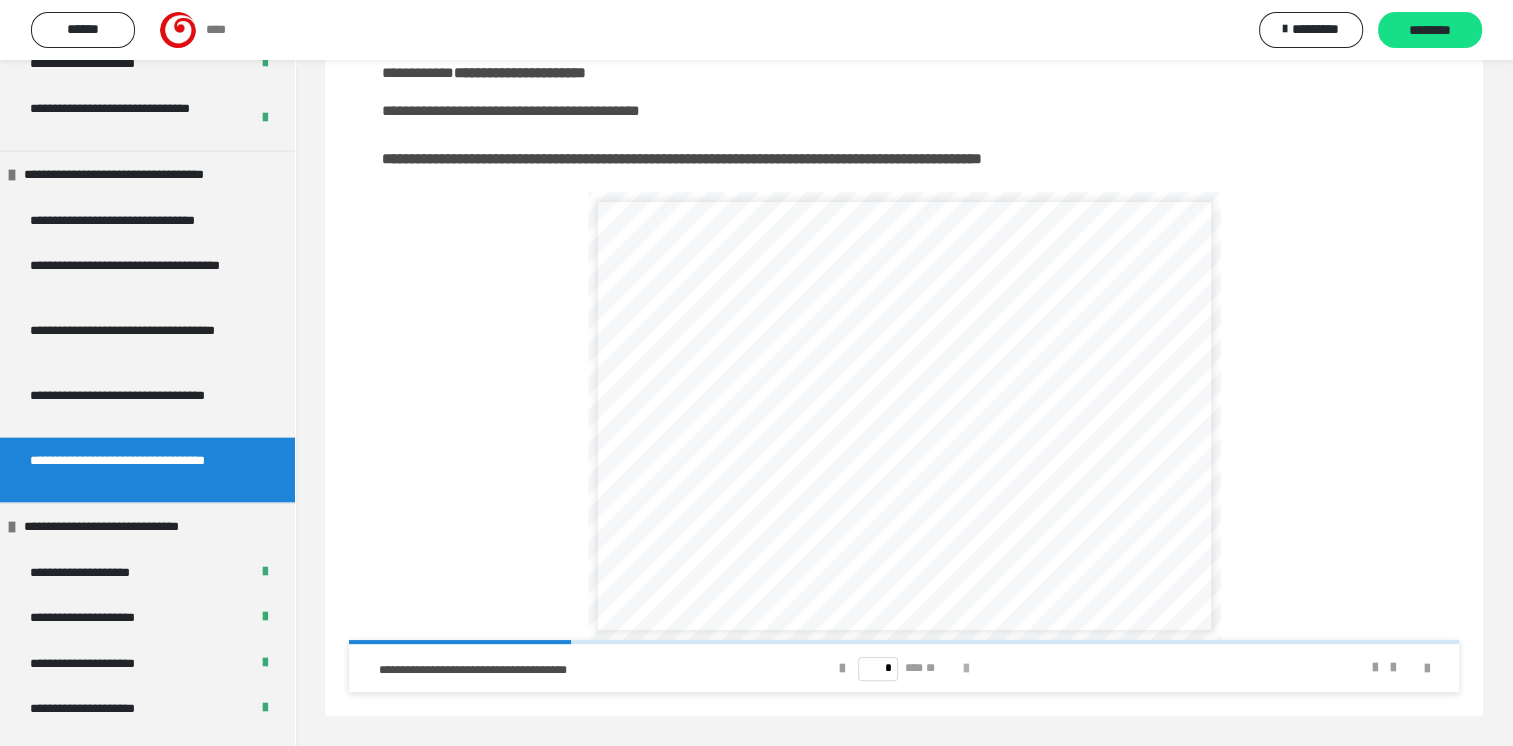 click at bounding box center (966, 669) 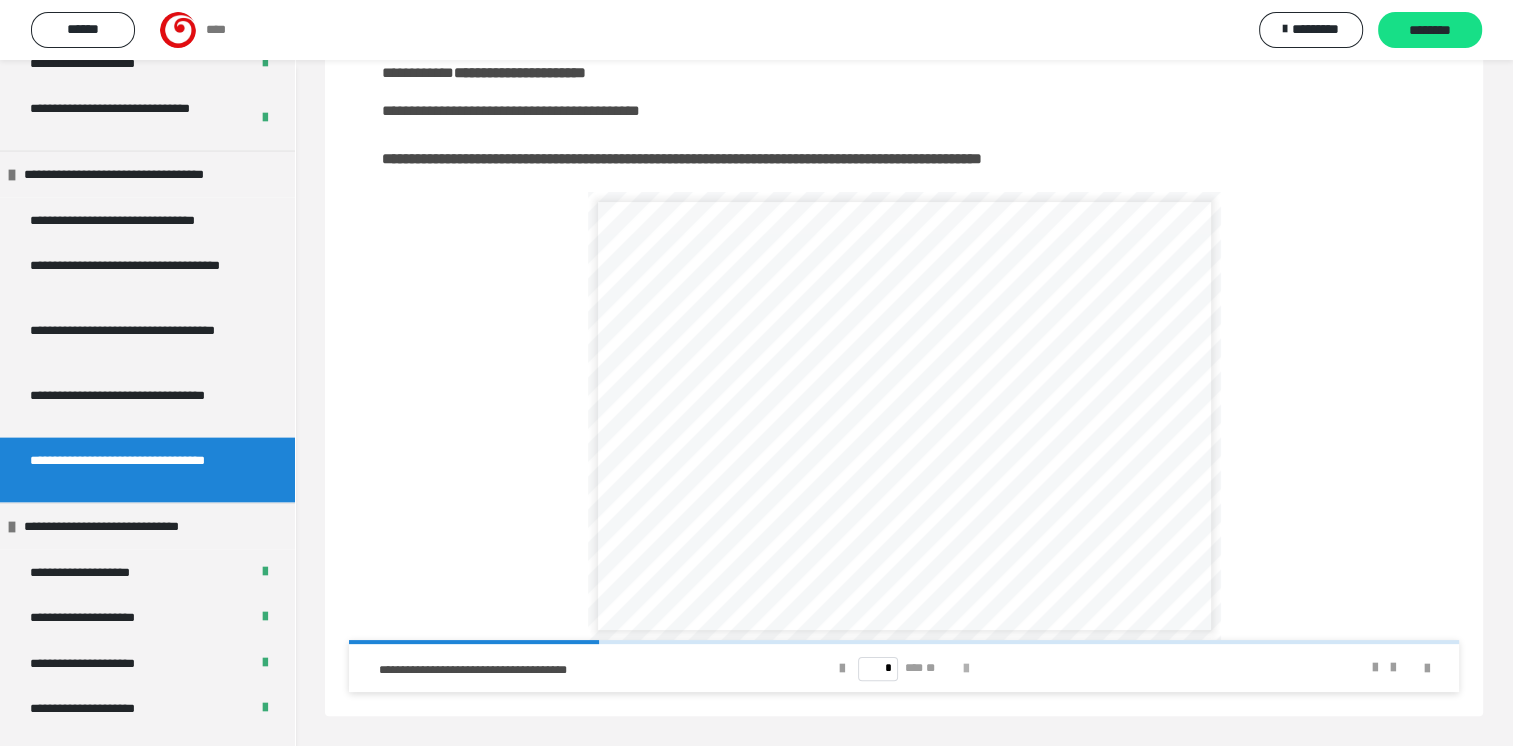 click at bounding box center (966, 669) 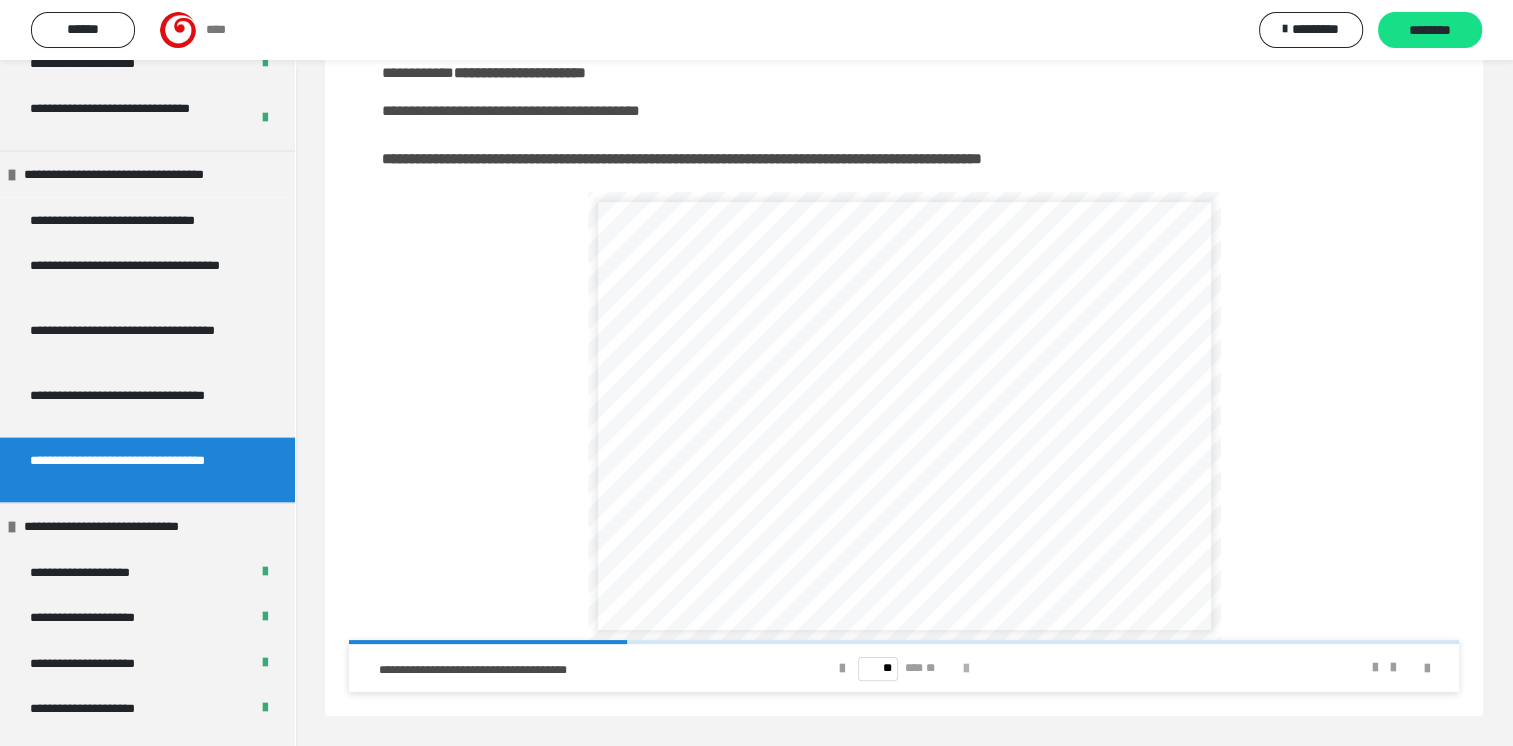 click at bounding box center [966, 669] 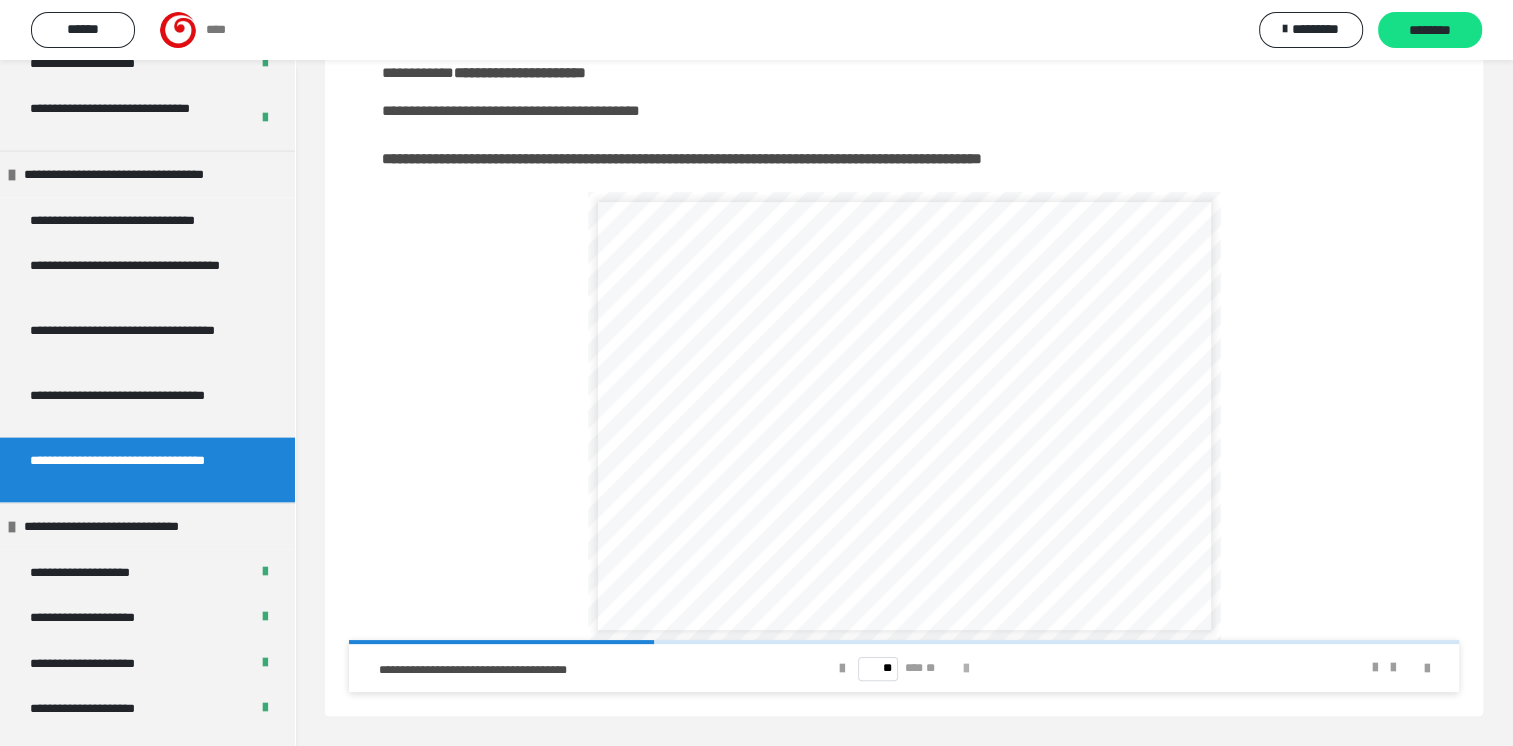 click at bounding box center (966, 669) 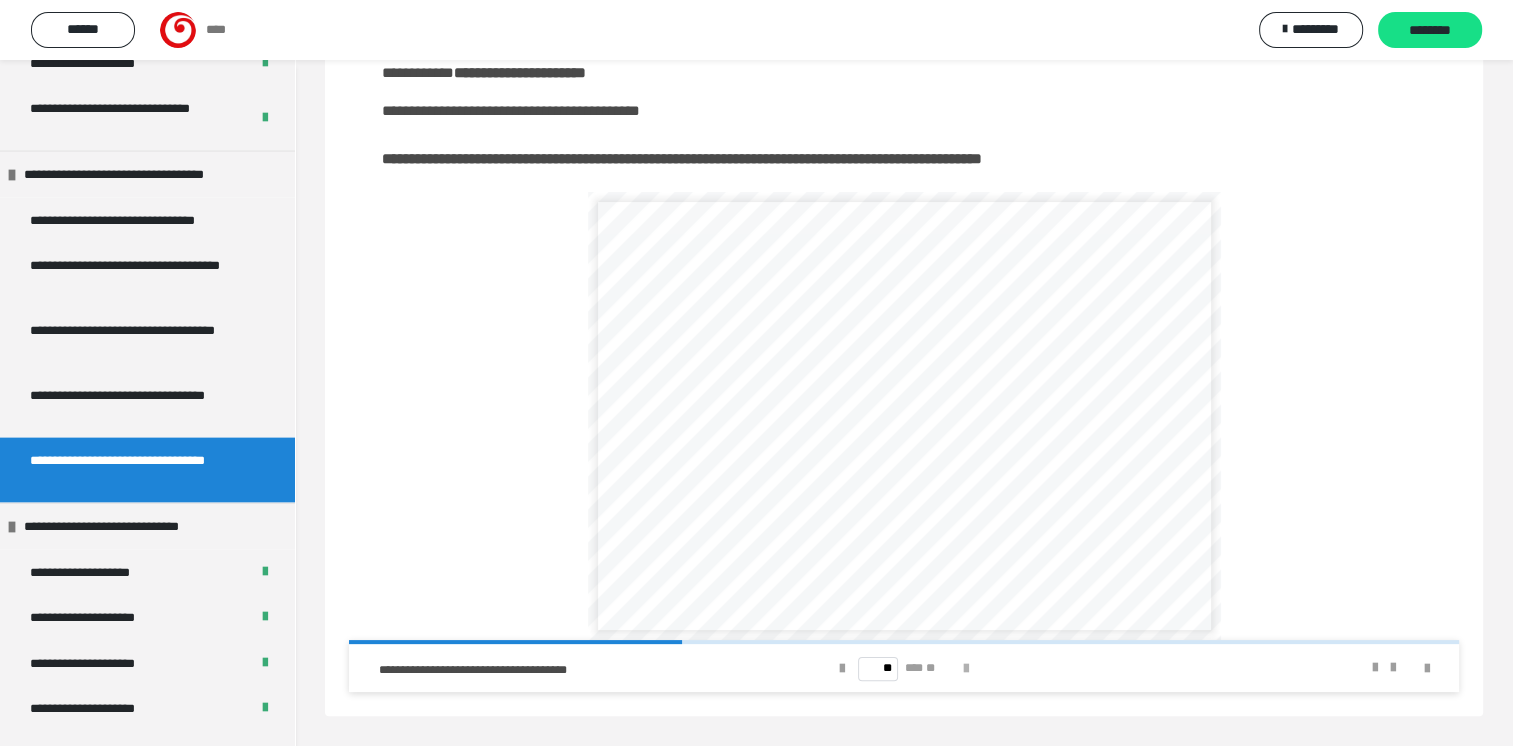 click at bounding box center [966, 669] 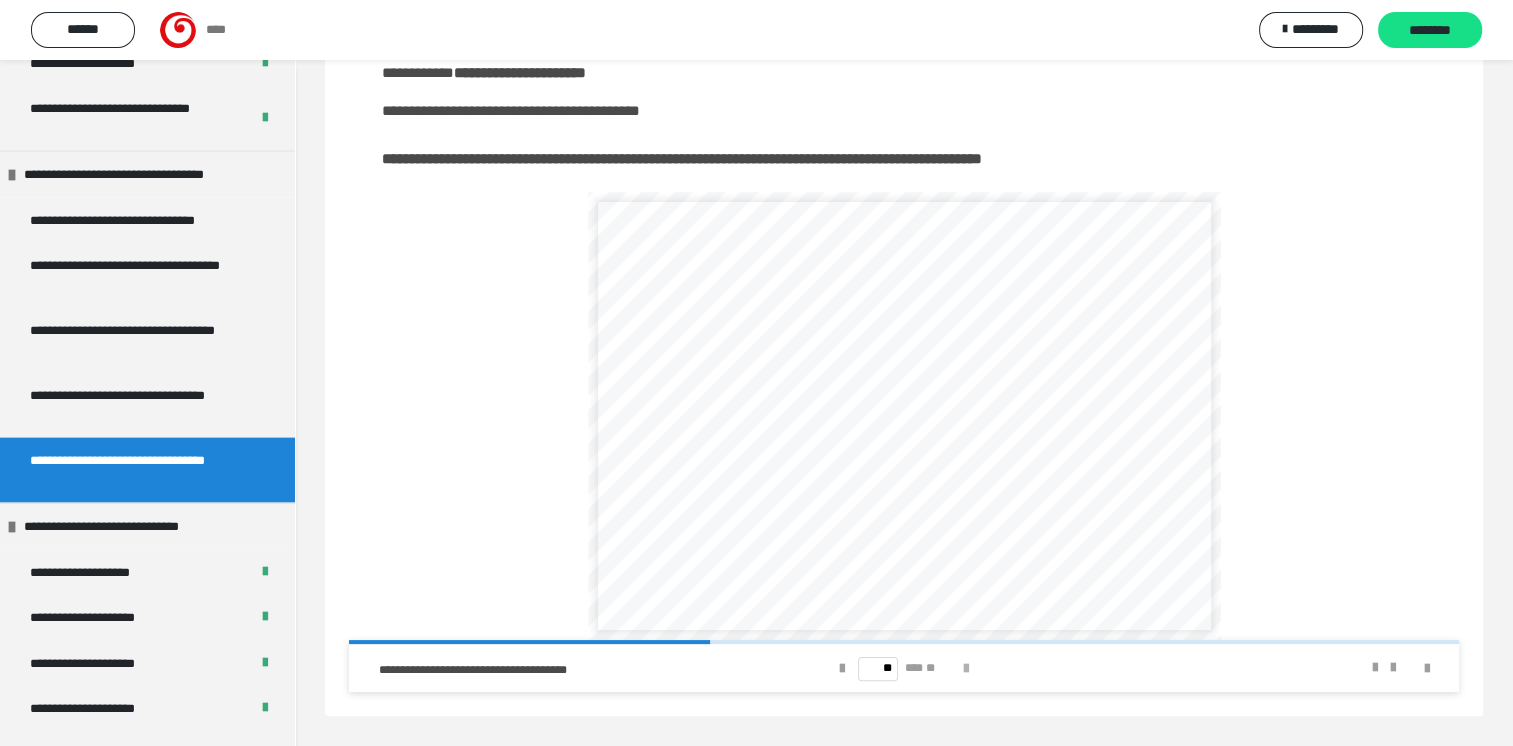 click at bounding box center [966, 669] 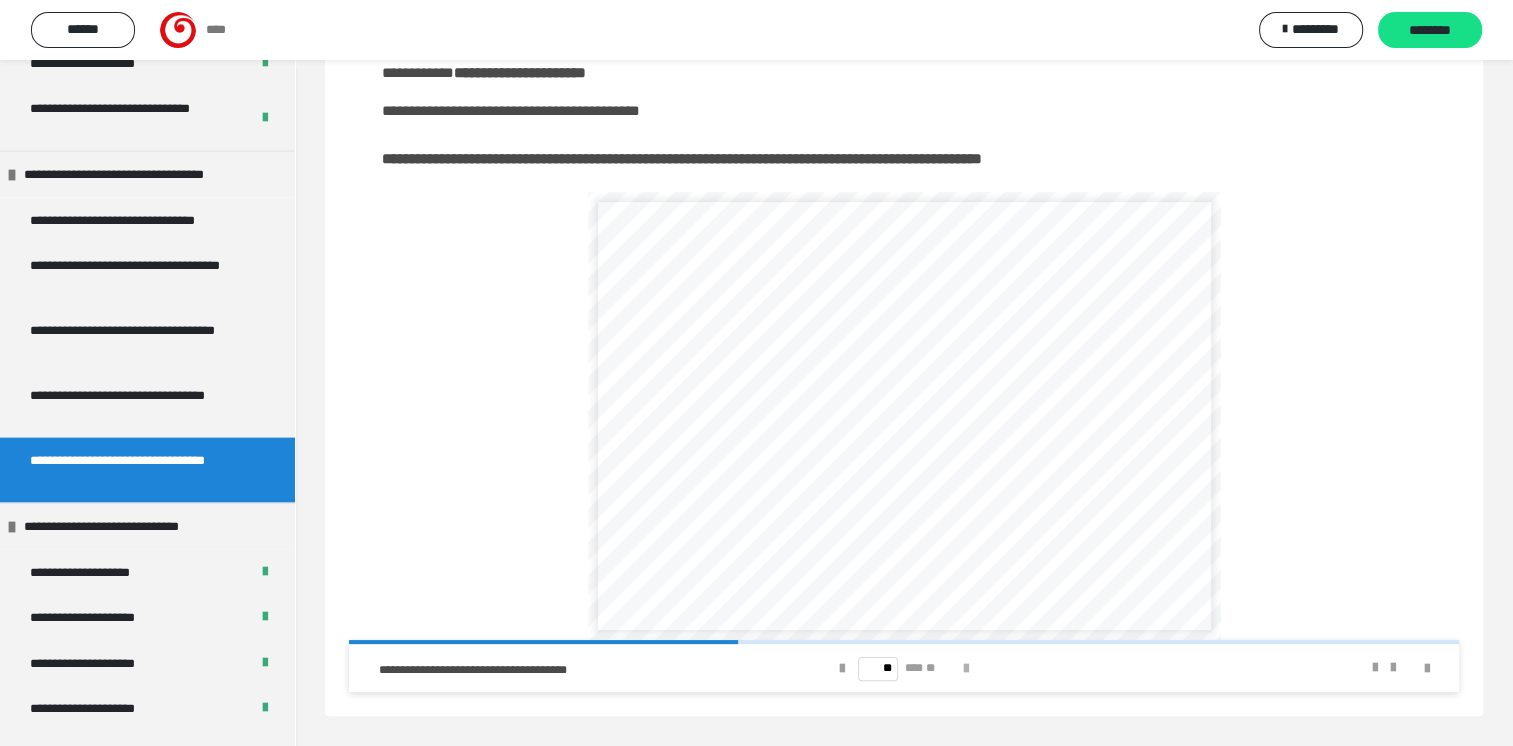 click at bounding box center (966, 669) 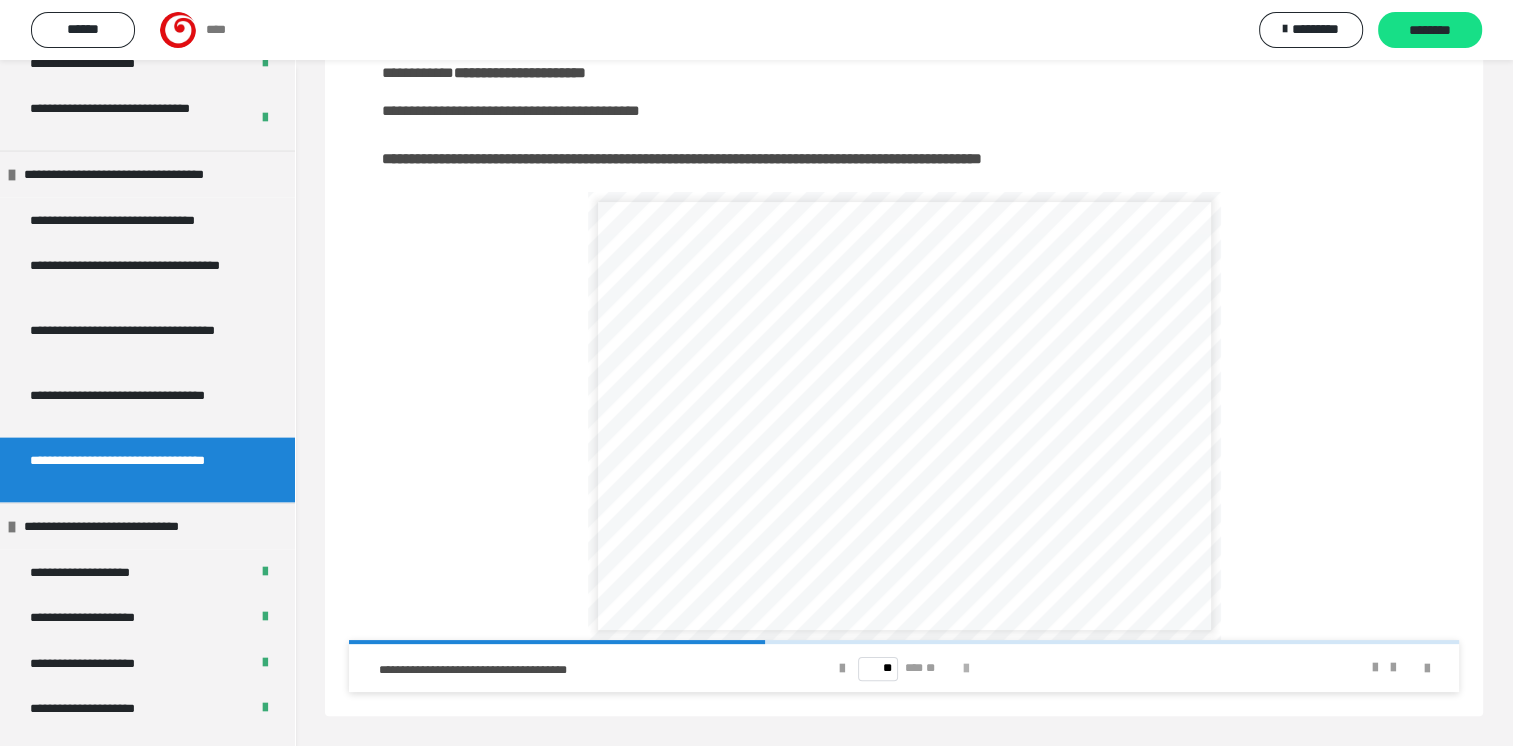 click at bounding box center [966, 669] 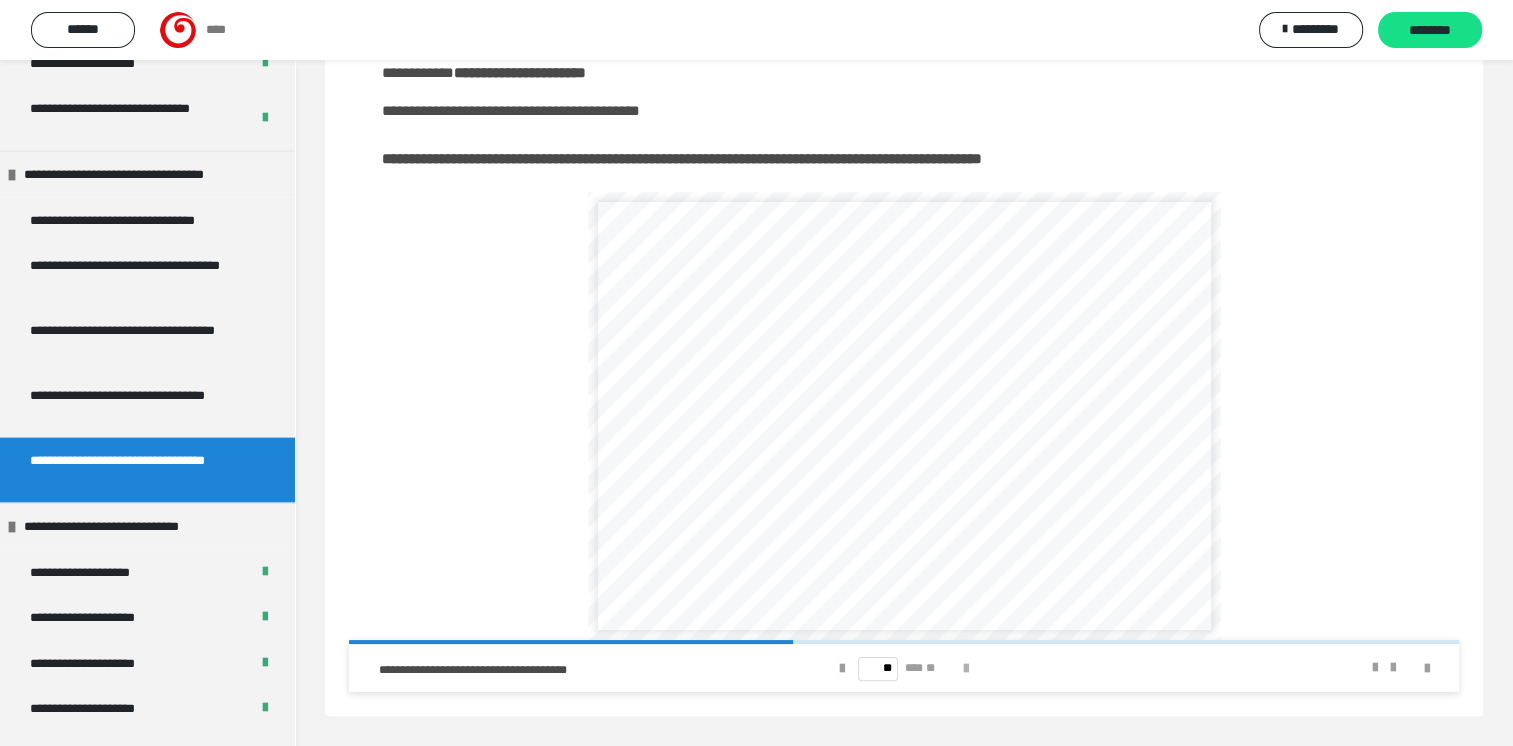 click at bounding box center (966, 669) 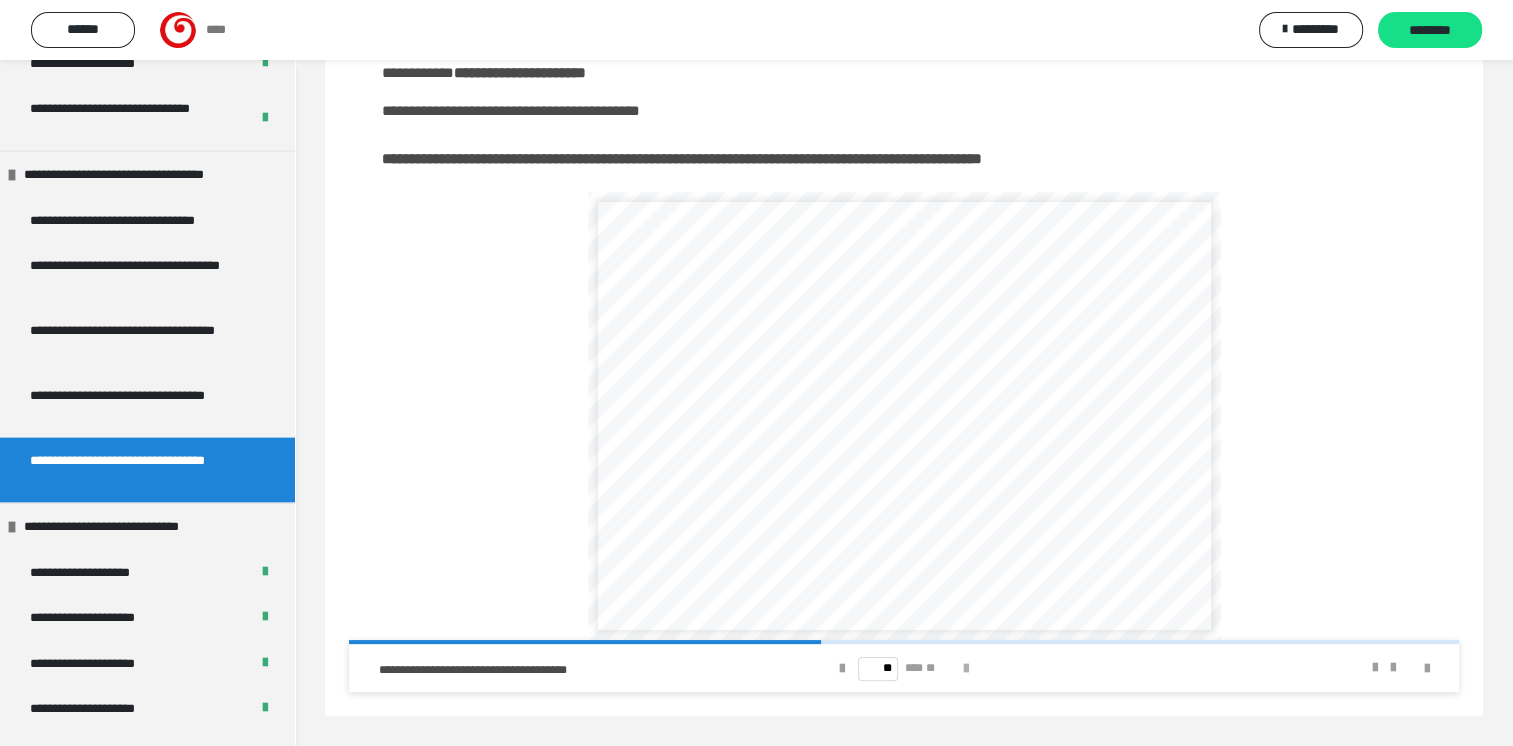click at bounding box center (966, 669) 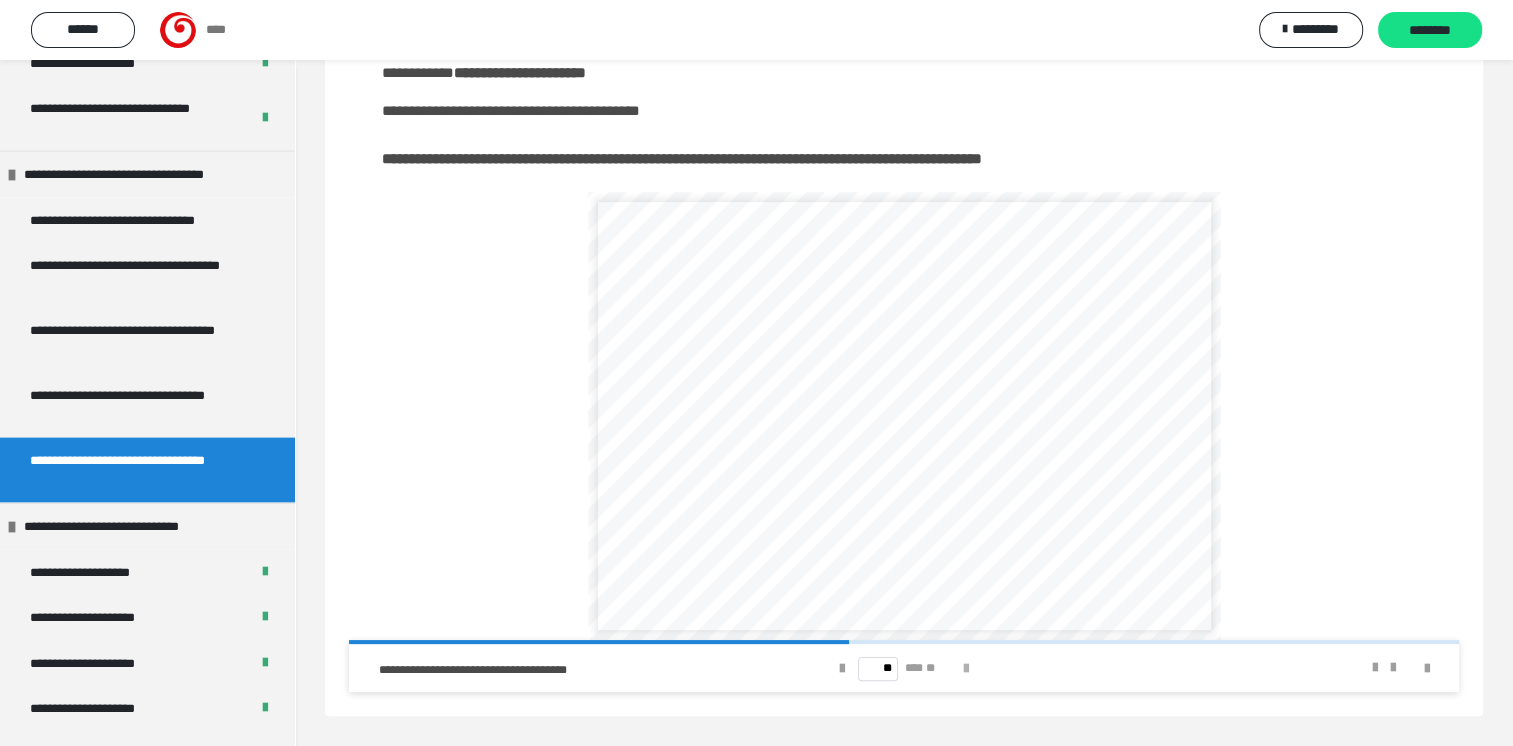 click at bounding box center (966, 669) 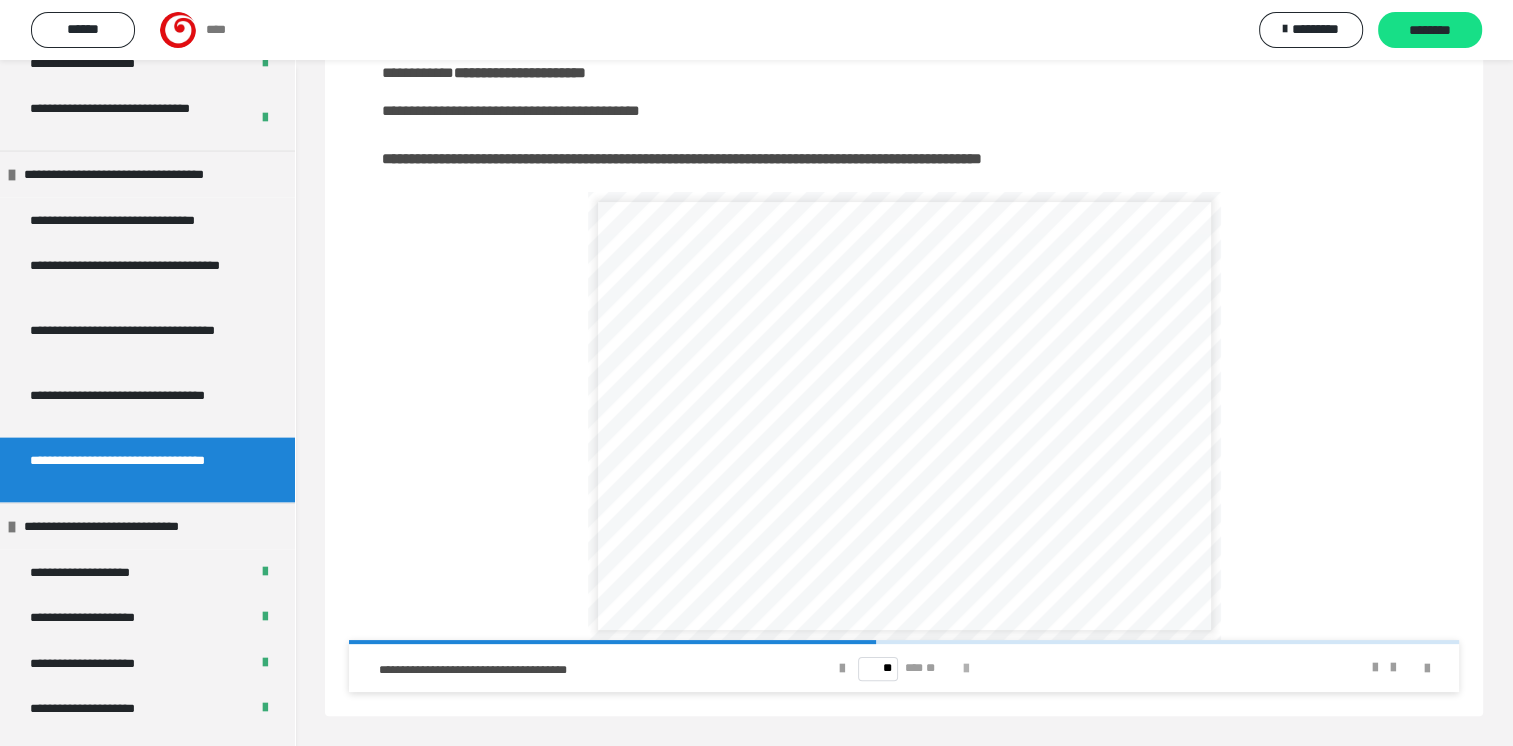 click at bounding box center [966, 669] 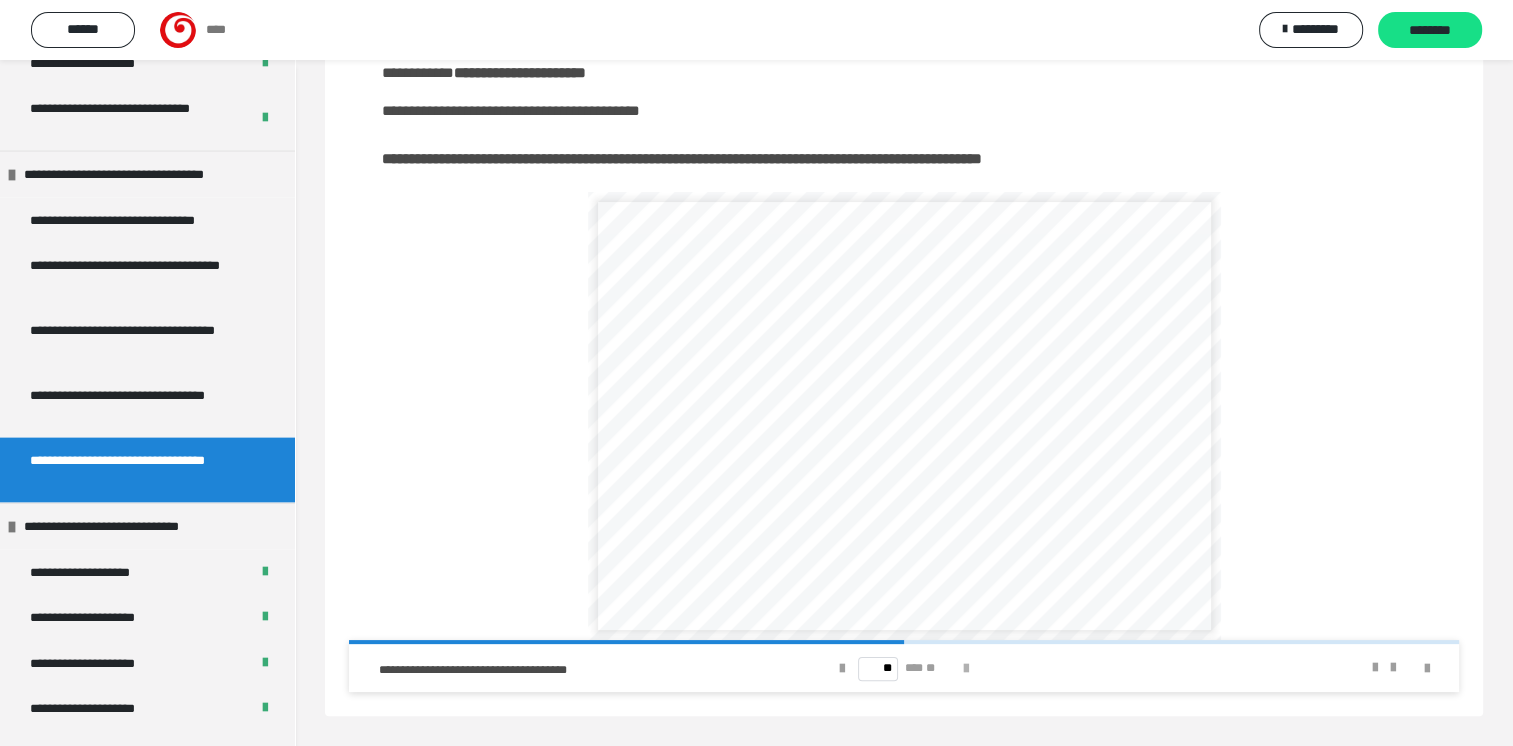 click at bounding box center (966, 669) 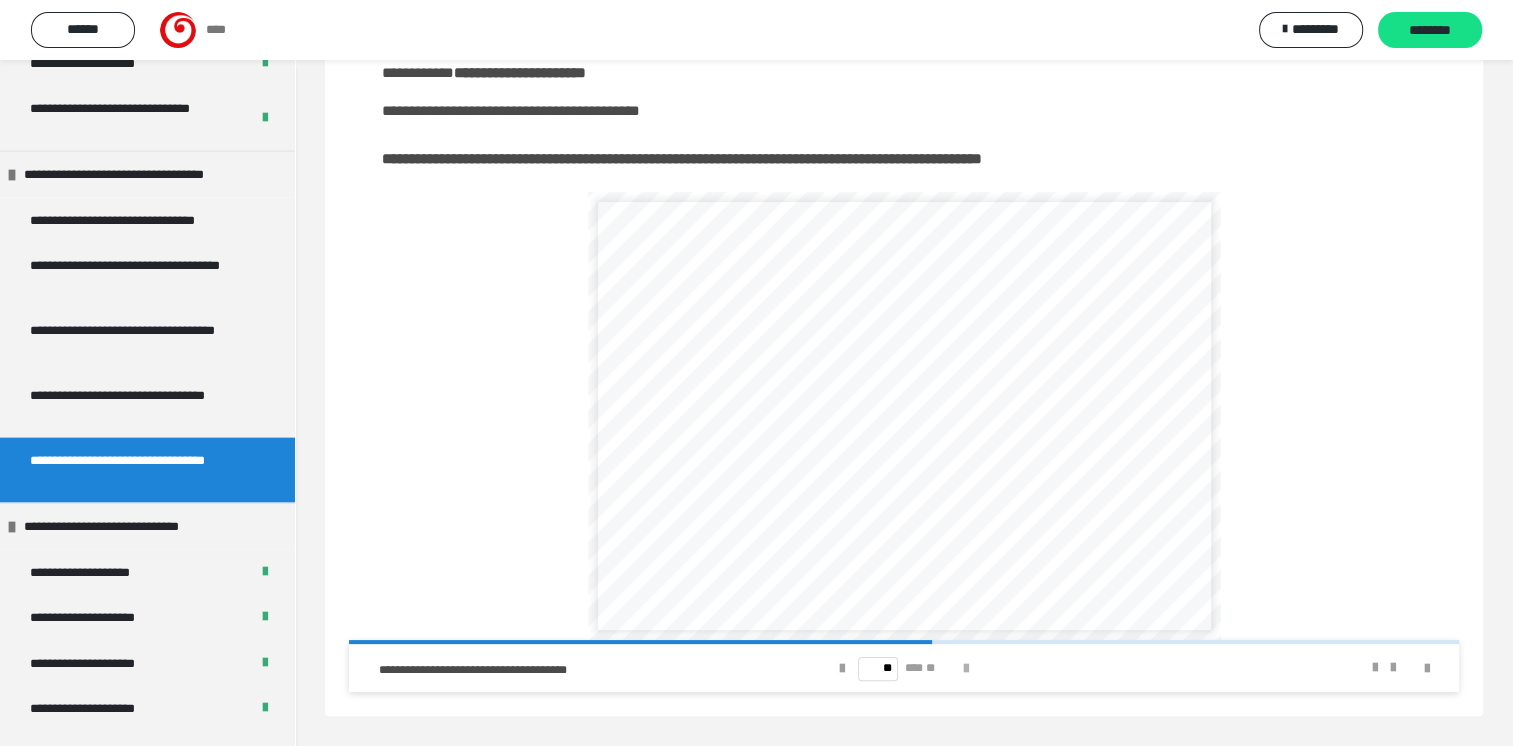 click at bounding box center [966, 669] 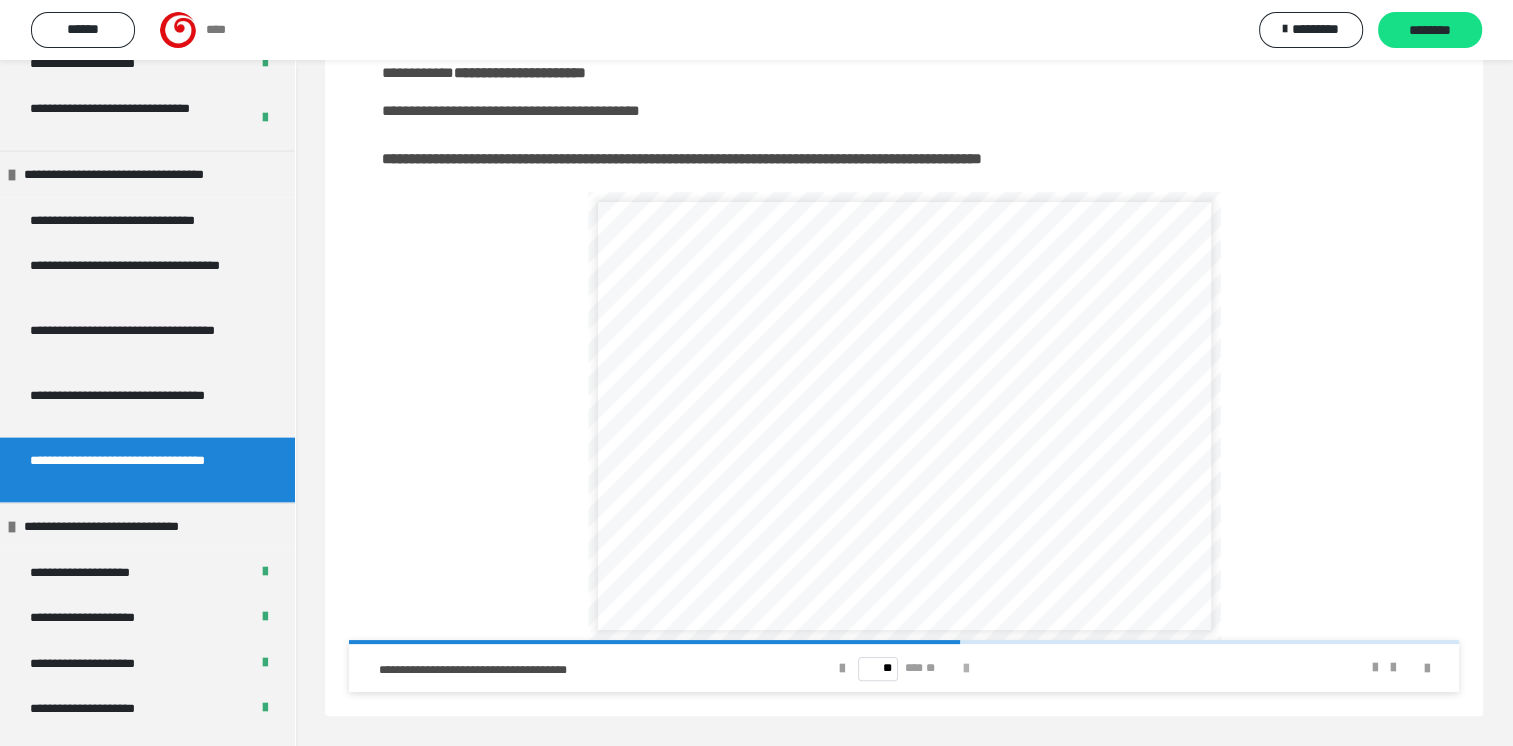 click at bounding box center (966, 669) 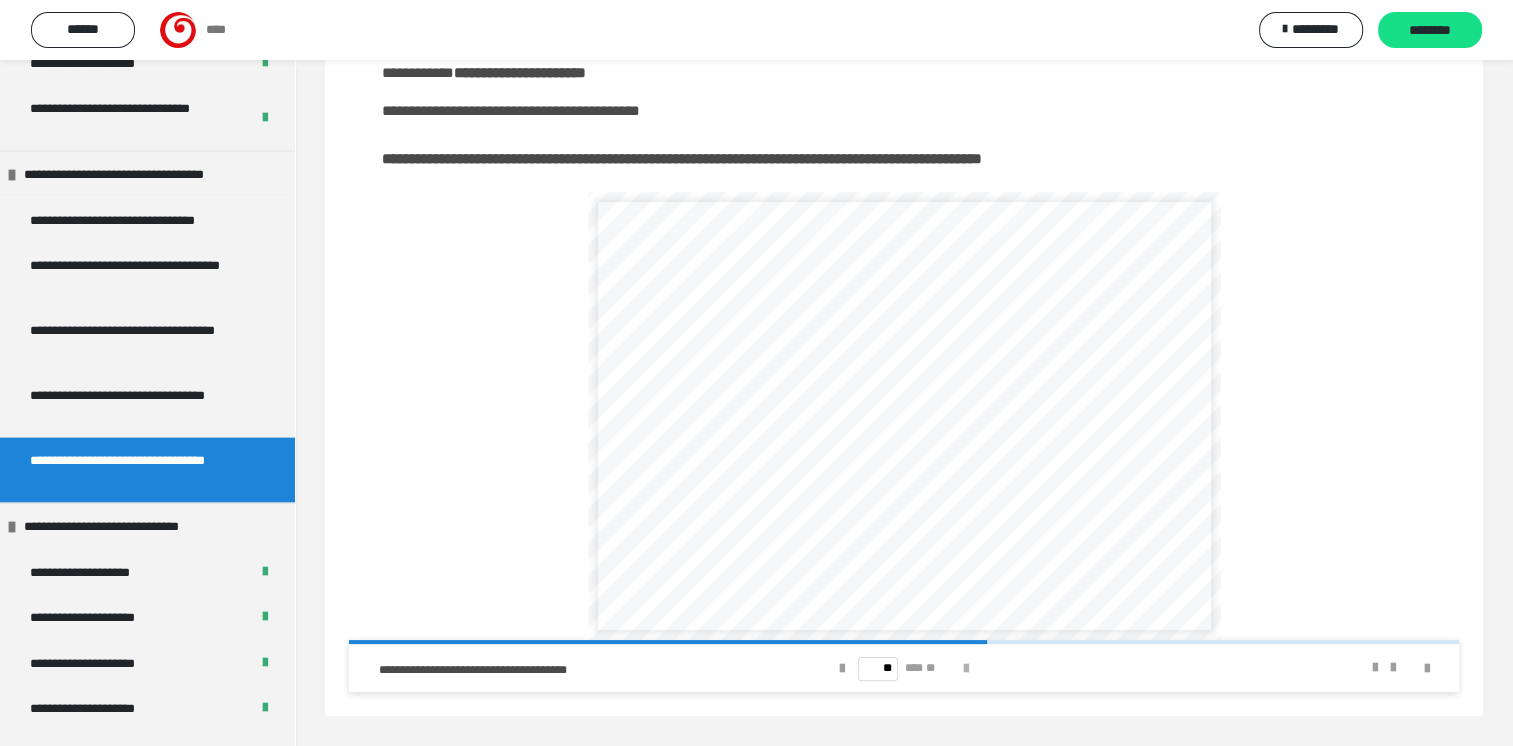click at bounding box center [966, 669] 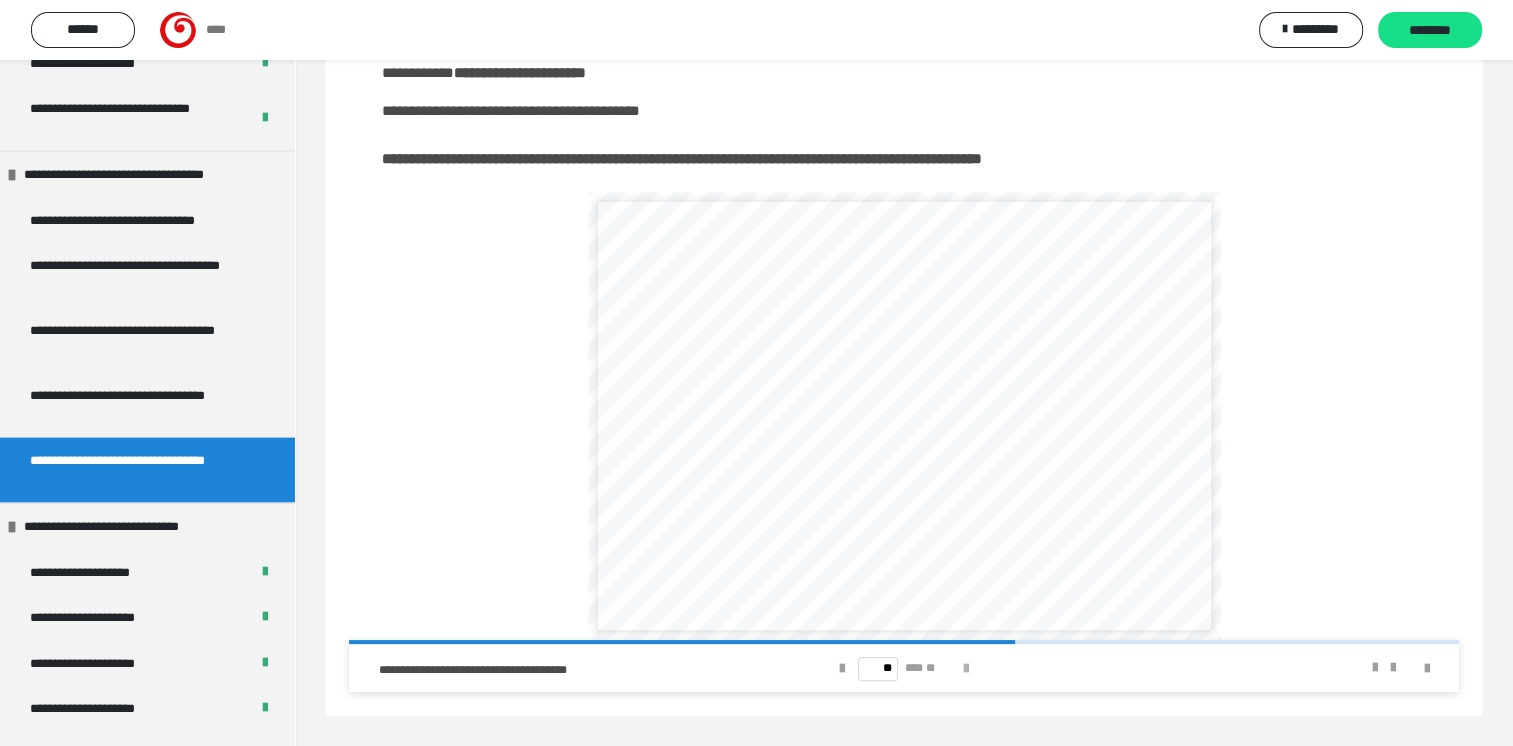 click at bounding box center (966, 669) 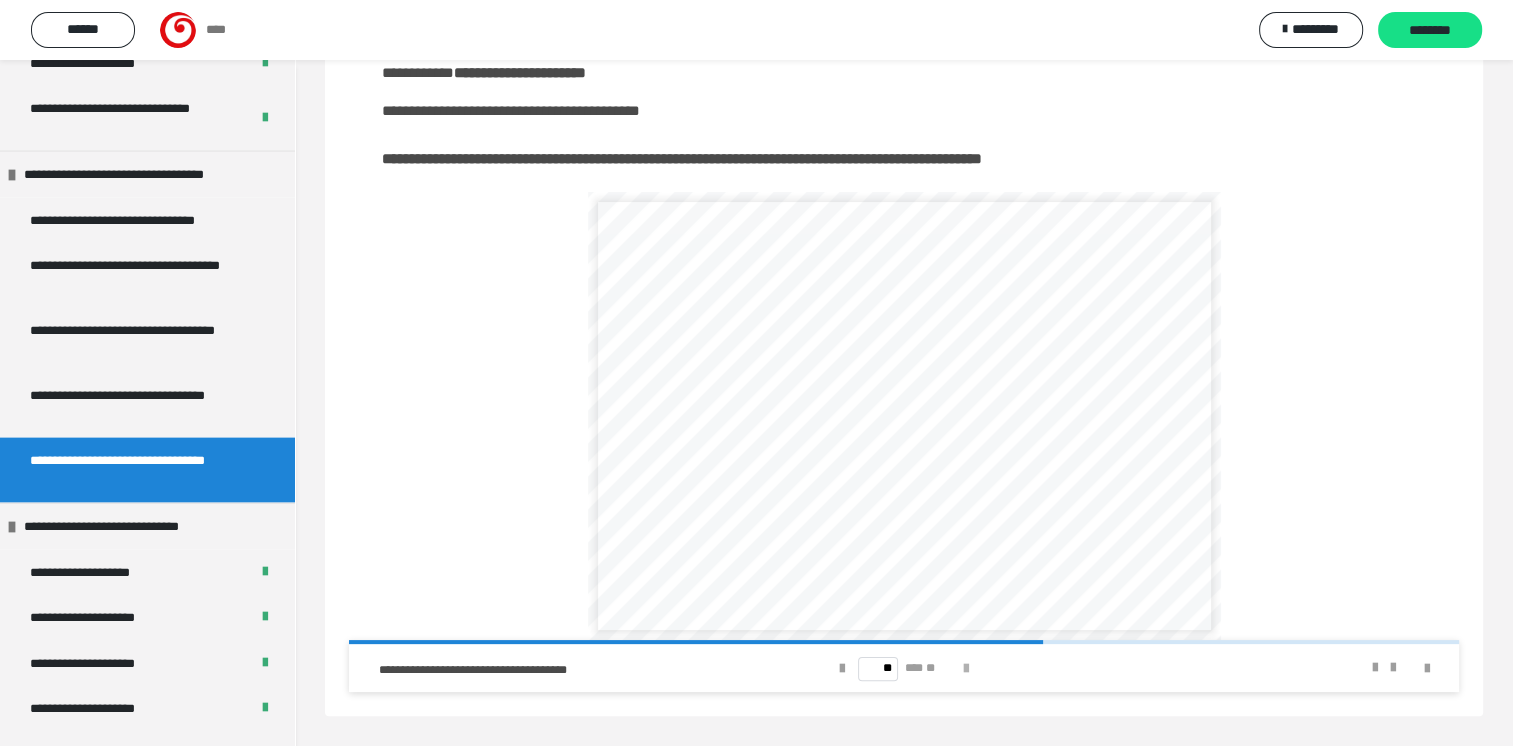 click at bounding box center [966, 669] 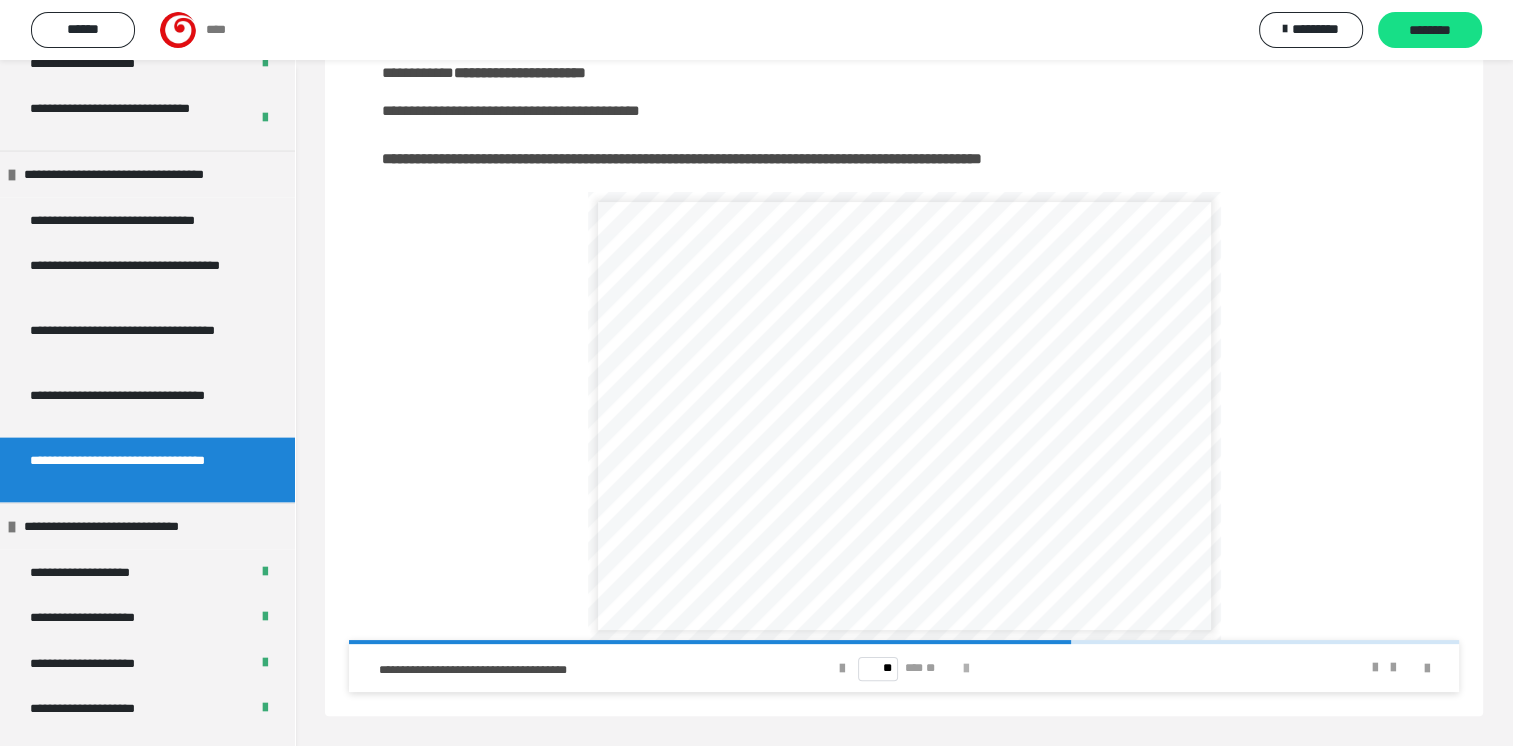 click at bounding box center (966, 669) 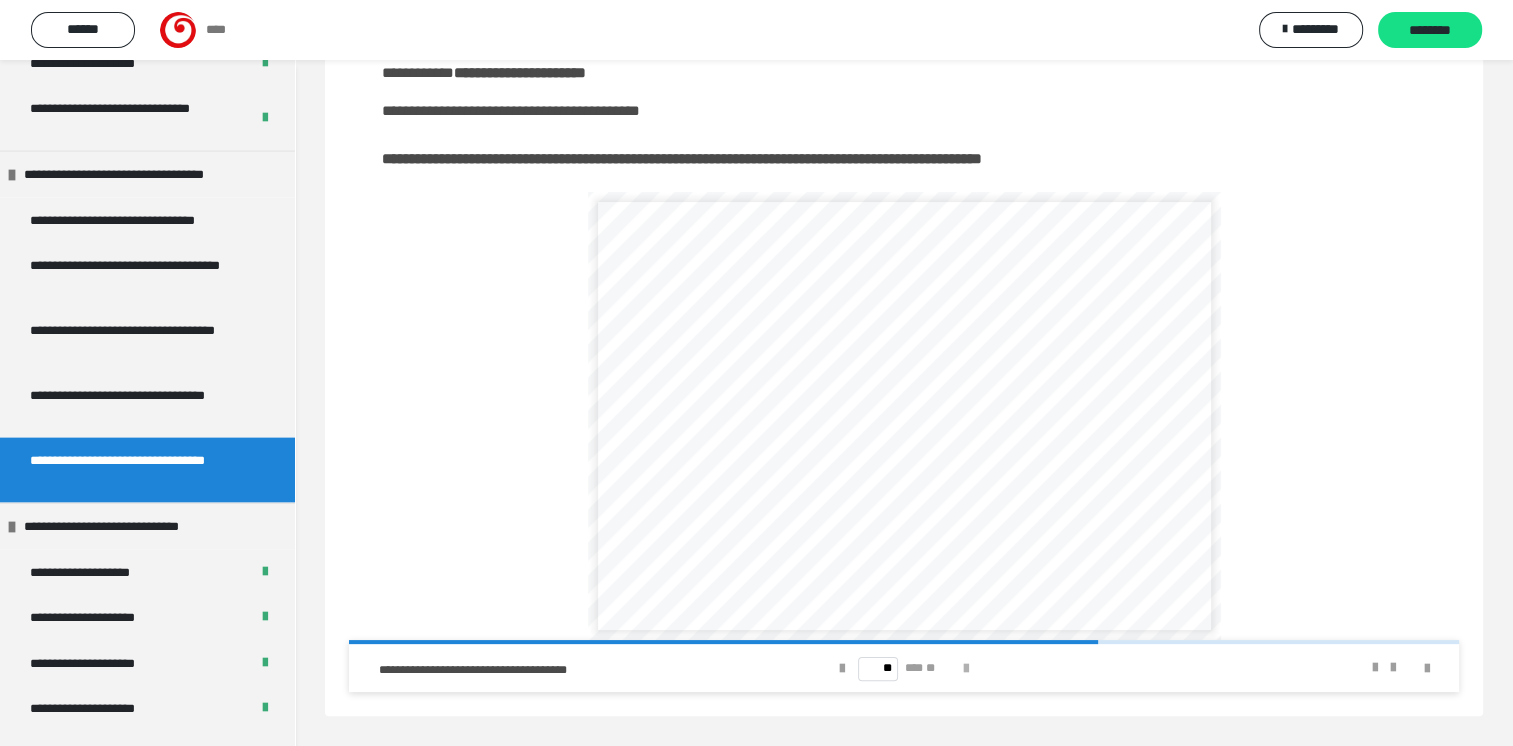 click at bounding box center (966, 669) 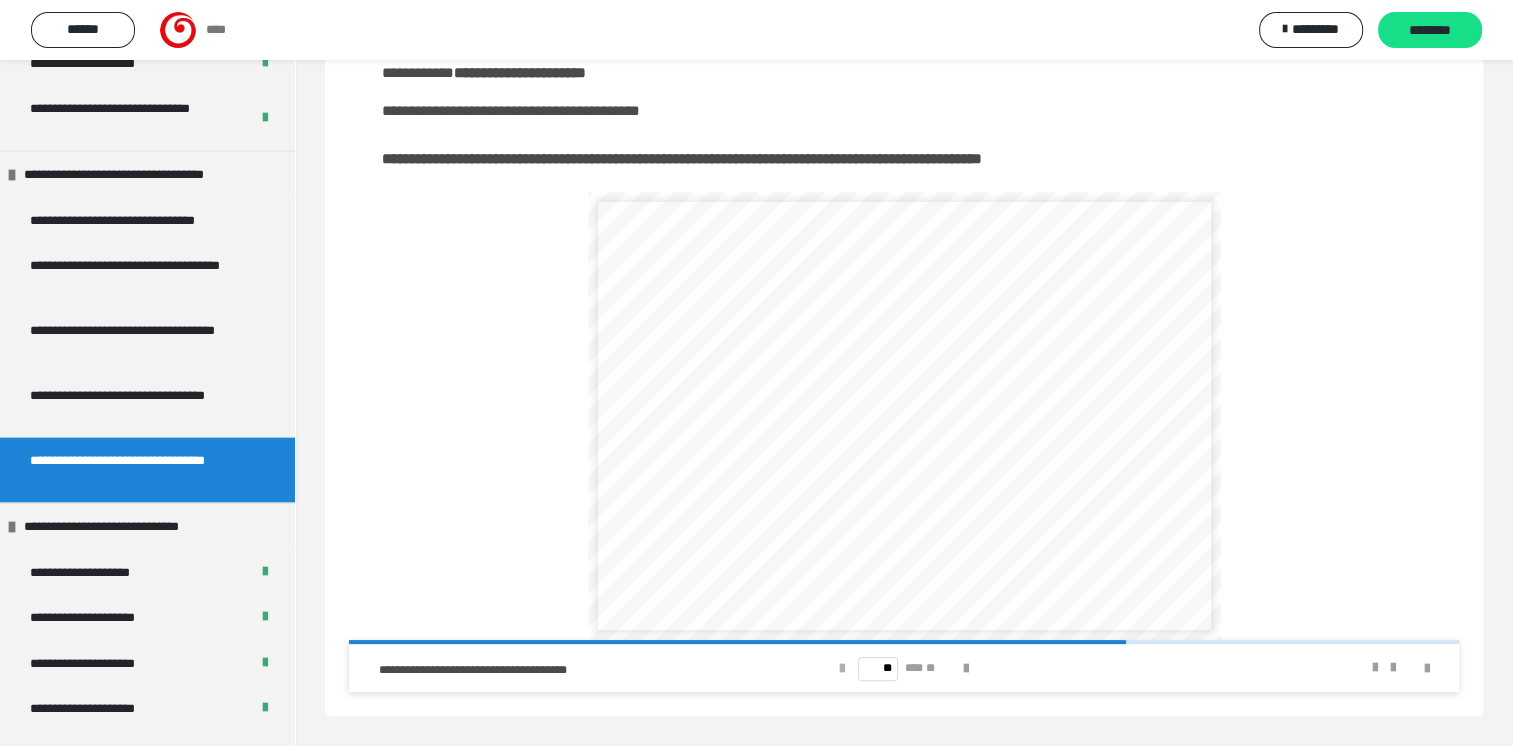 click at bounding box center (842, 669) 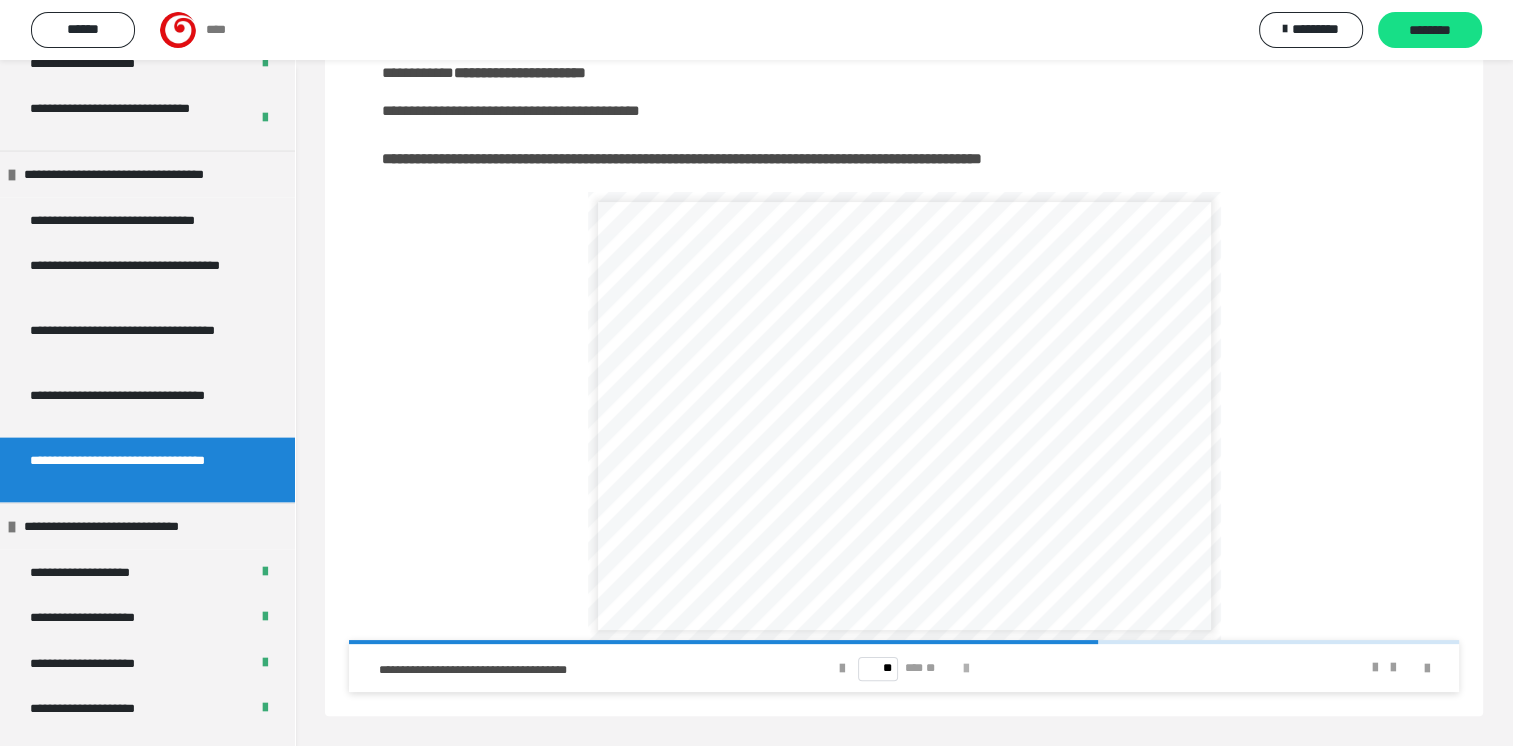 click at bounding box center (966, 669) 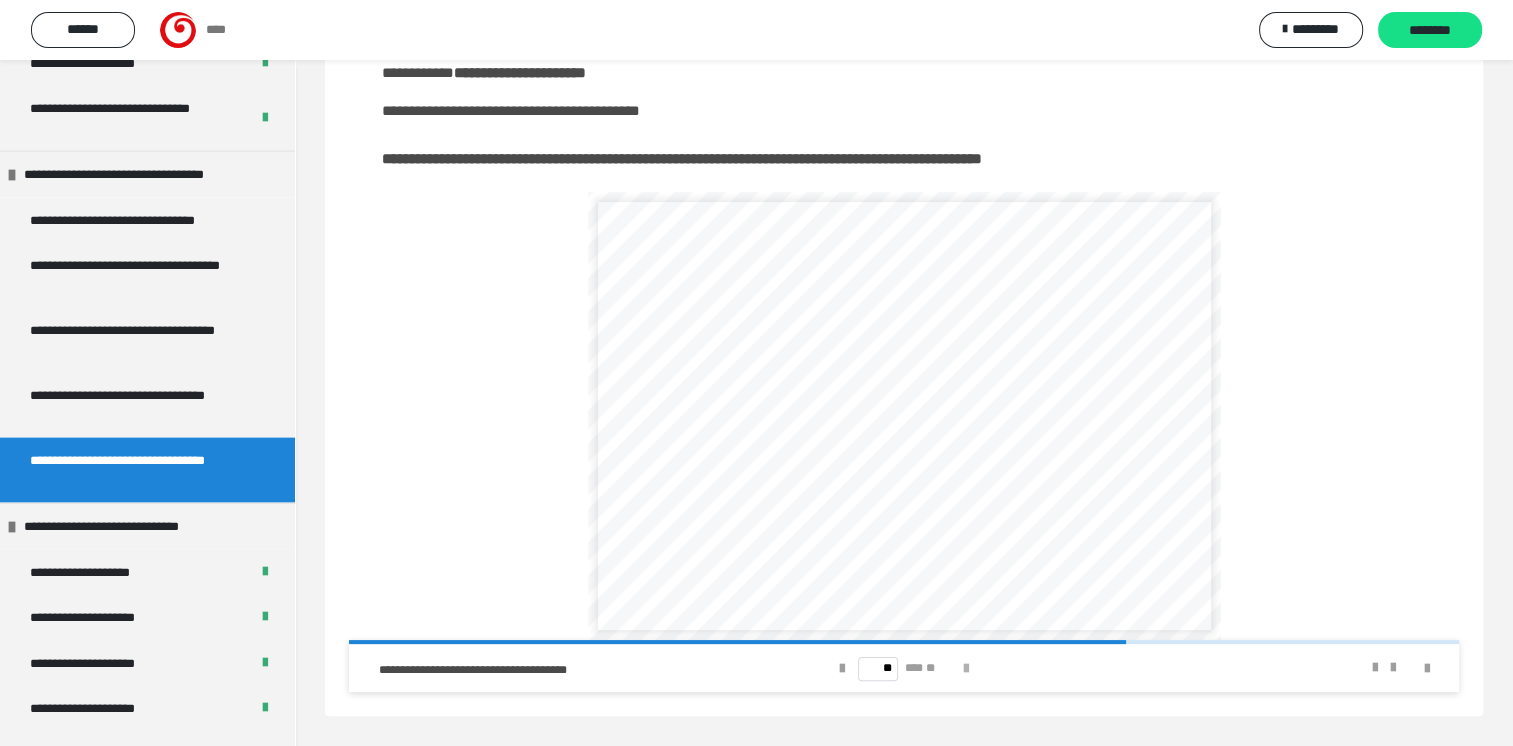click at bounding box center (966, 669) 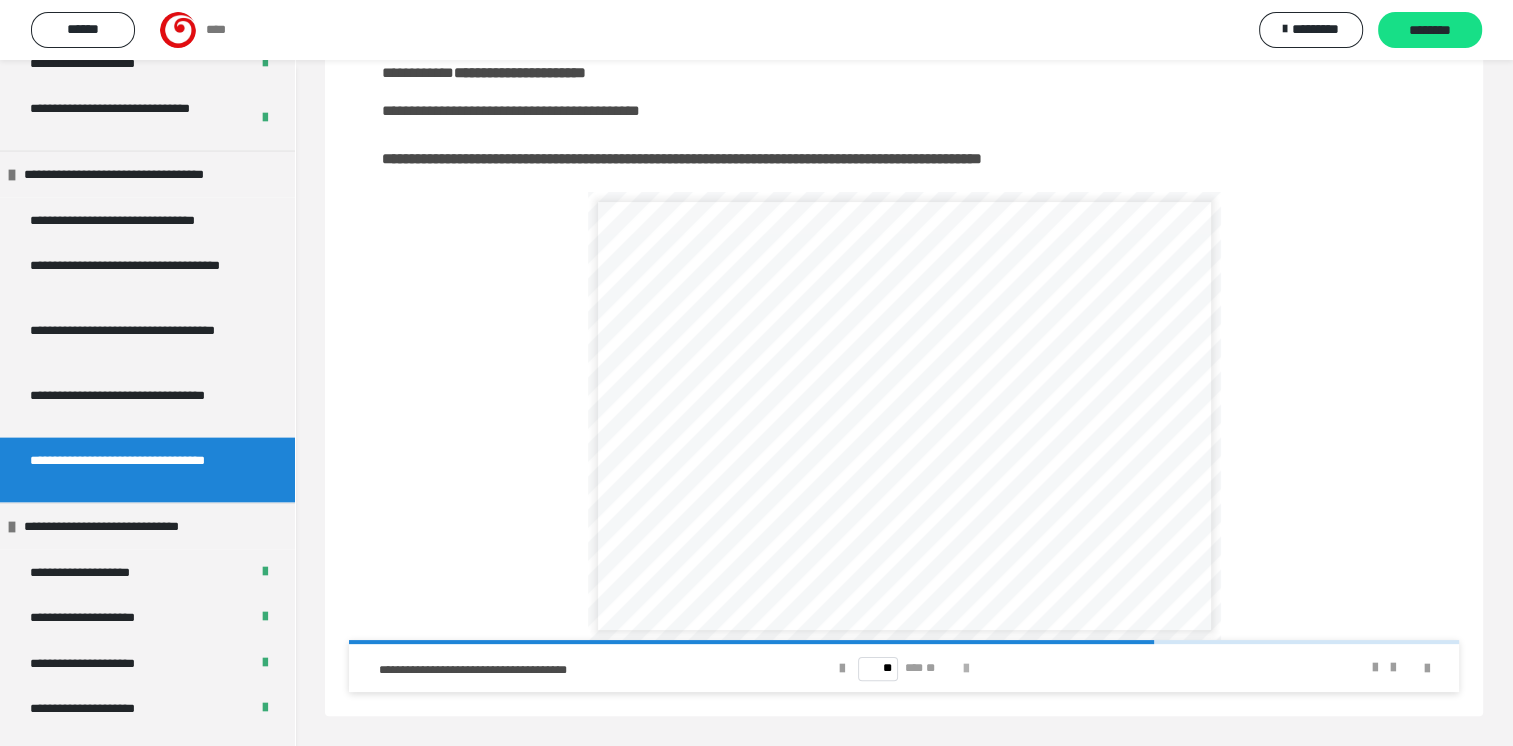 click at bounding box center (966, 669) 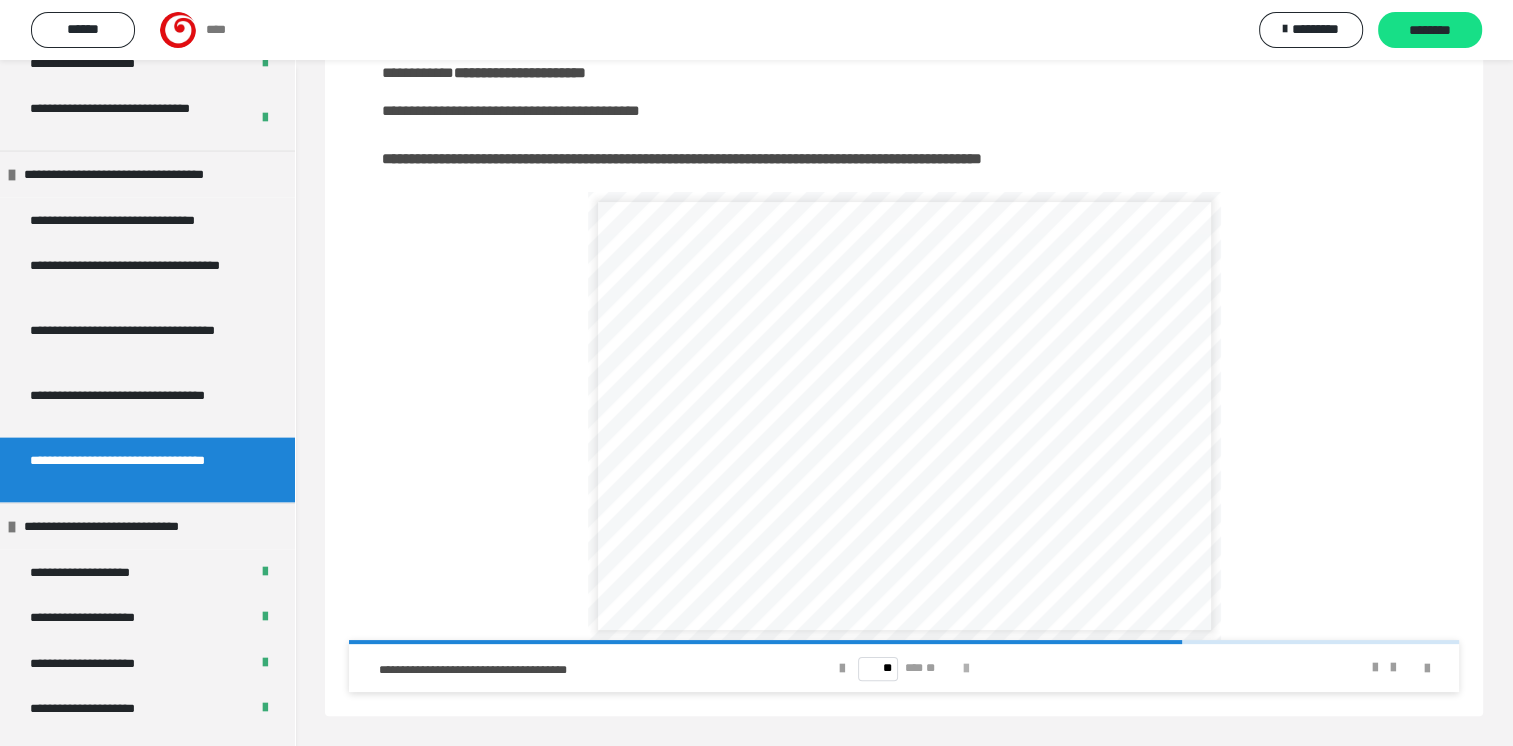 click at bounding box center [966, 669] 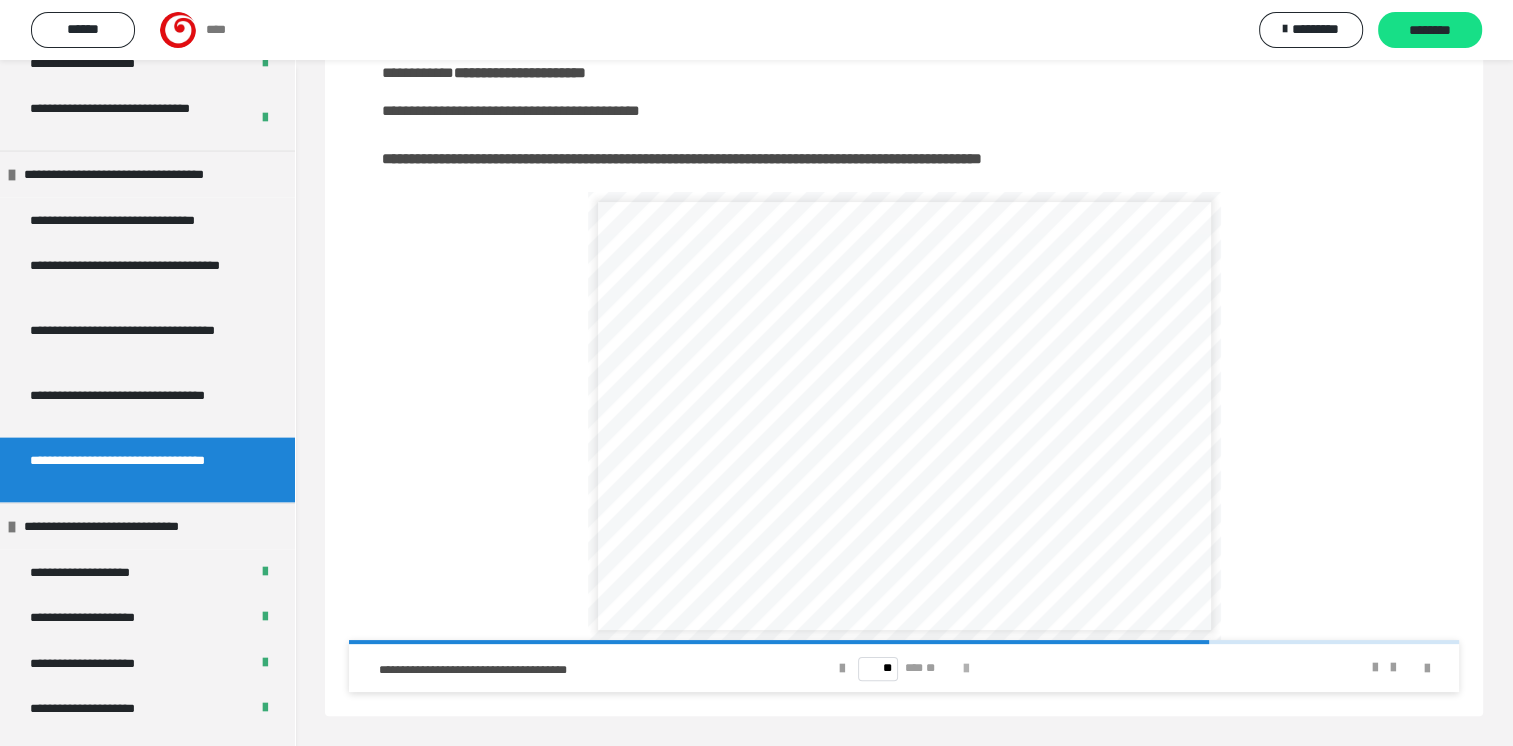click at bounding box center (966, 669) 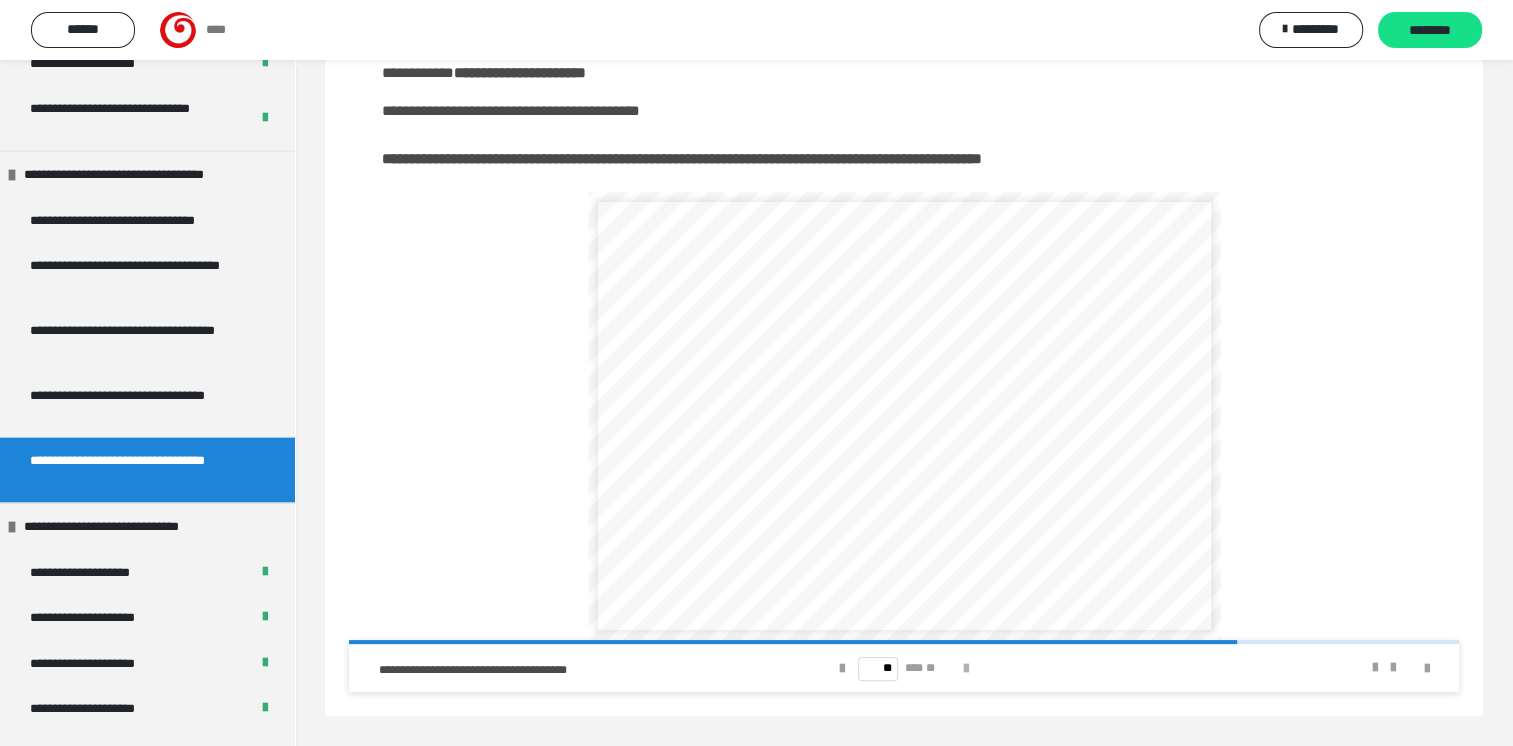 click at bounding box center (966, 669) 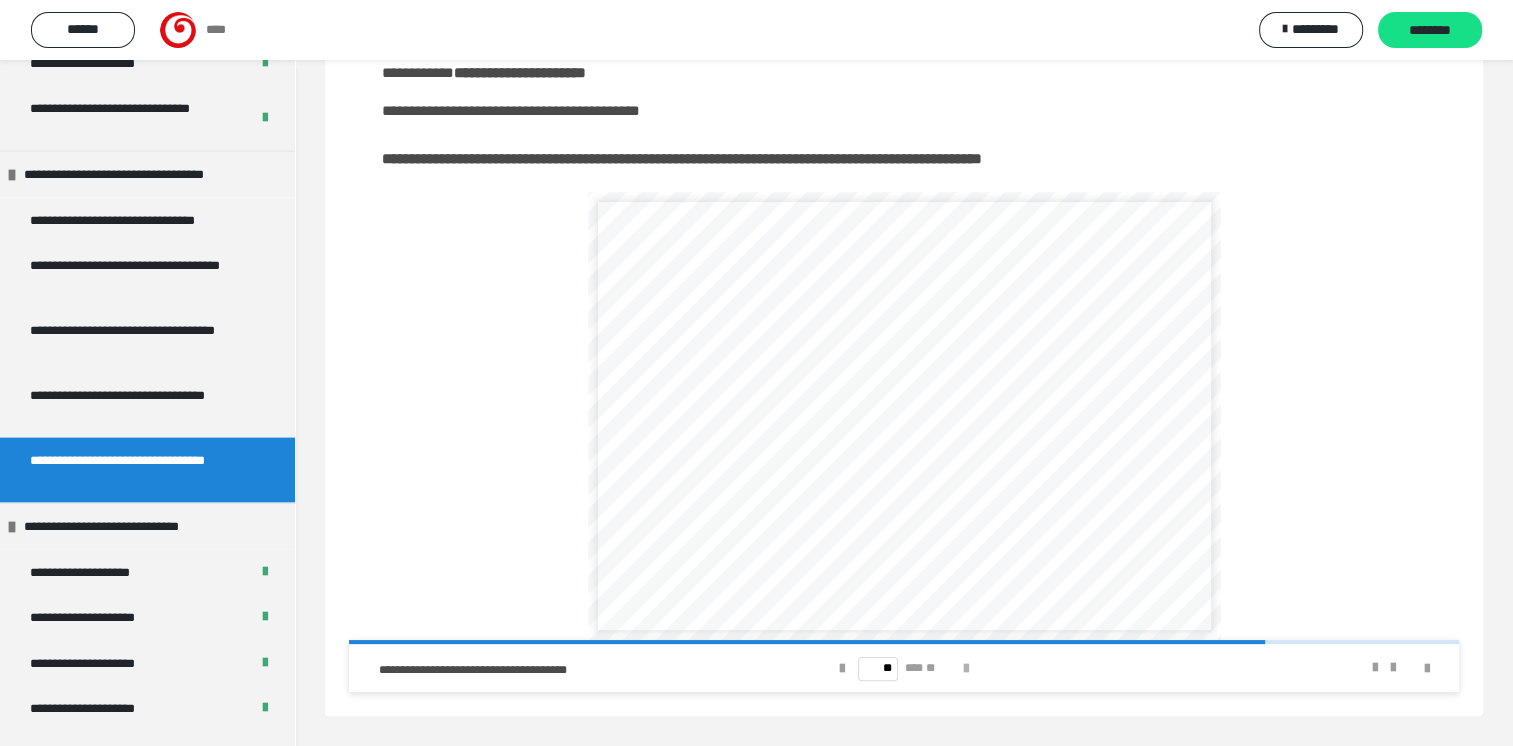 click at bounding box center [966, 669] 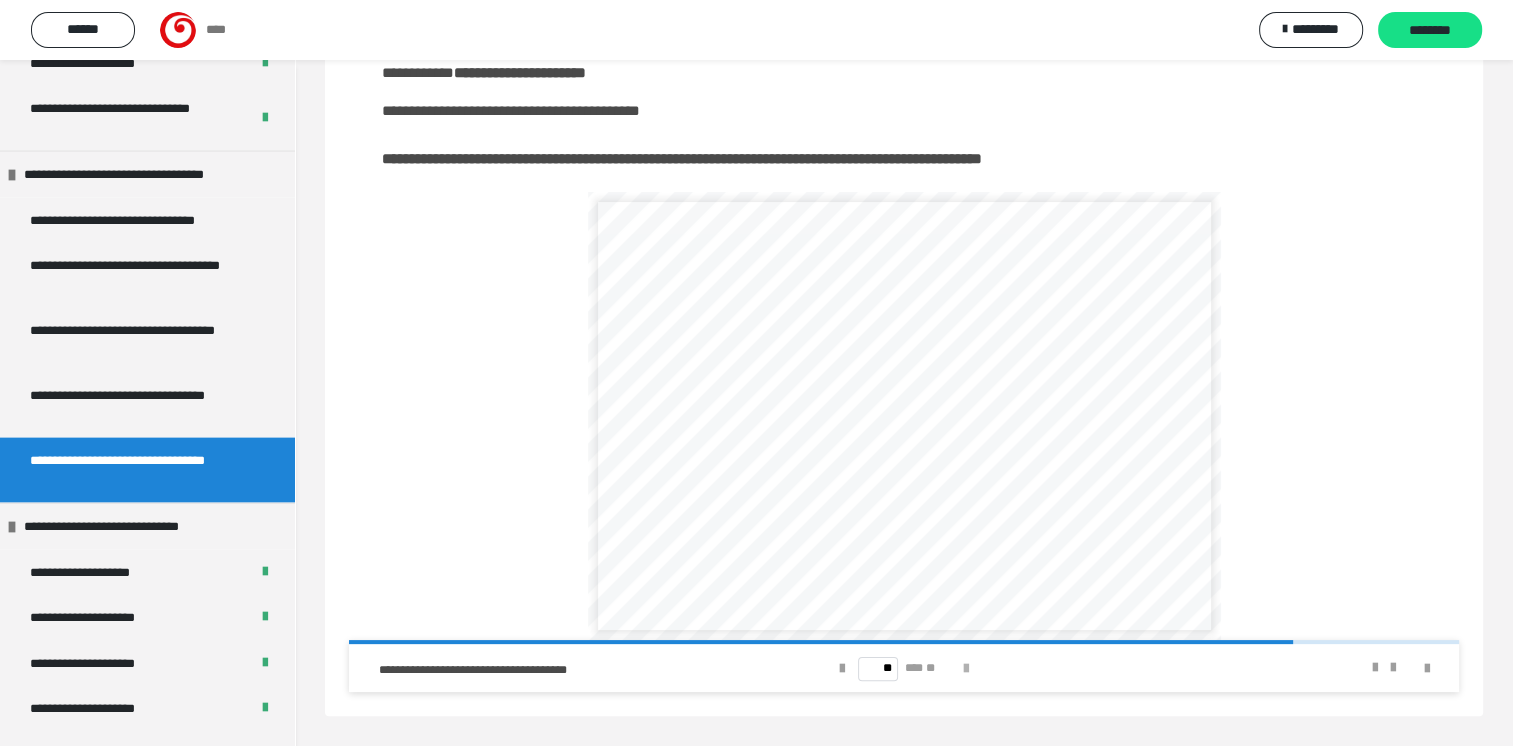 click at bounding box center [966, 669] 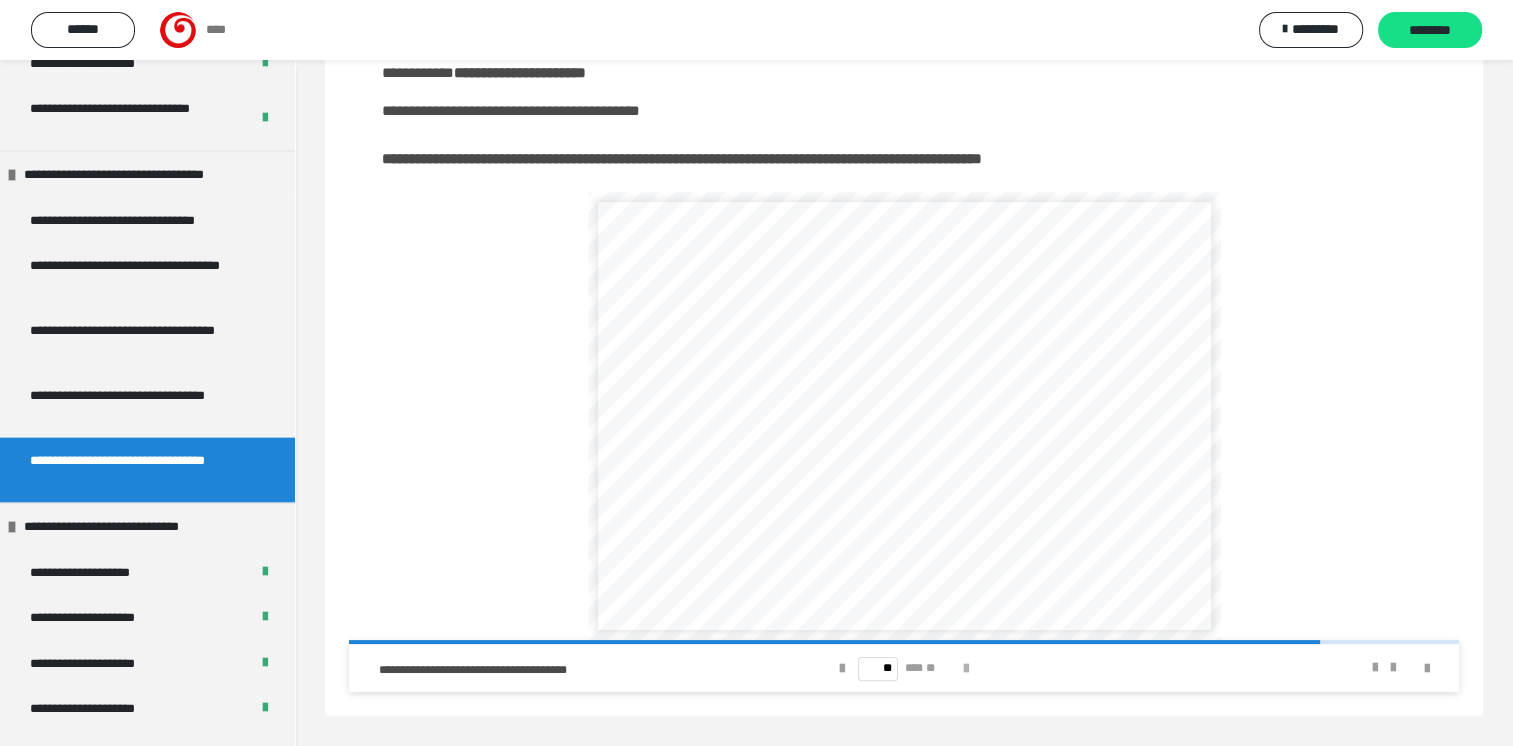 click at bounding box center (966, 669) 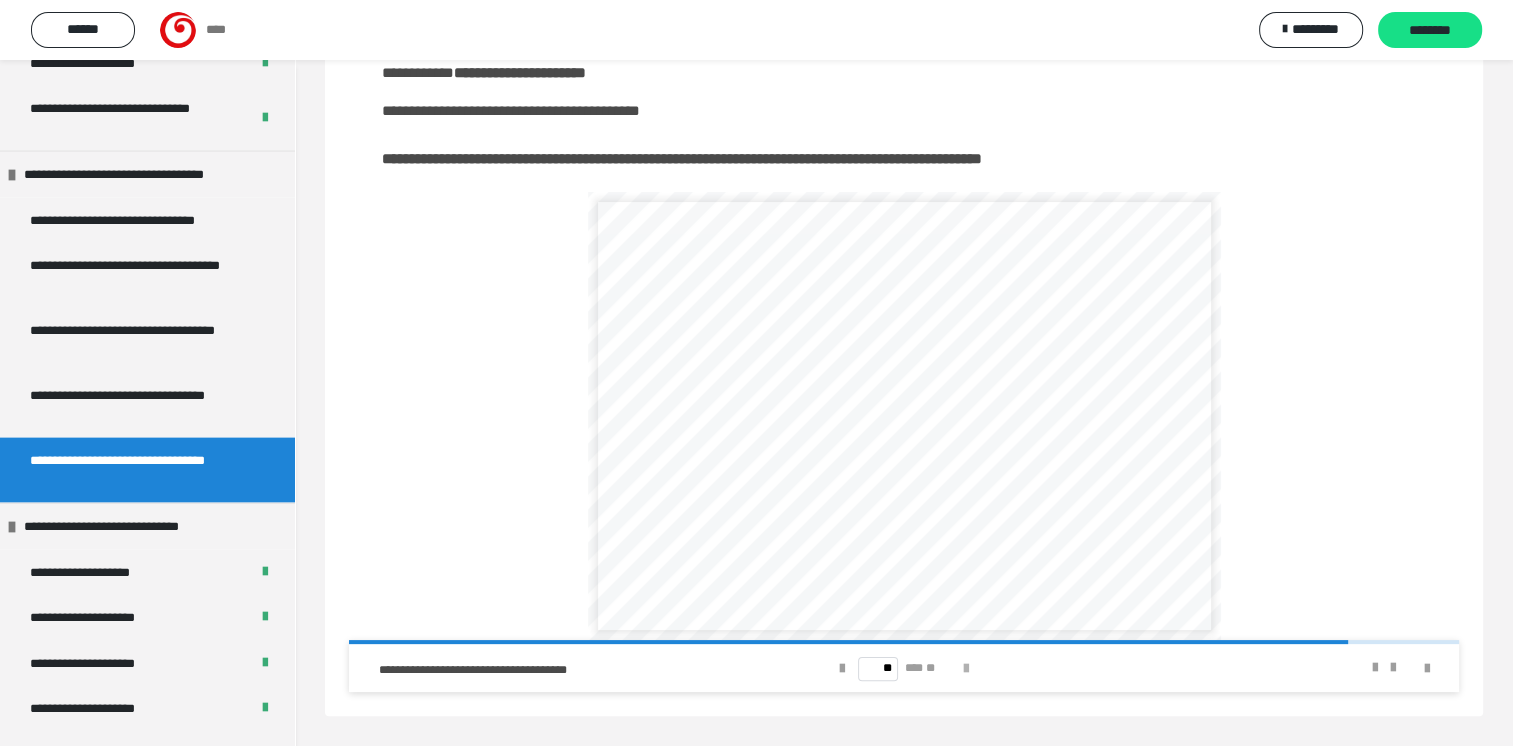 click at bounding box center (966, 669) 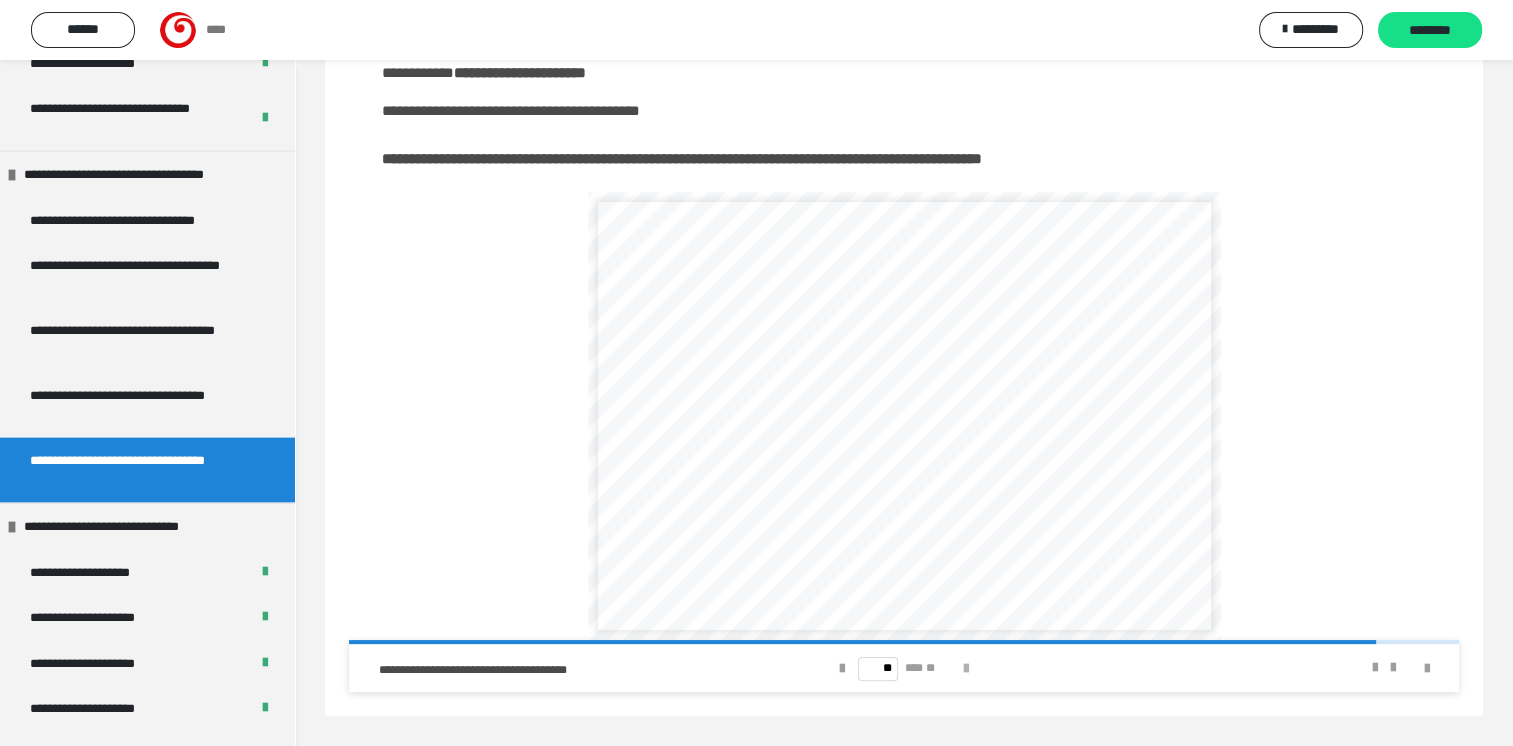 click at bounding box center [966, 669] 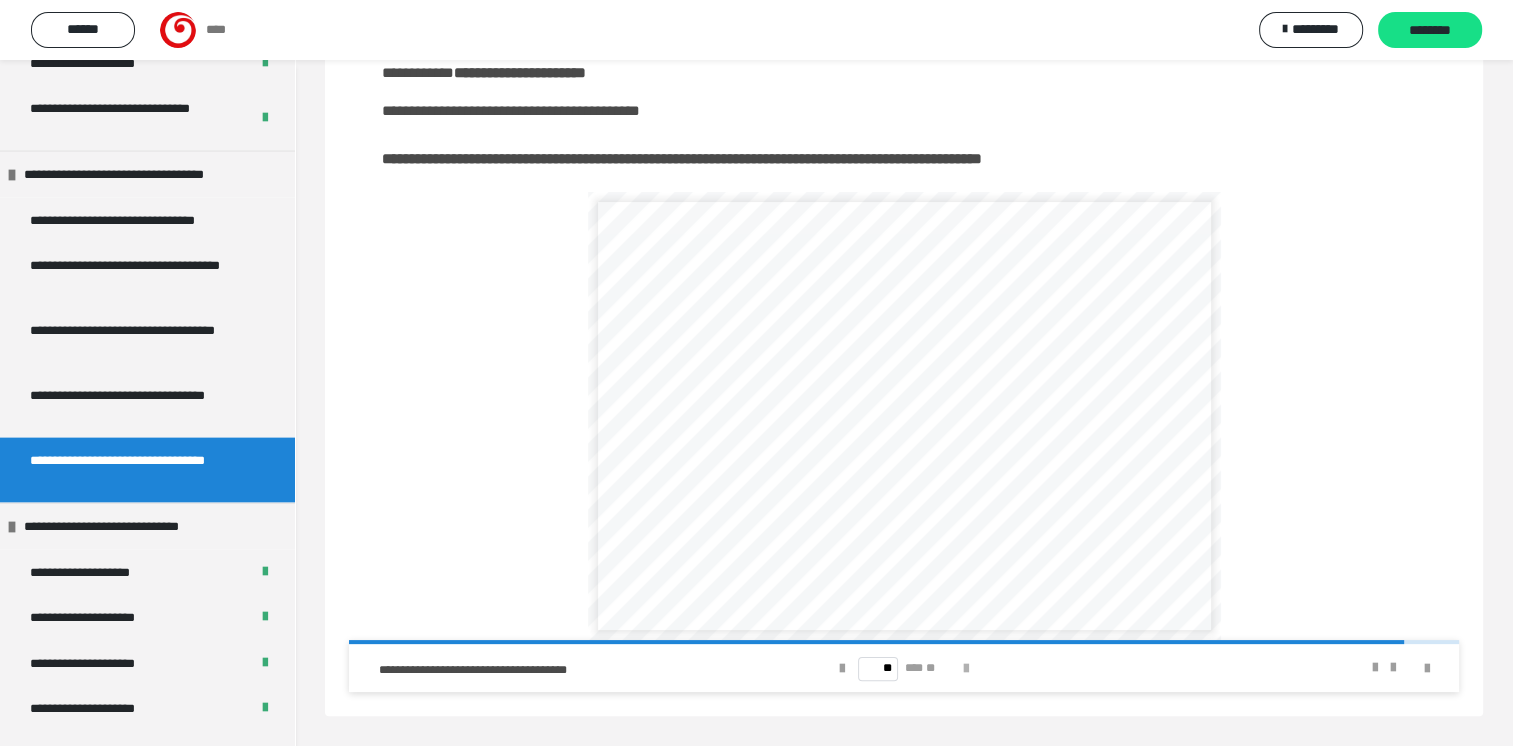 click at bounding box center [966, 669] 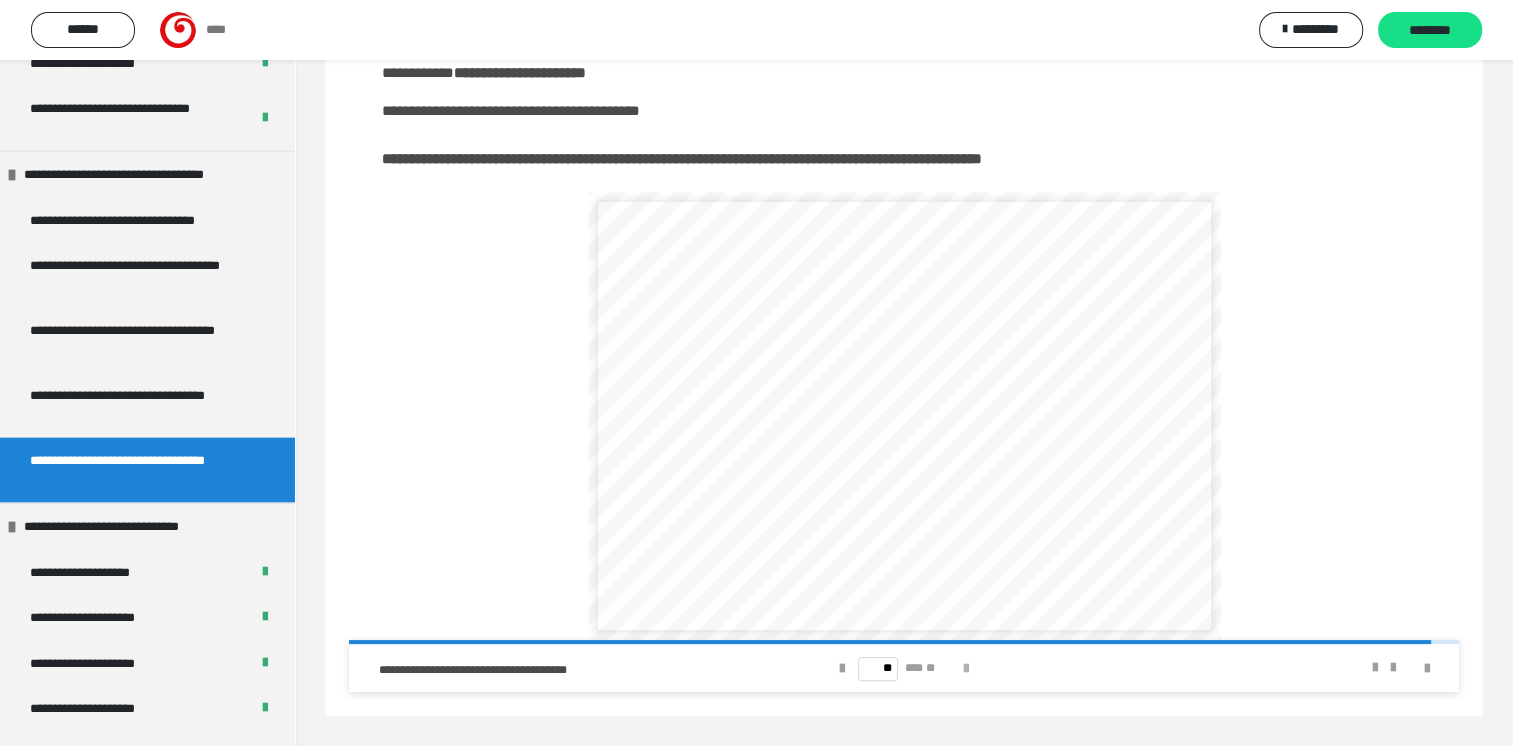 click at bounding box center [966, 669] 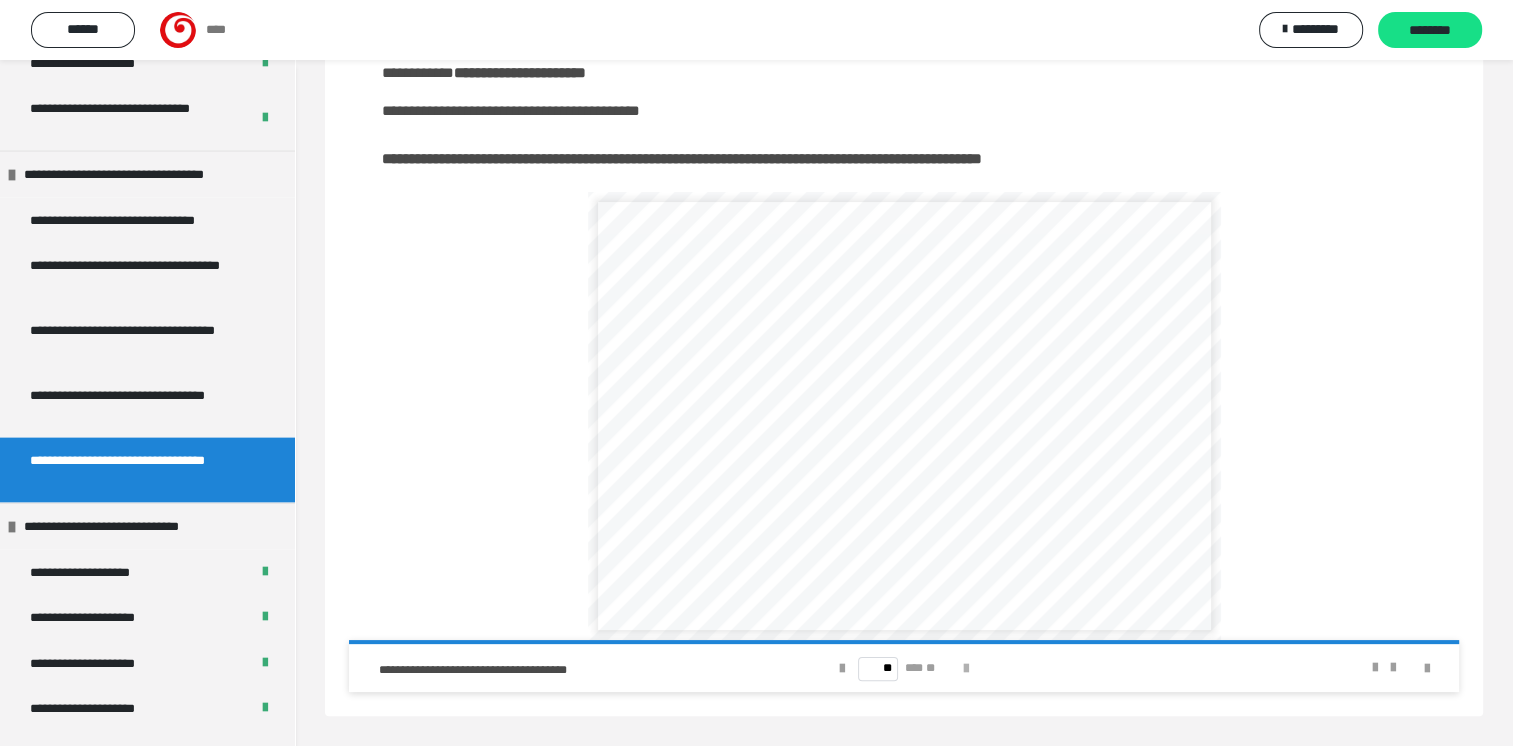 click on "** *** **" at bounding box center [904, 668] 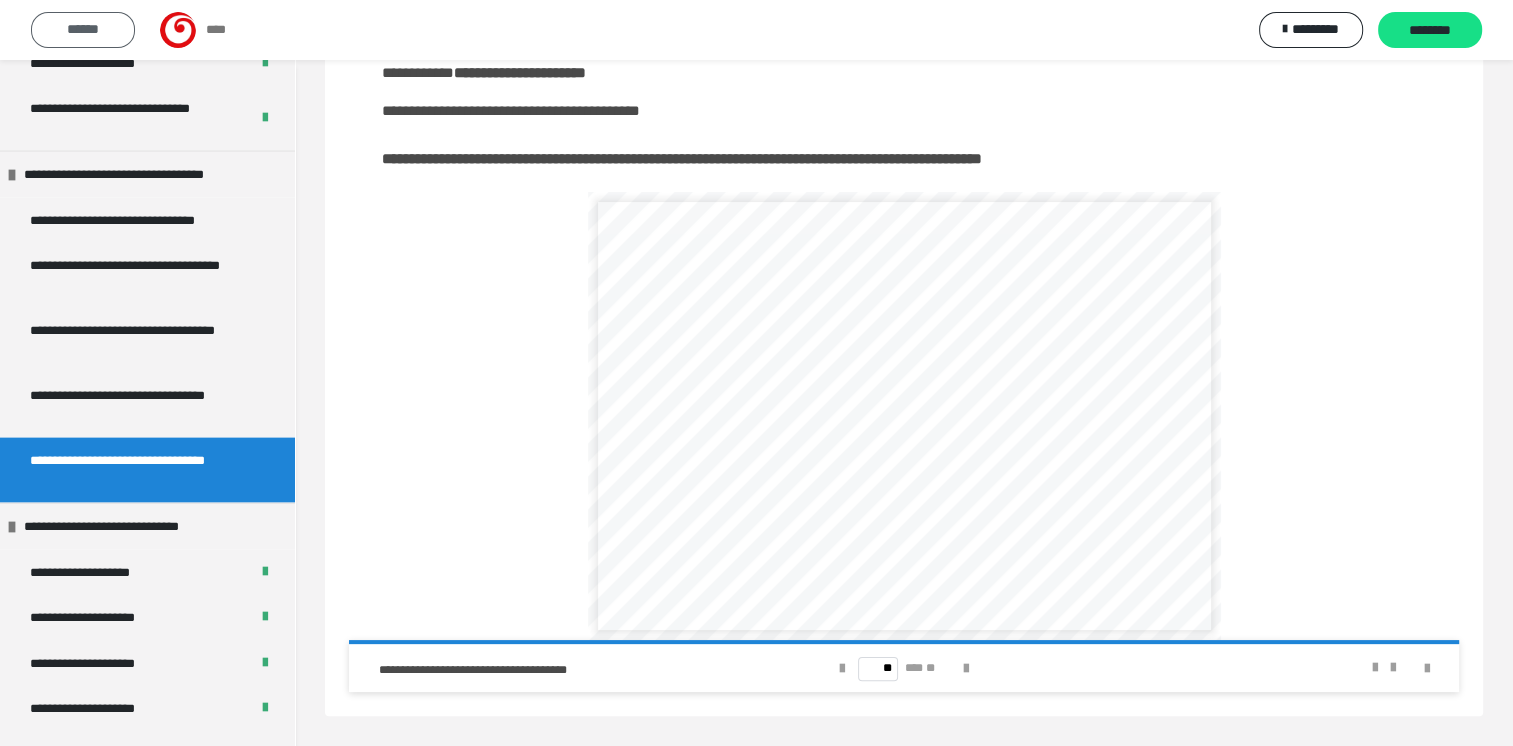 click on "******" at bounding box center [83, 29] 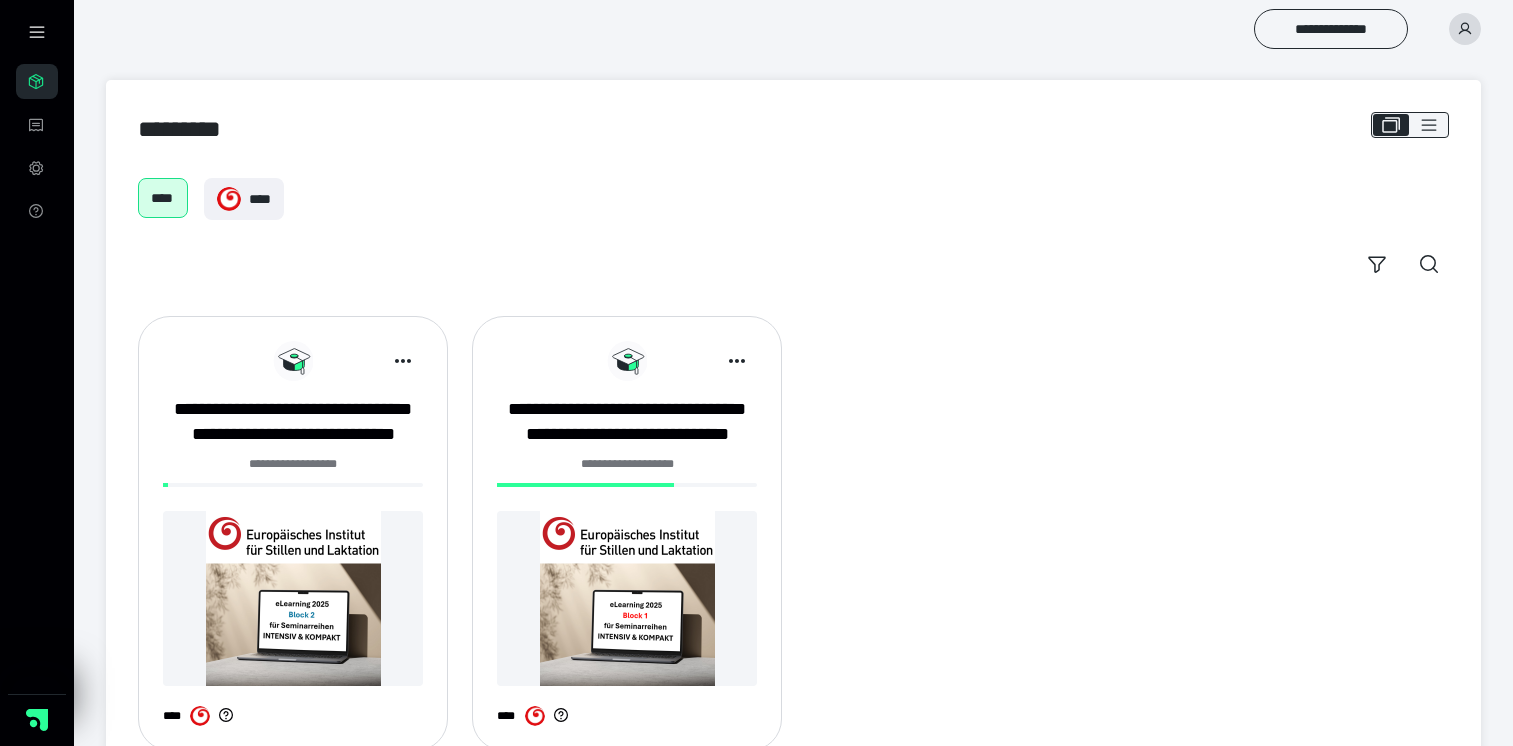 scroll, scrollTop: 0, scrollLeft: 0, axis: both 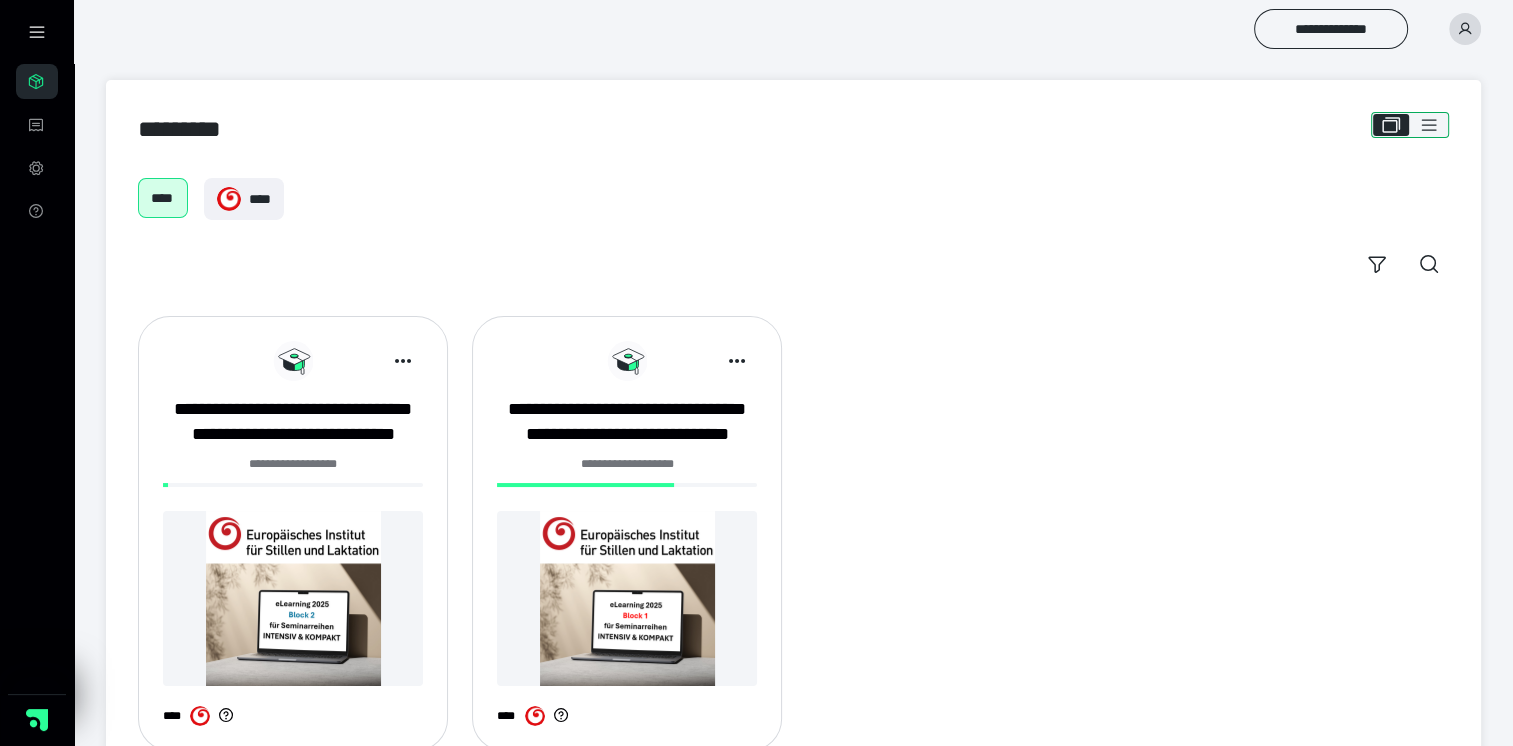 click 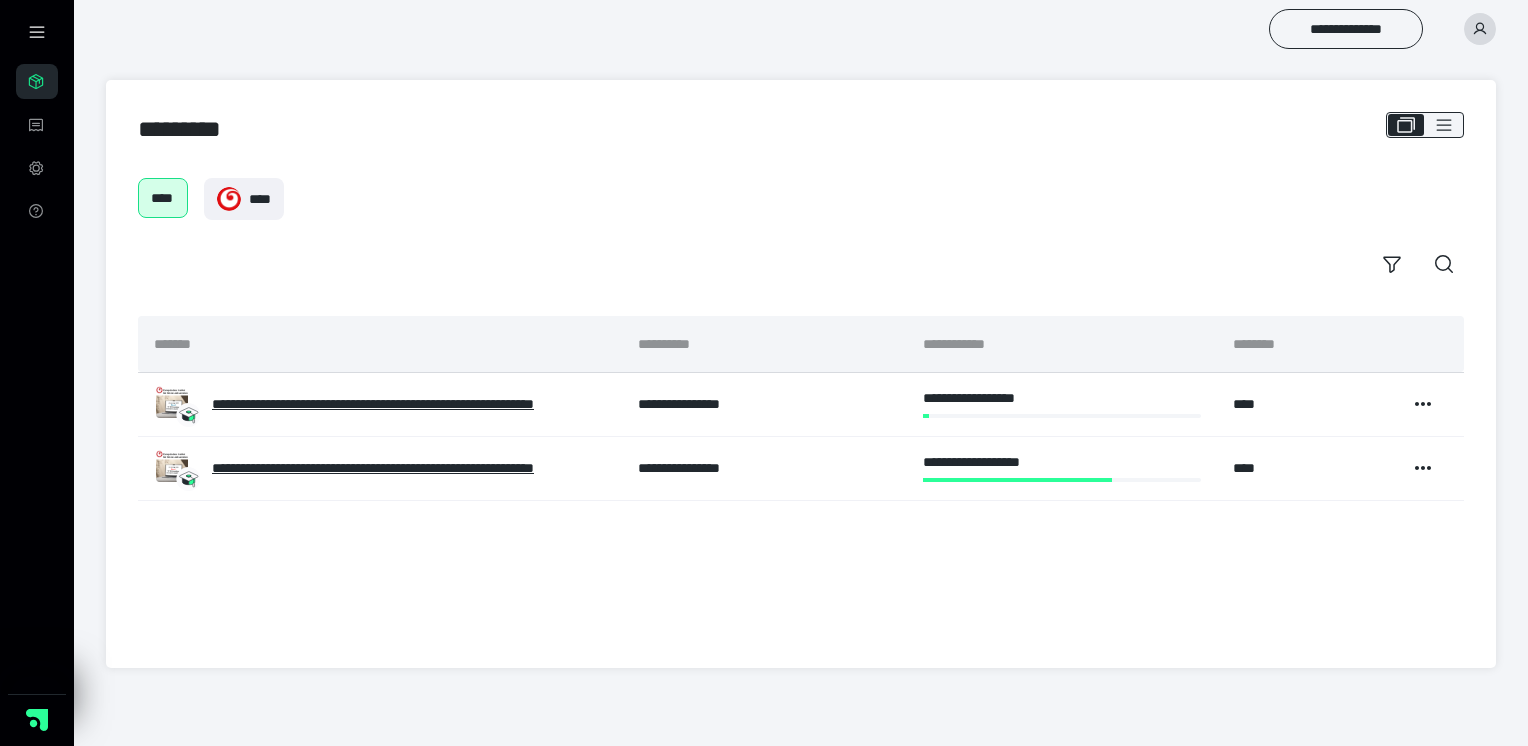 click 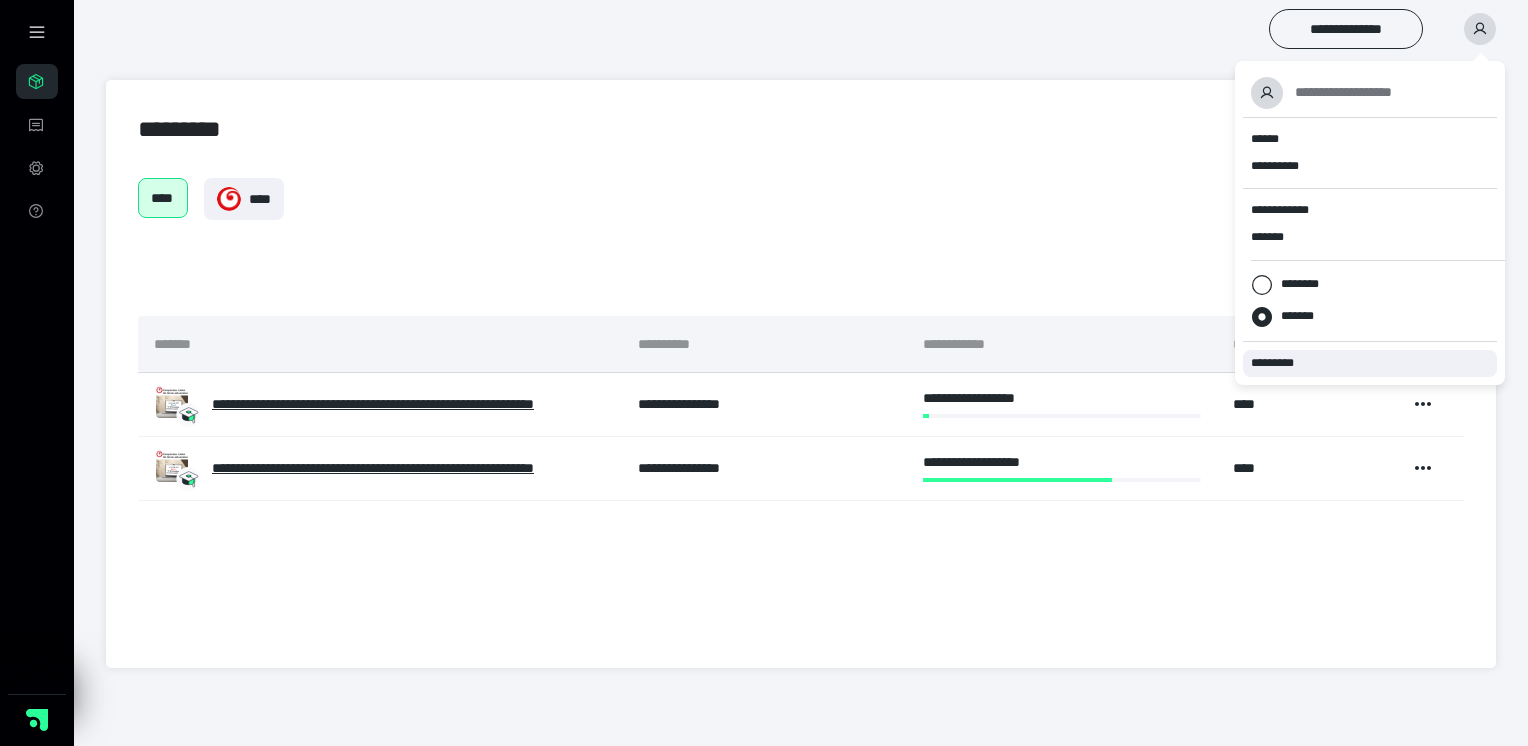 click on "*********" at bounding box center (1281, 363) 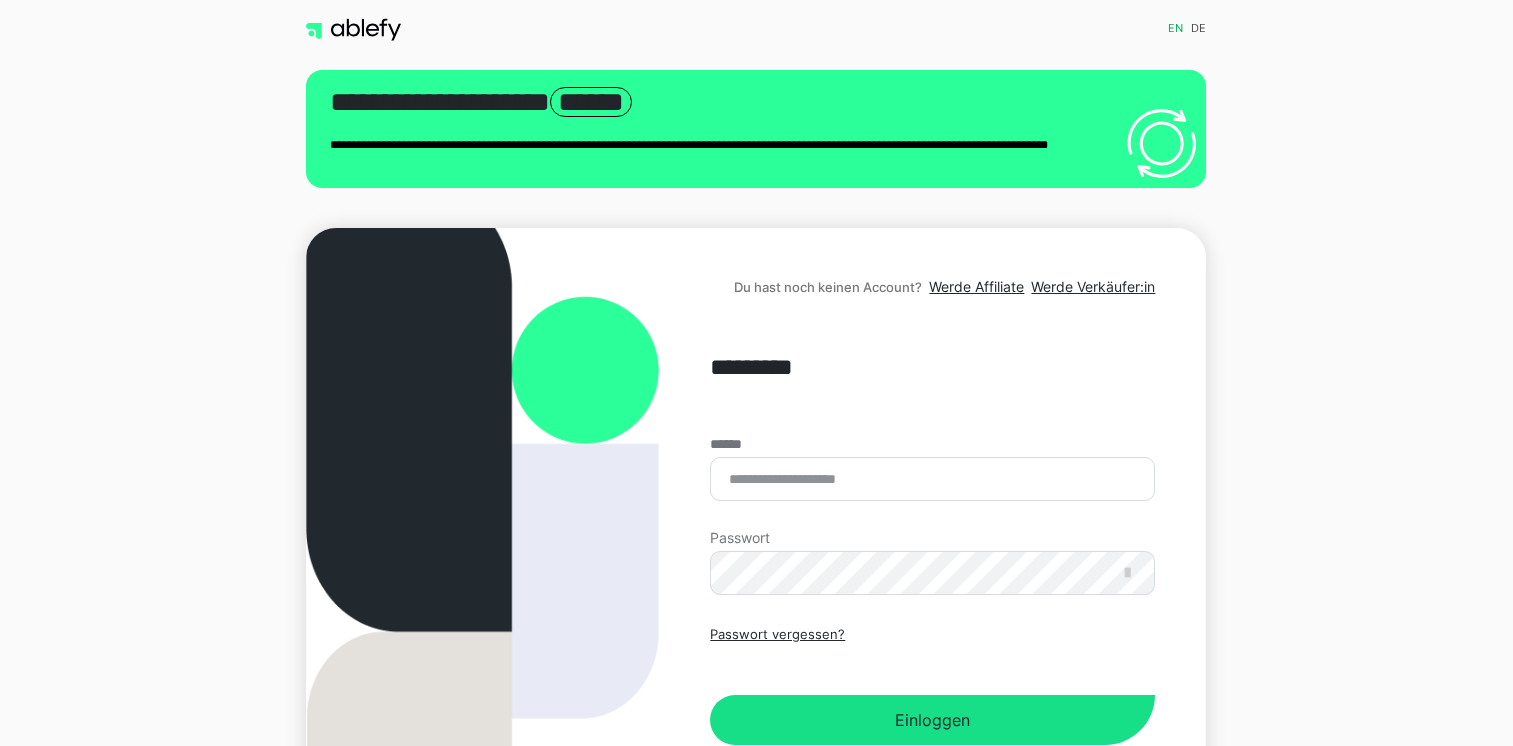 scroll, scrollTop: 0, scrollLeft: 0, axis: both 